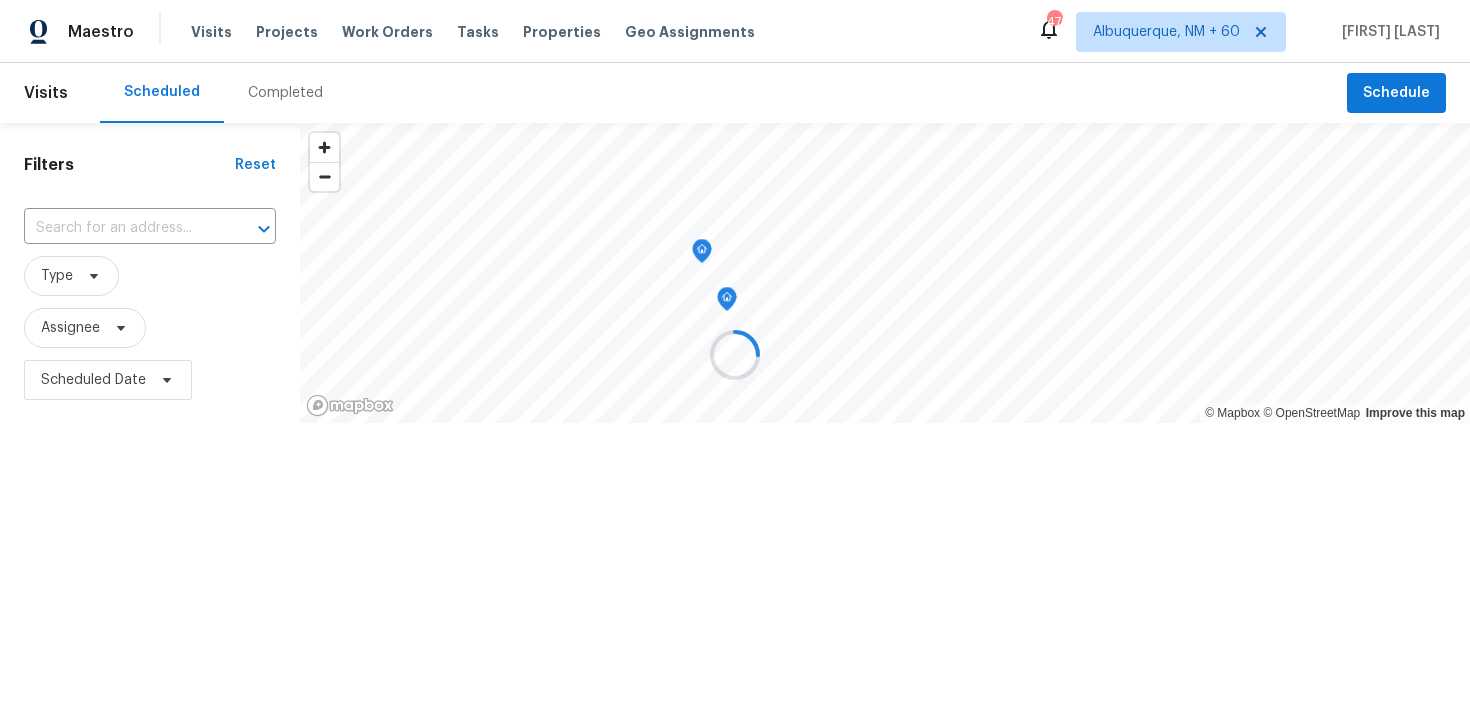 scroll, scrollTop: 0, scrollLeft: 0, axis: both 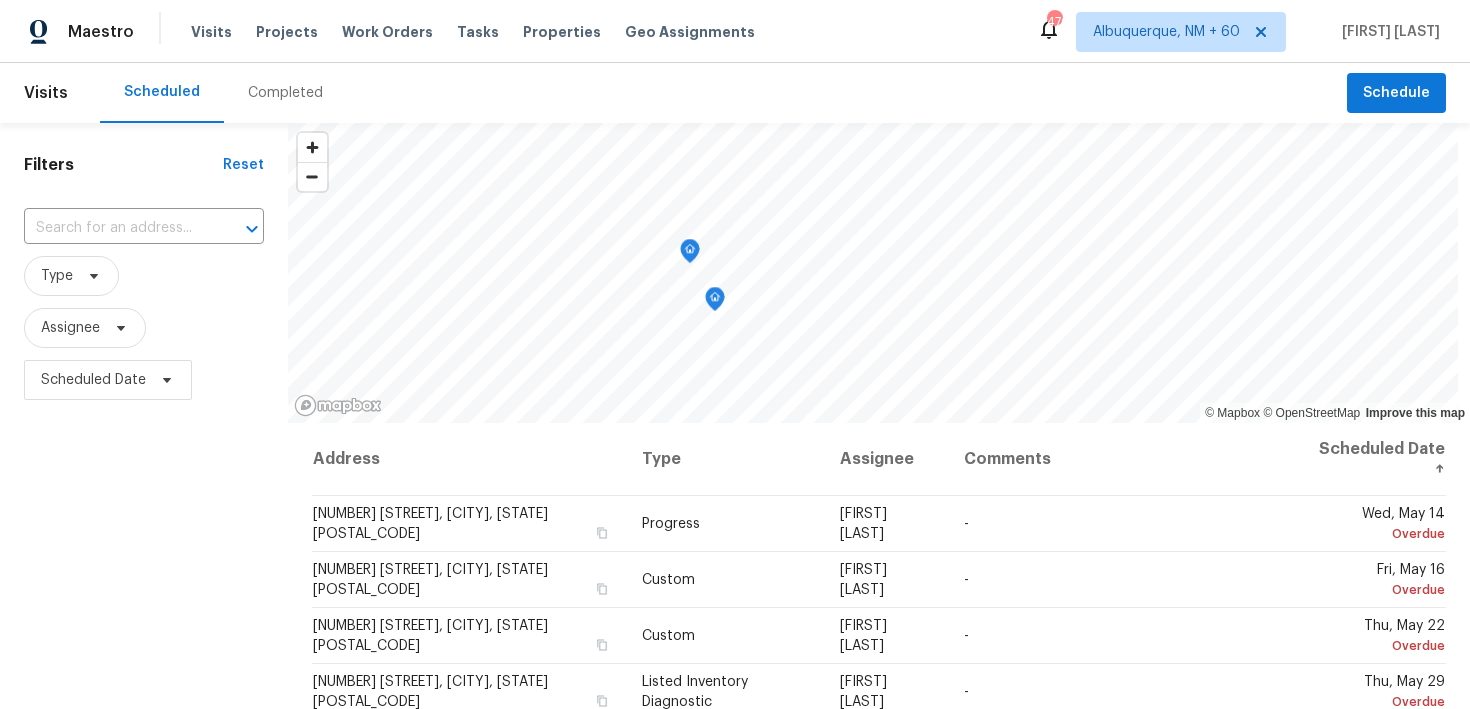 click on "Completed" at bounding box center [285, 93] 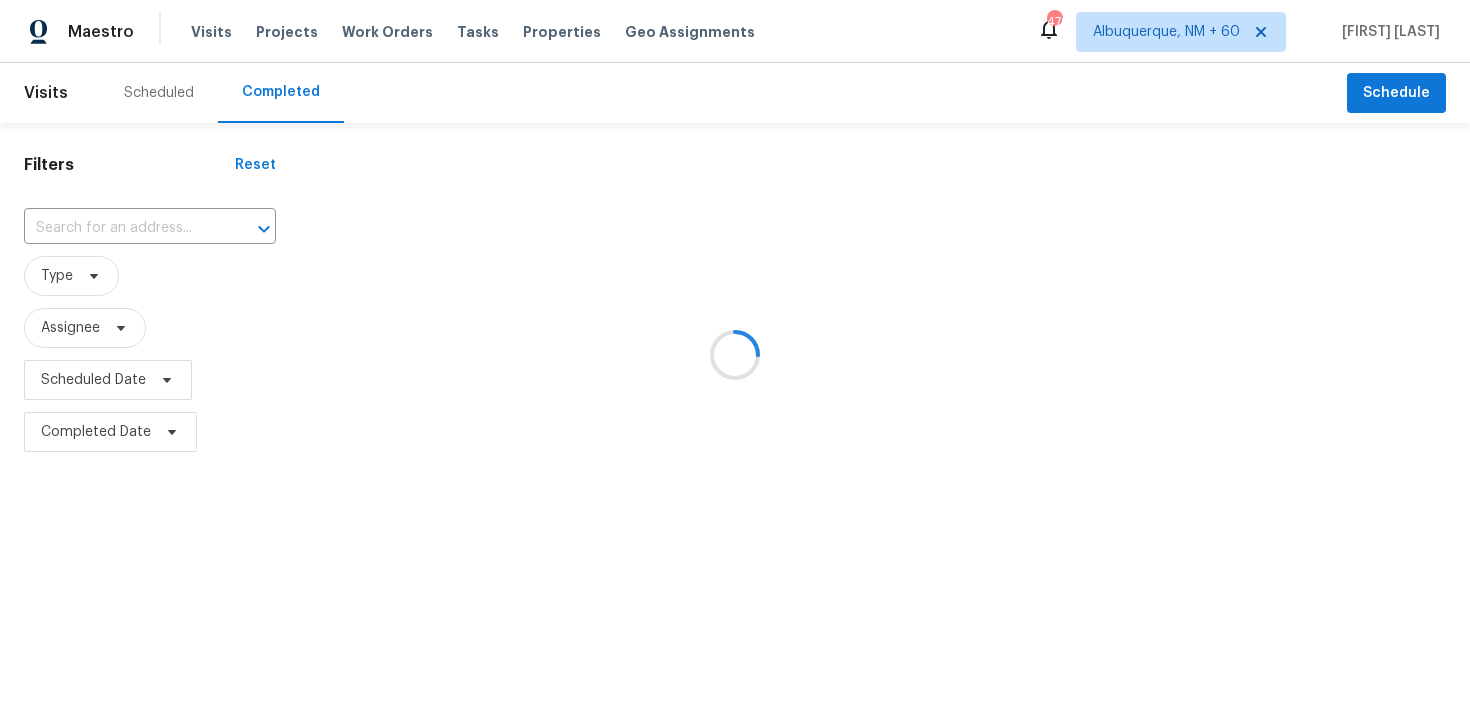 click at bounding box center (735, 354) 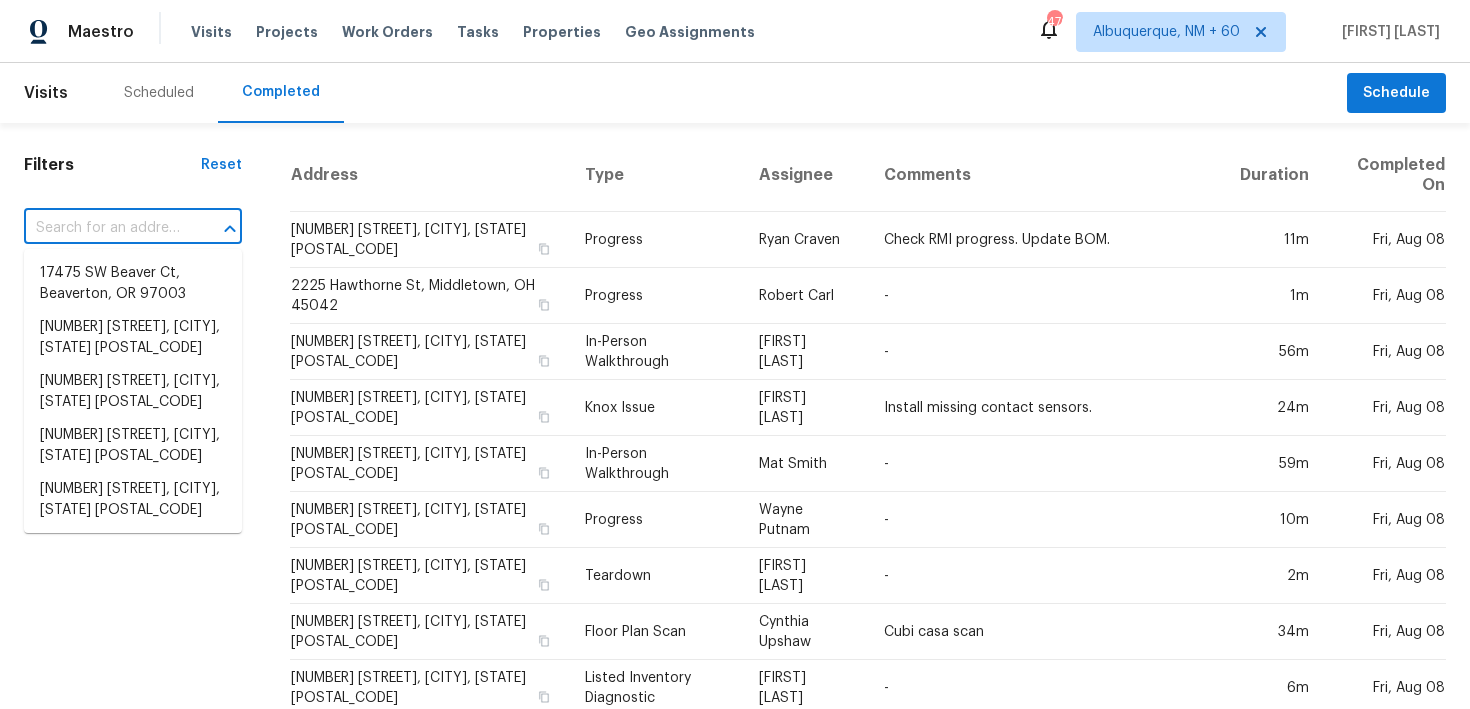 click at bounding box center [105, 228] 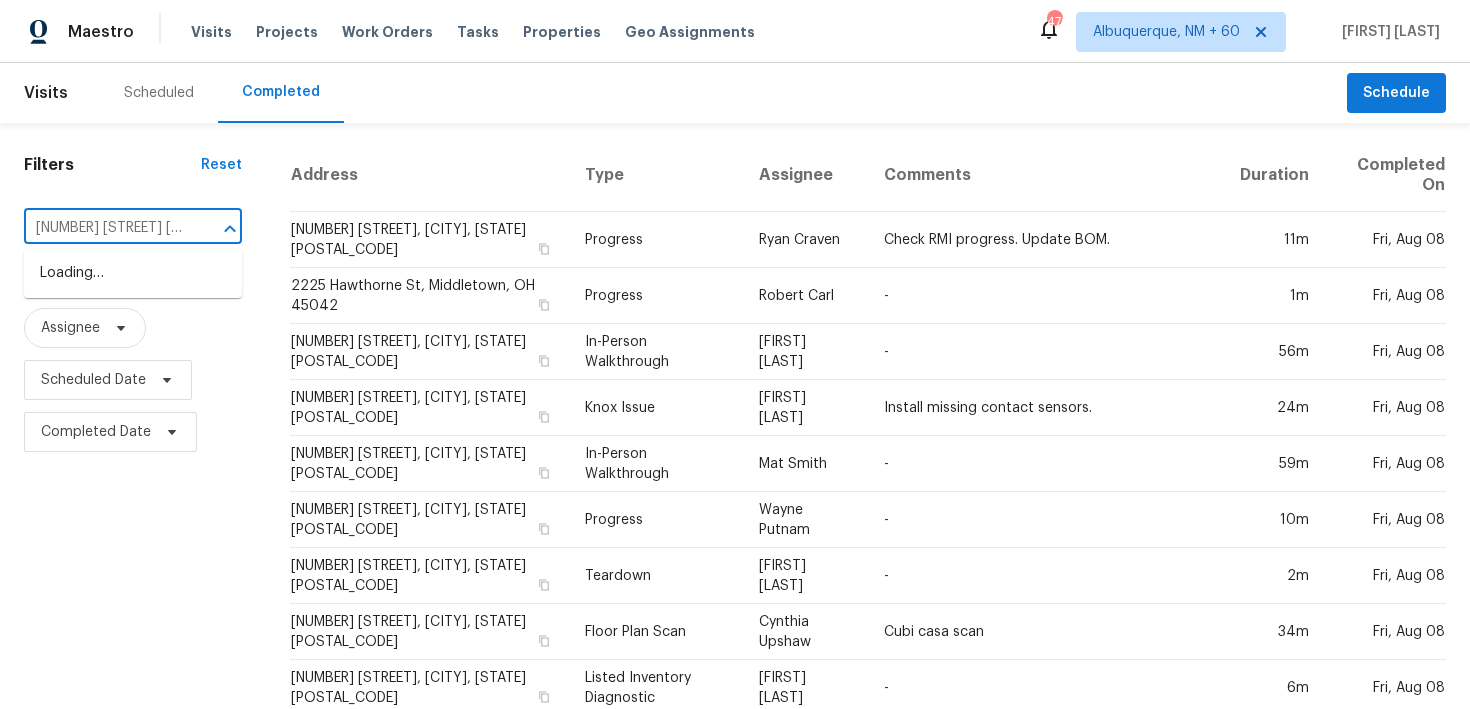 scroll, scrollTop: 0, scrollLeft: 69, axis: horizontal 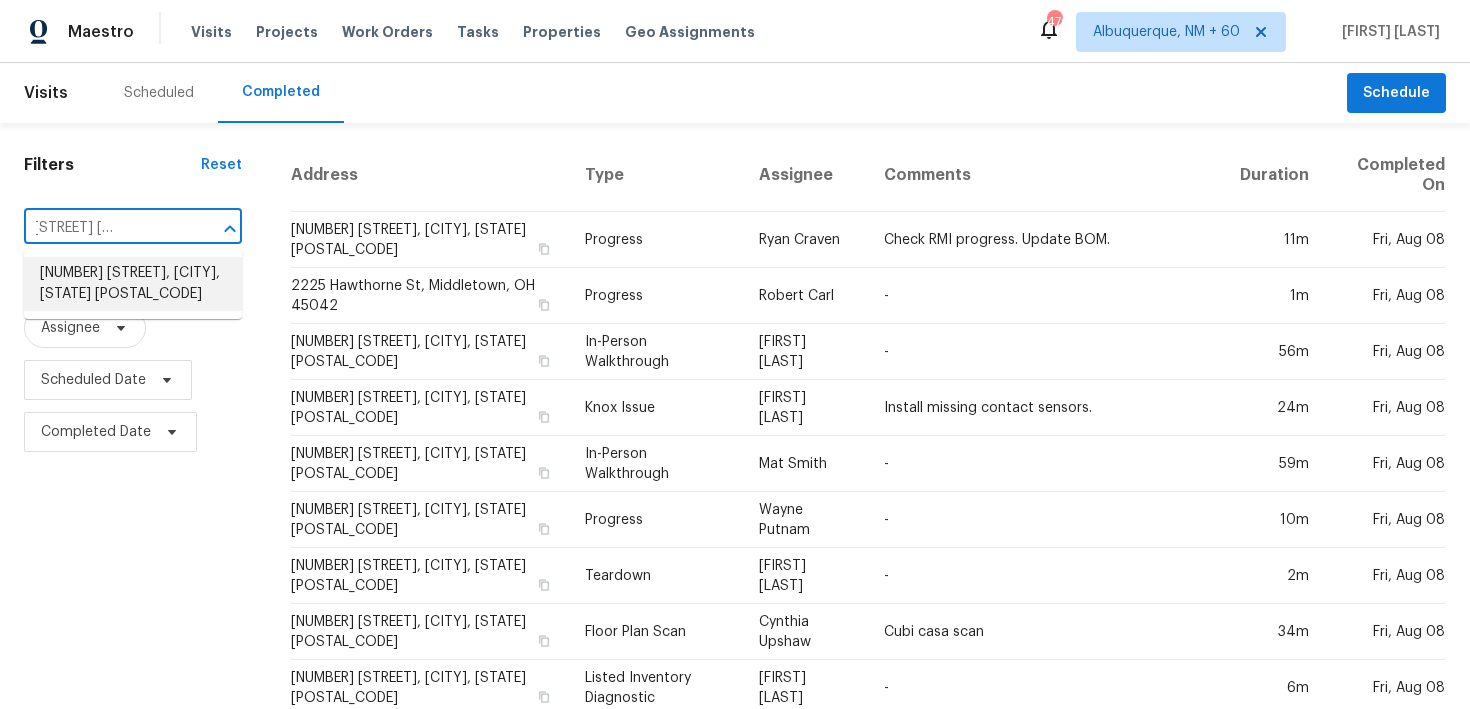click on "[NUMBER] [STREET], [CITY], [STATE] [POSTAL_CODE]" at bounding box center (133, 284) 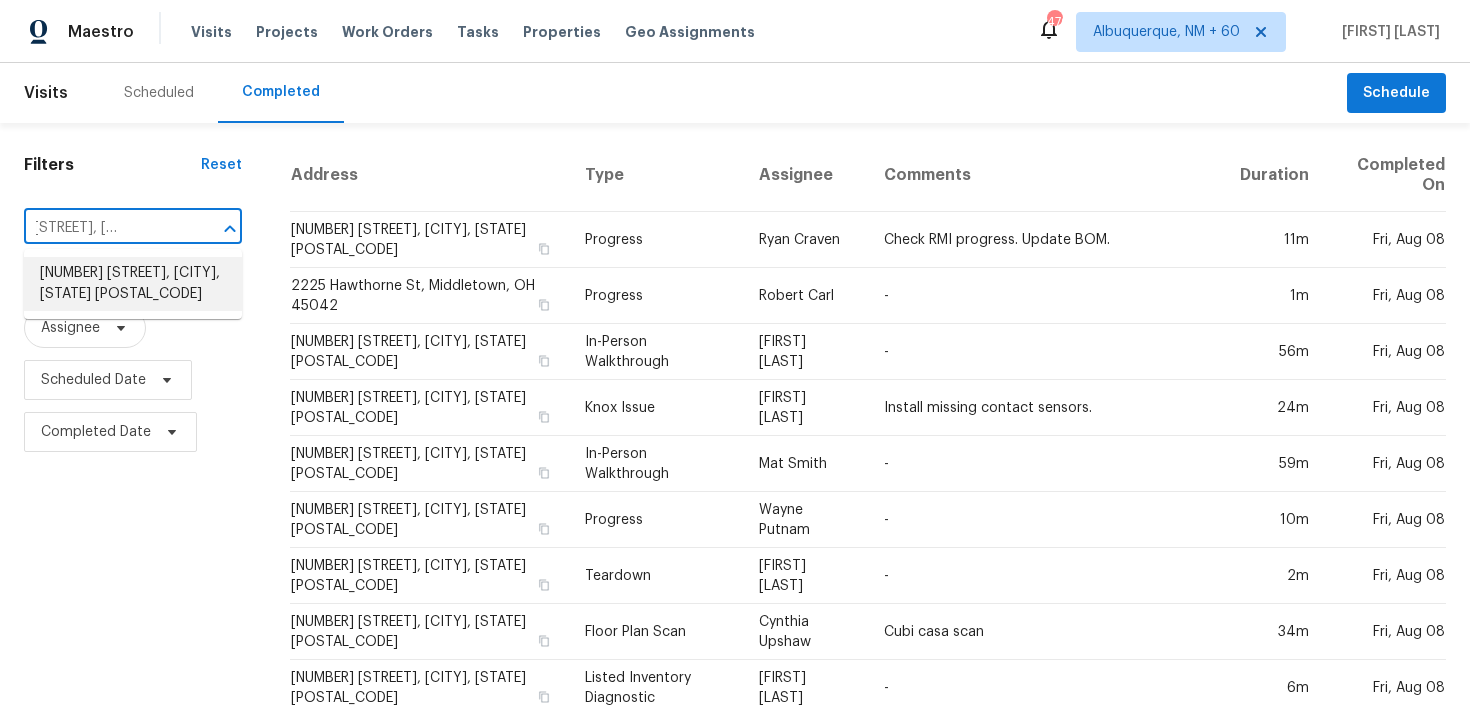 scroll, scrollTop: 0, scrollLeft: 0, axis: both 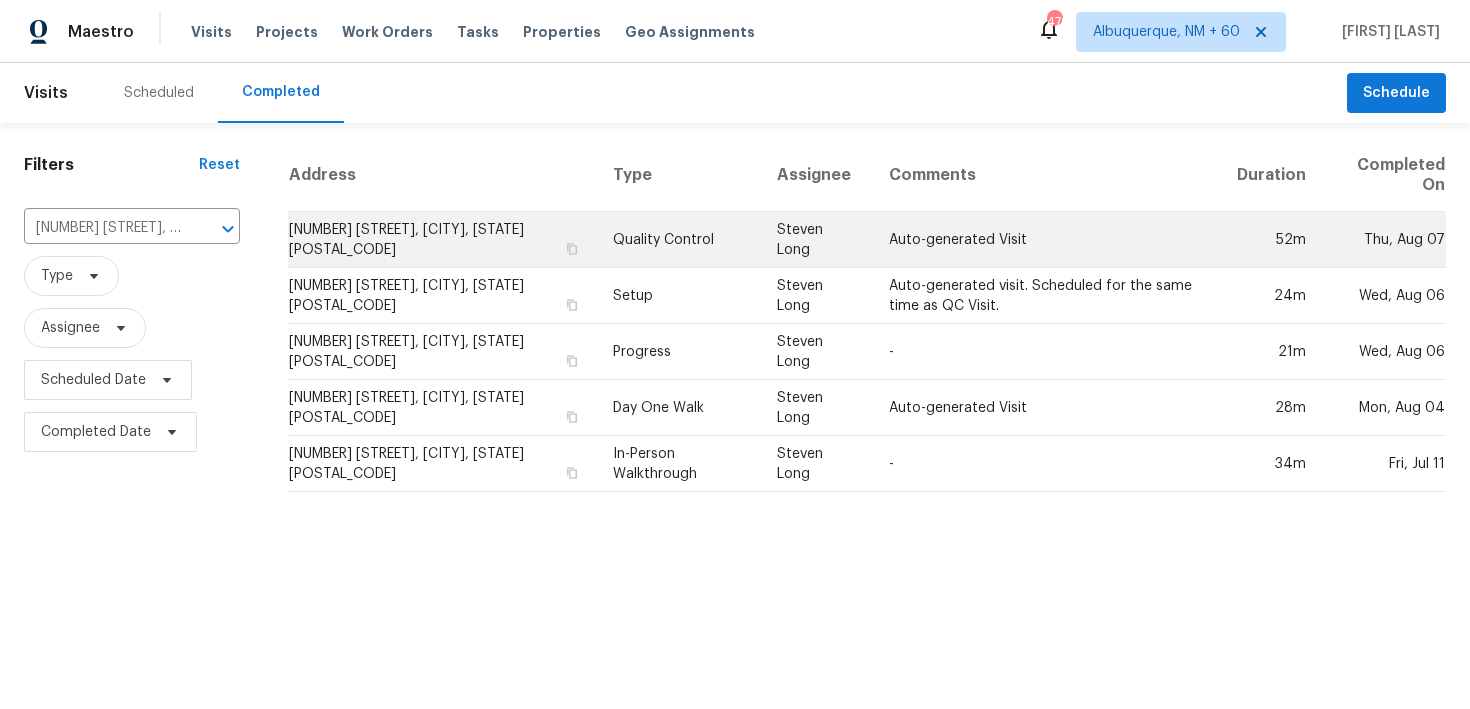 click on "Quality Control" at bounding box center (679, 240) 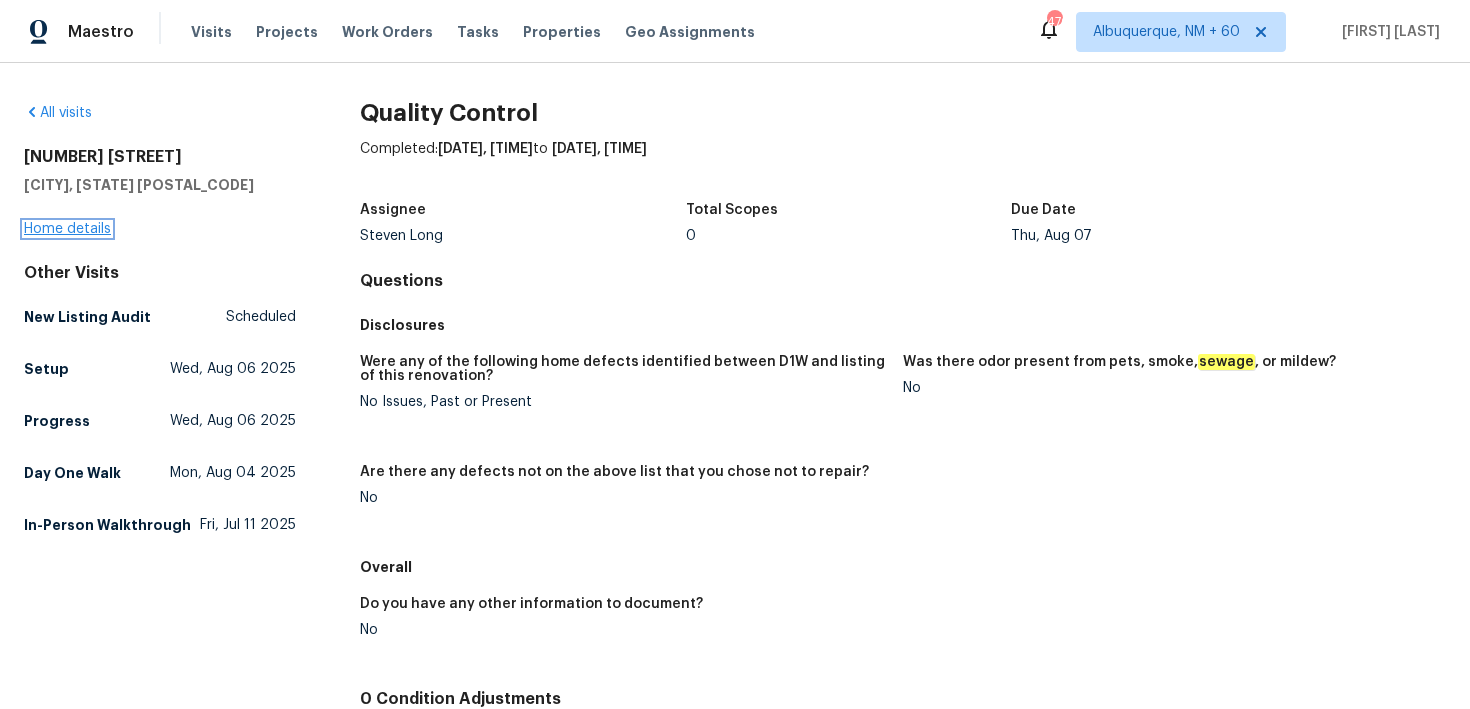 click on "Home details" at bounding box center [67, 229] 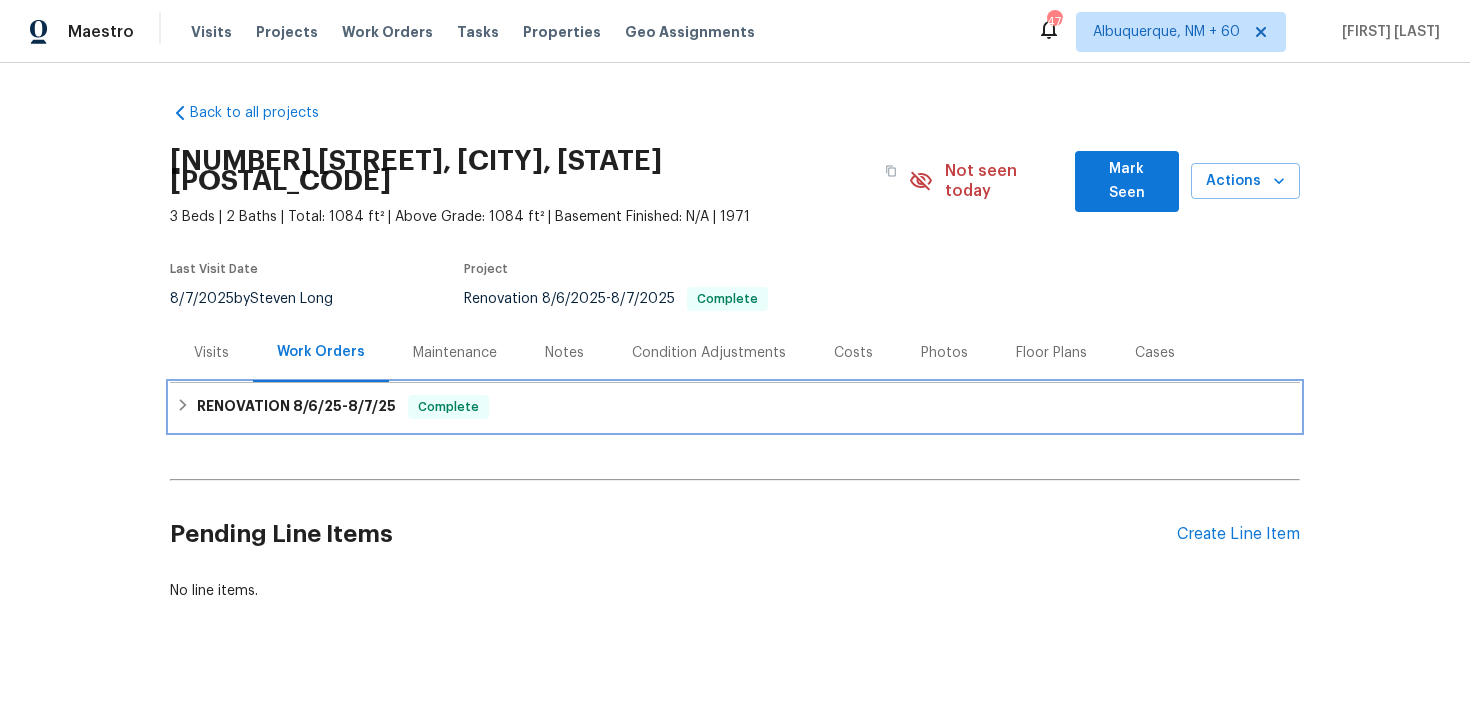 click on "RENOVATION   8/6/25  -  8/7/25 Complete" at bounding box center [735, 407] 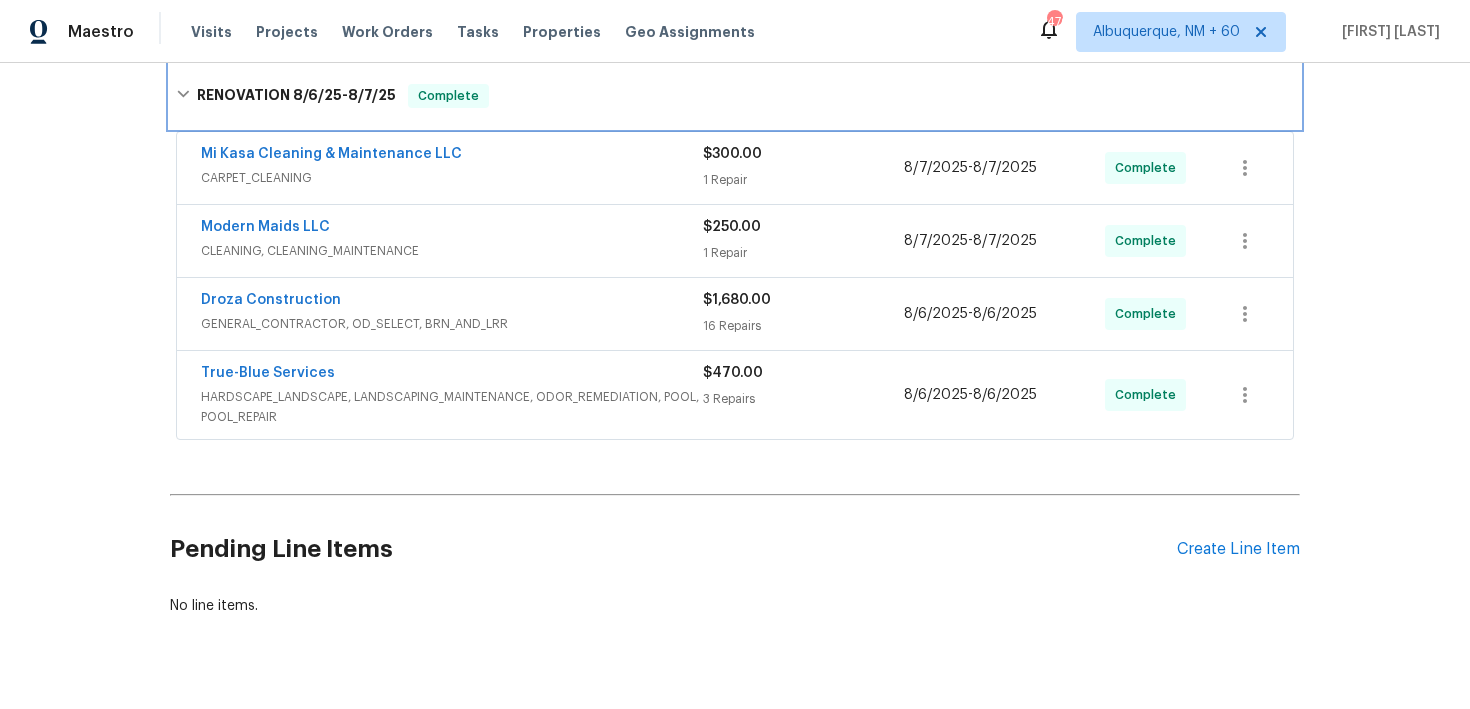 scroll, scrollTop: 358, scrollLeft: 0, axis: vertical 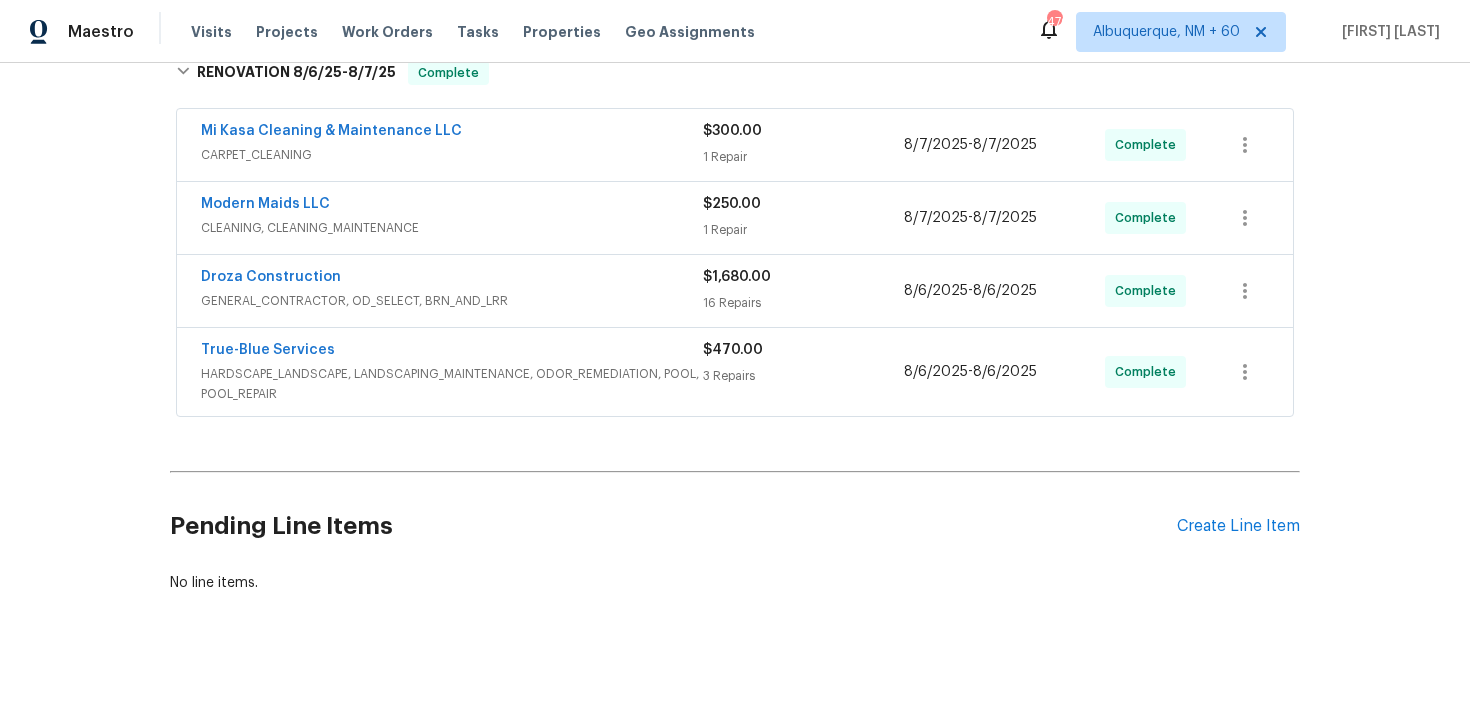 click on "3 Repairs" at bounding box center [803, 376] 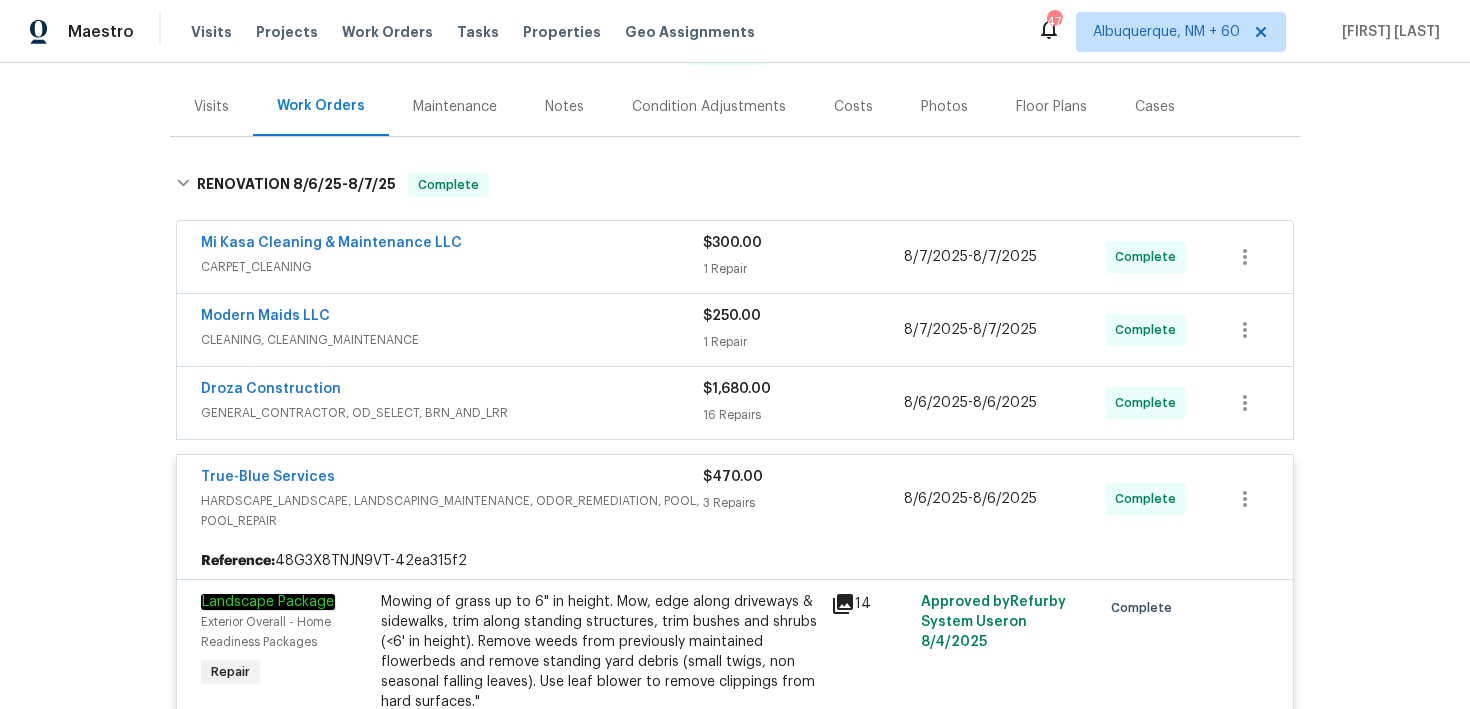 scroll, scrollTop: 122, scrollLeft: 0, axis: vertical 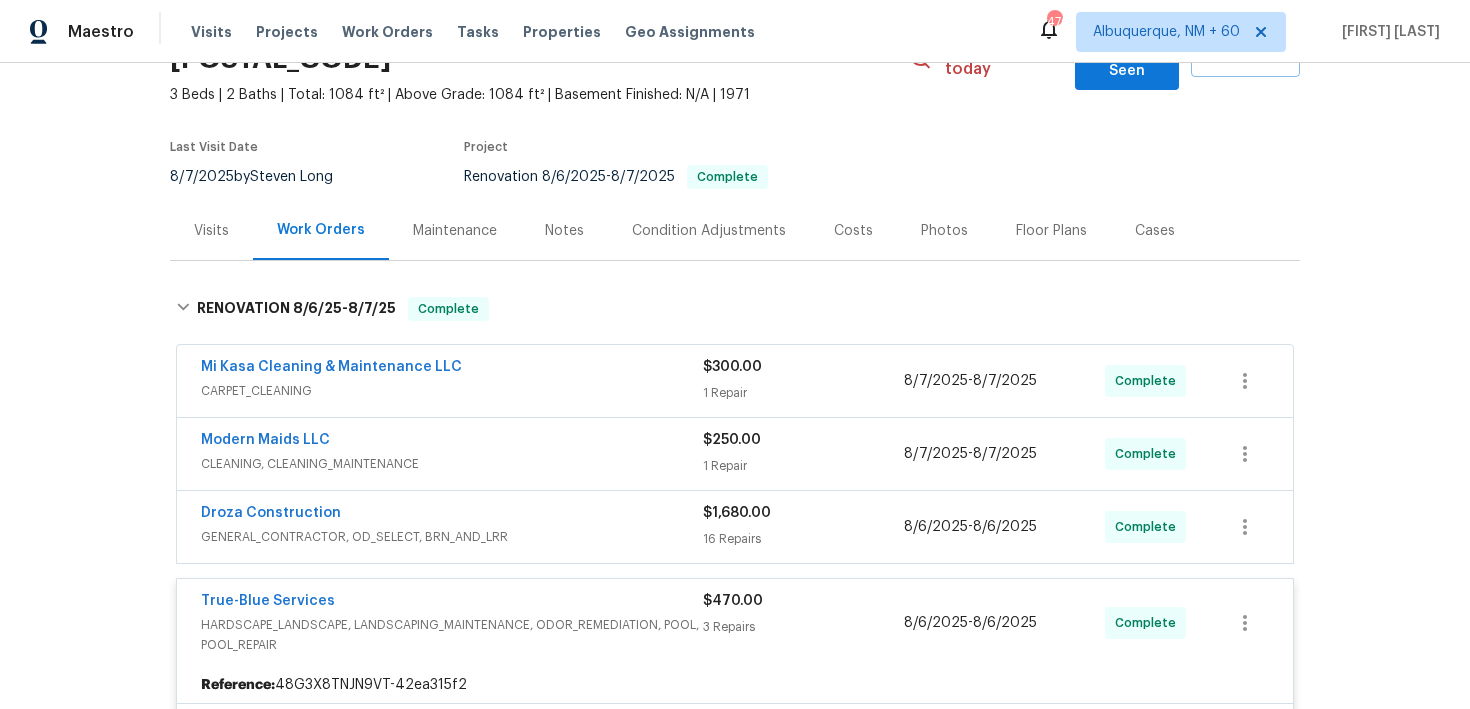 click on "GENERAL_CONTRACTOR, OD_SELECT, BRN_AND_LRR" at bounding box center [452, 537] 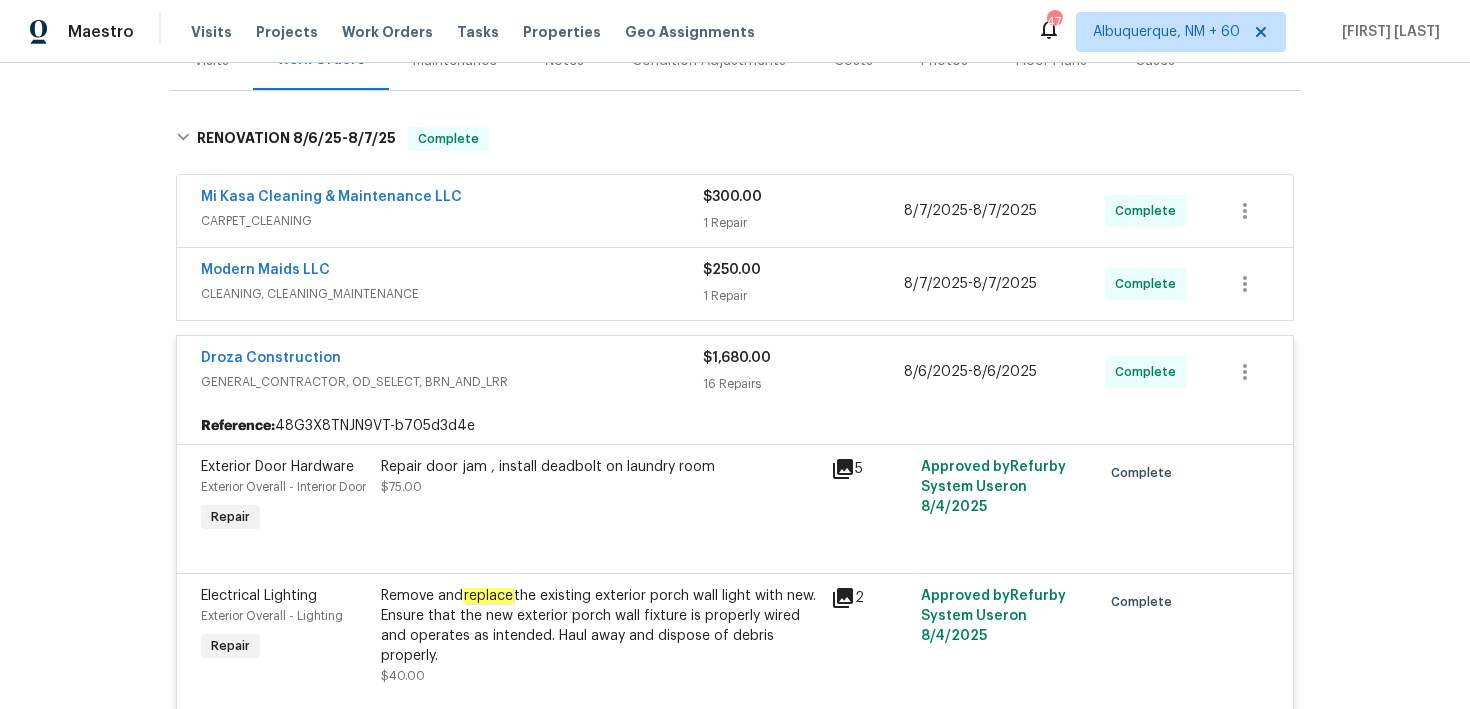 scroll, scrollTop: 247, scrollLeft: 0, axis: vertical 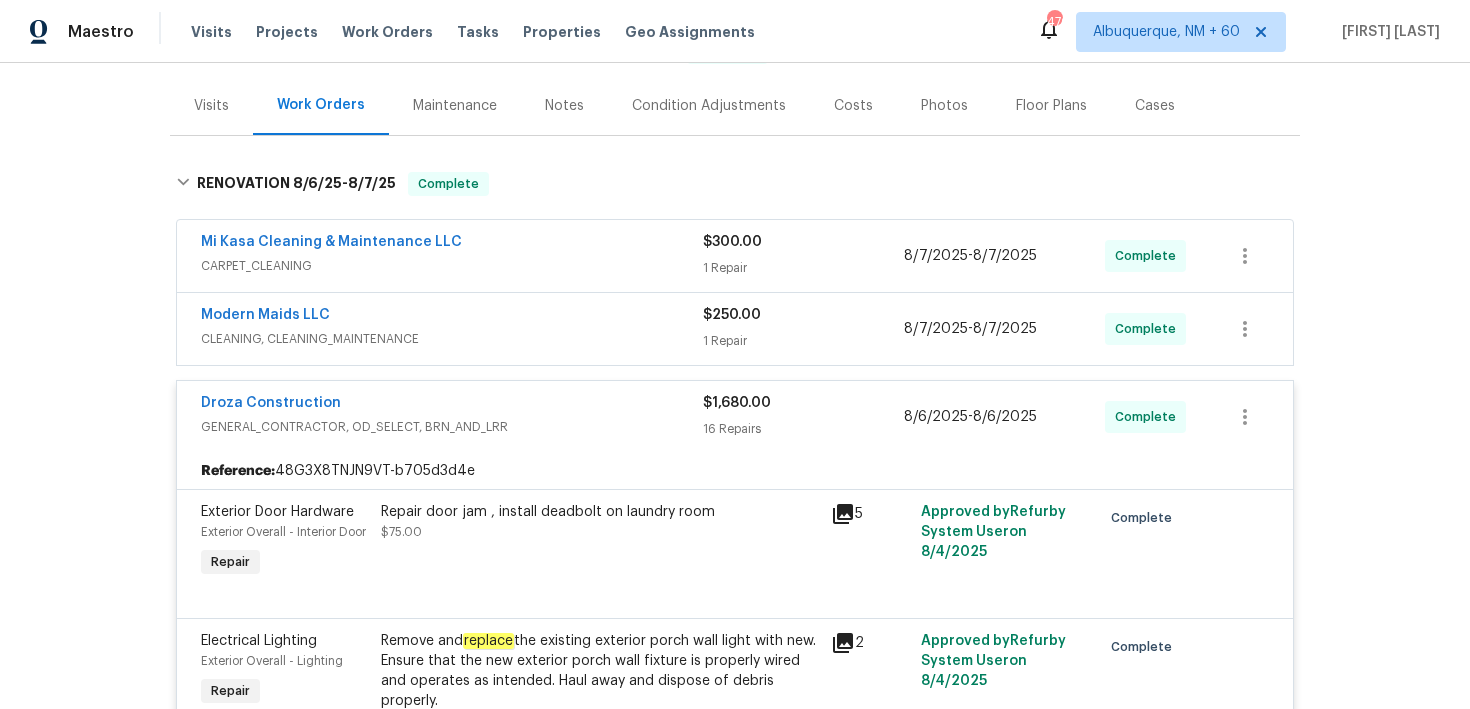 click on "$250.00" at bounding box center (732, 315) 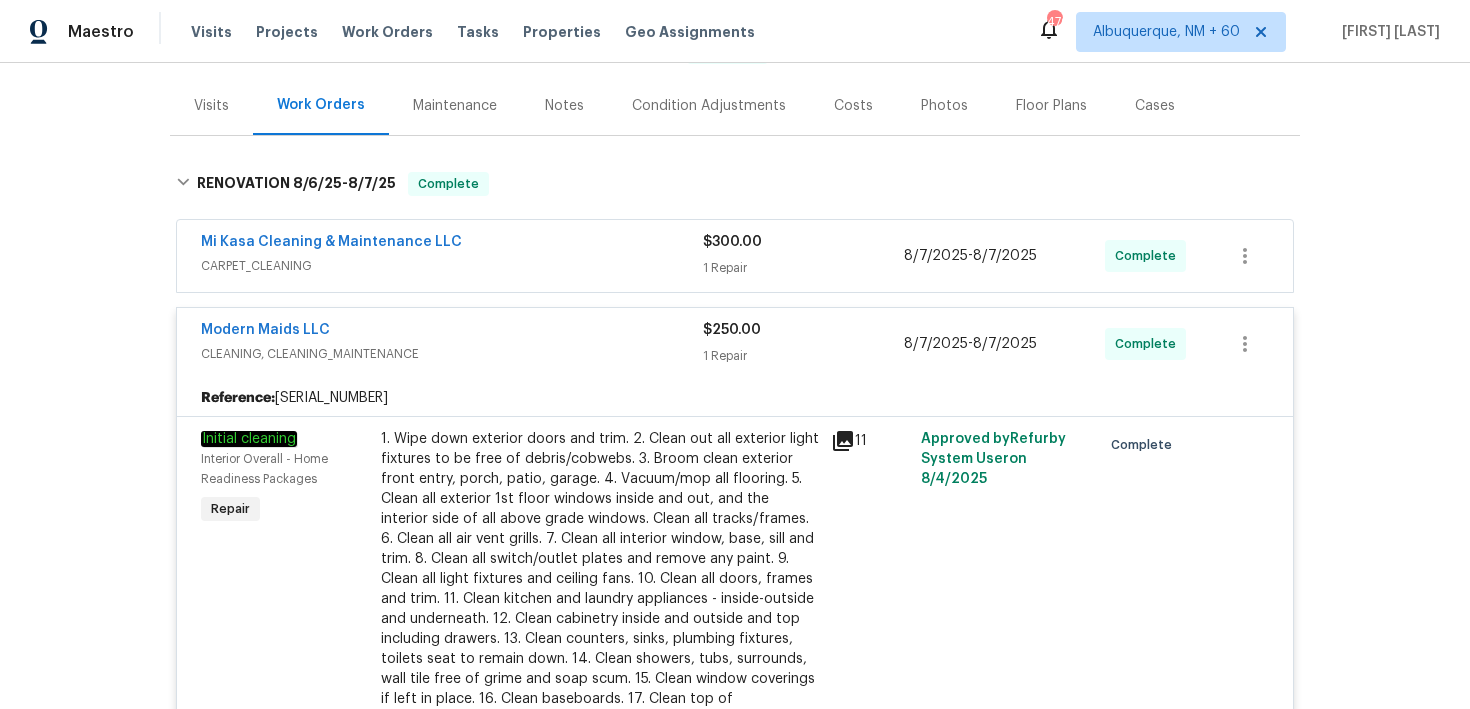 click on "1 Repair" at bounding box center (803, 268) 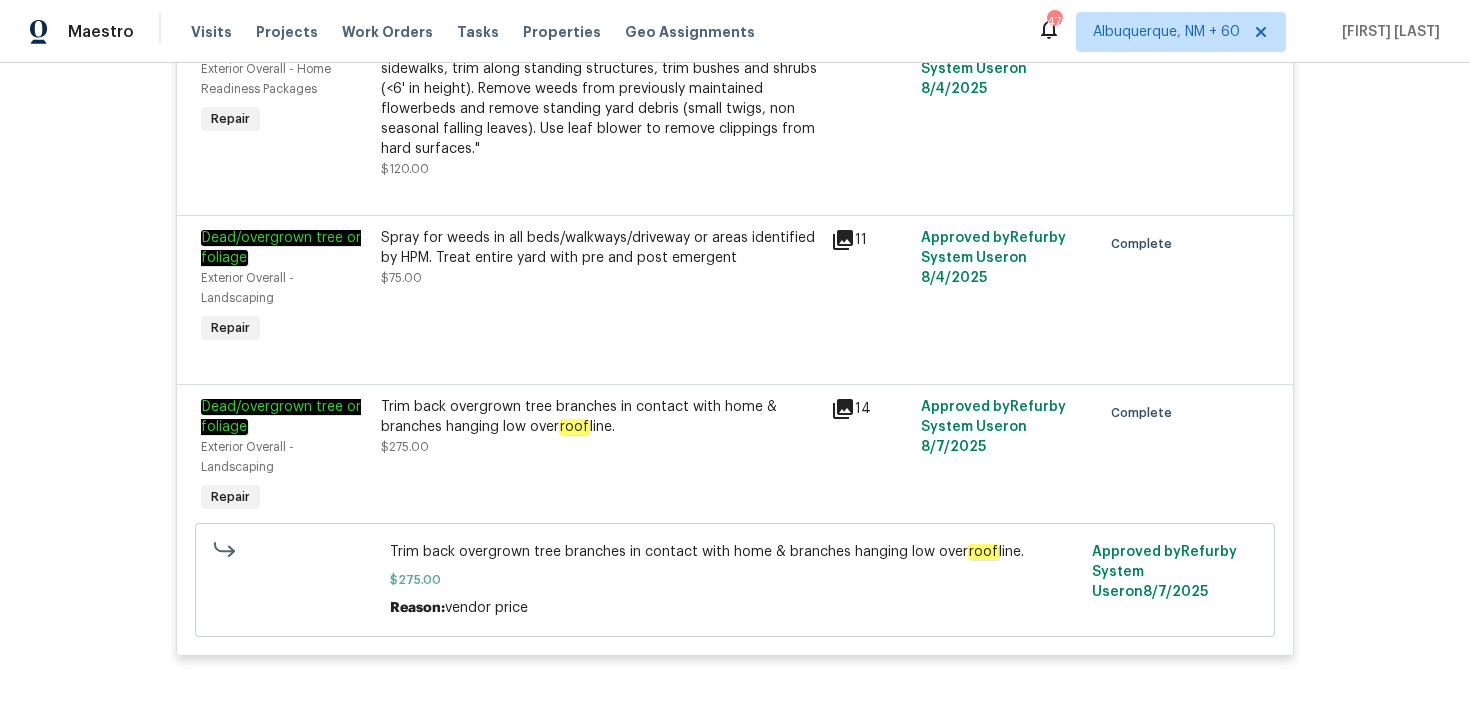 scroll, scrollTop: 4938, scrollLeft: 0, axis: vertical 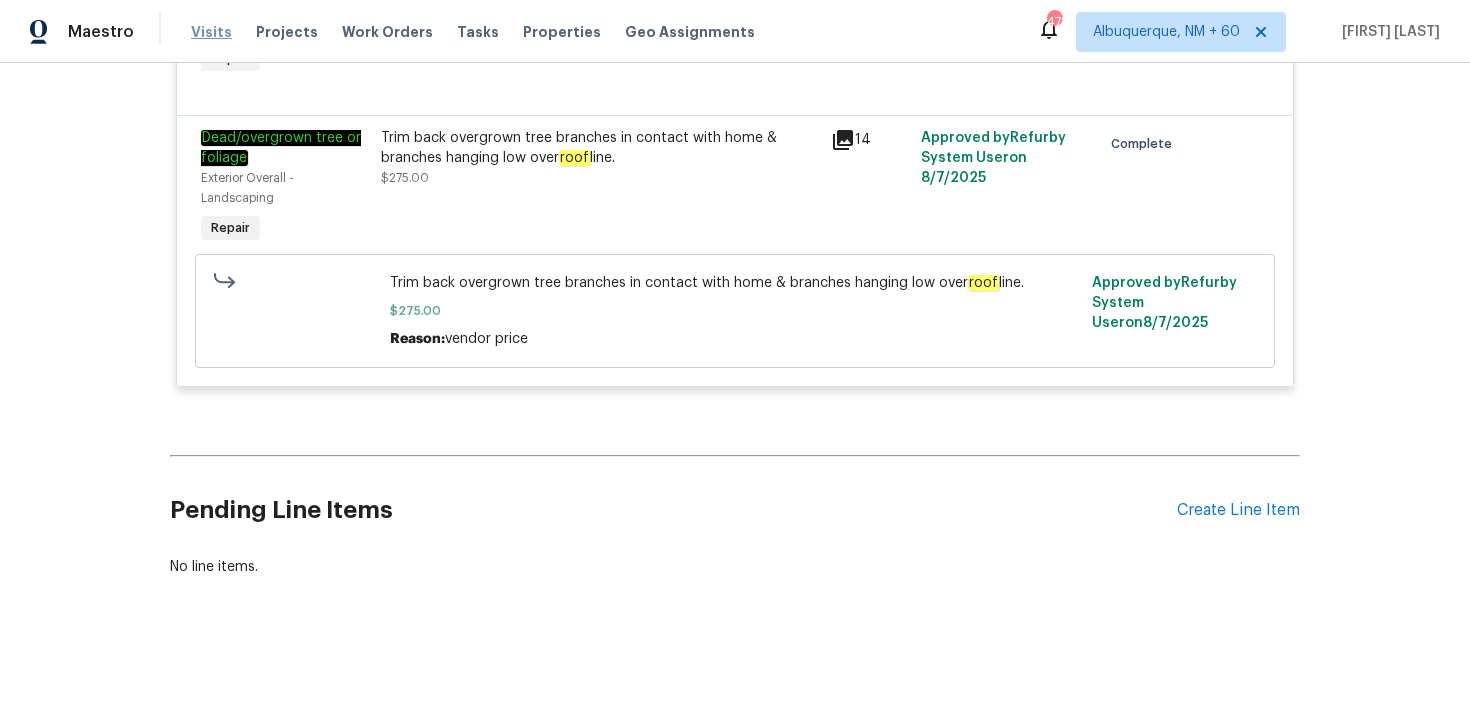 click on "Visits" at bounding box center (211, 32) 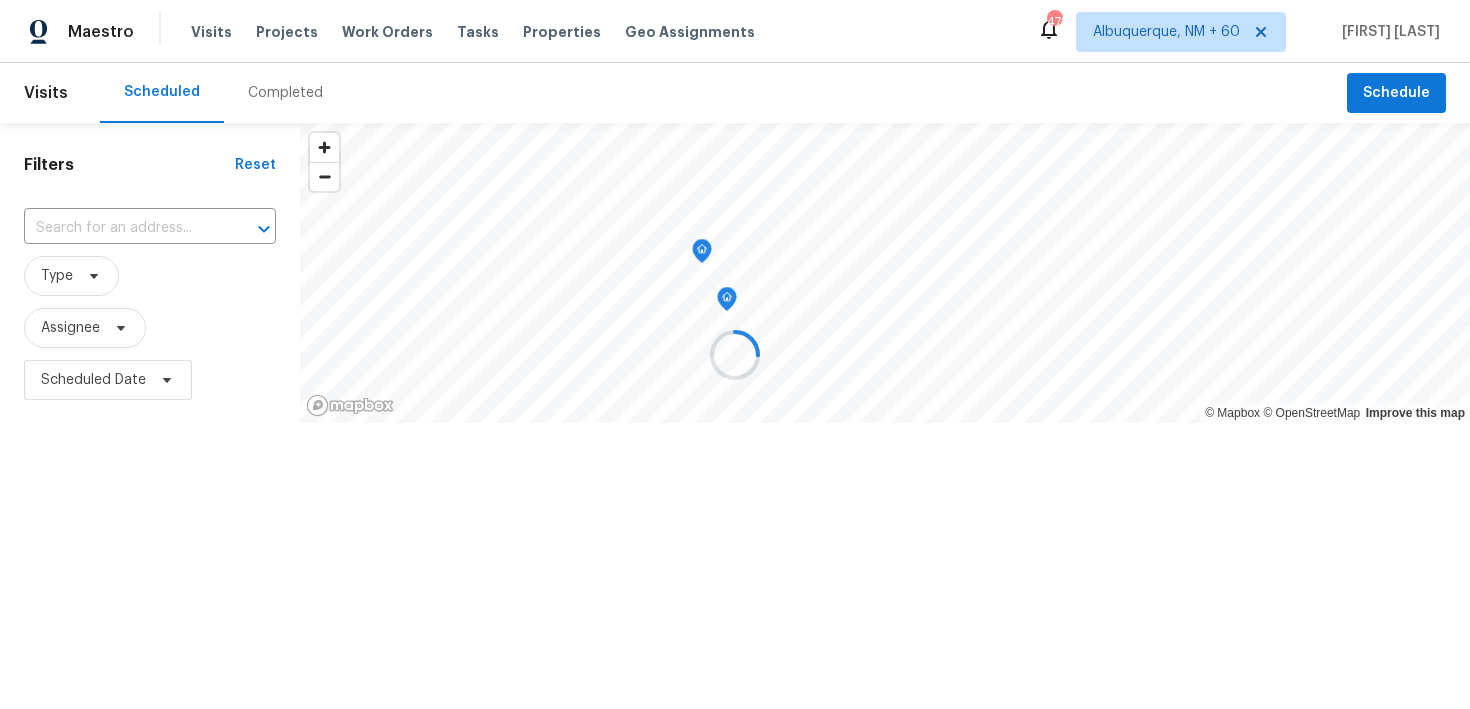 click at bounding box center [735, 354] 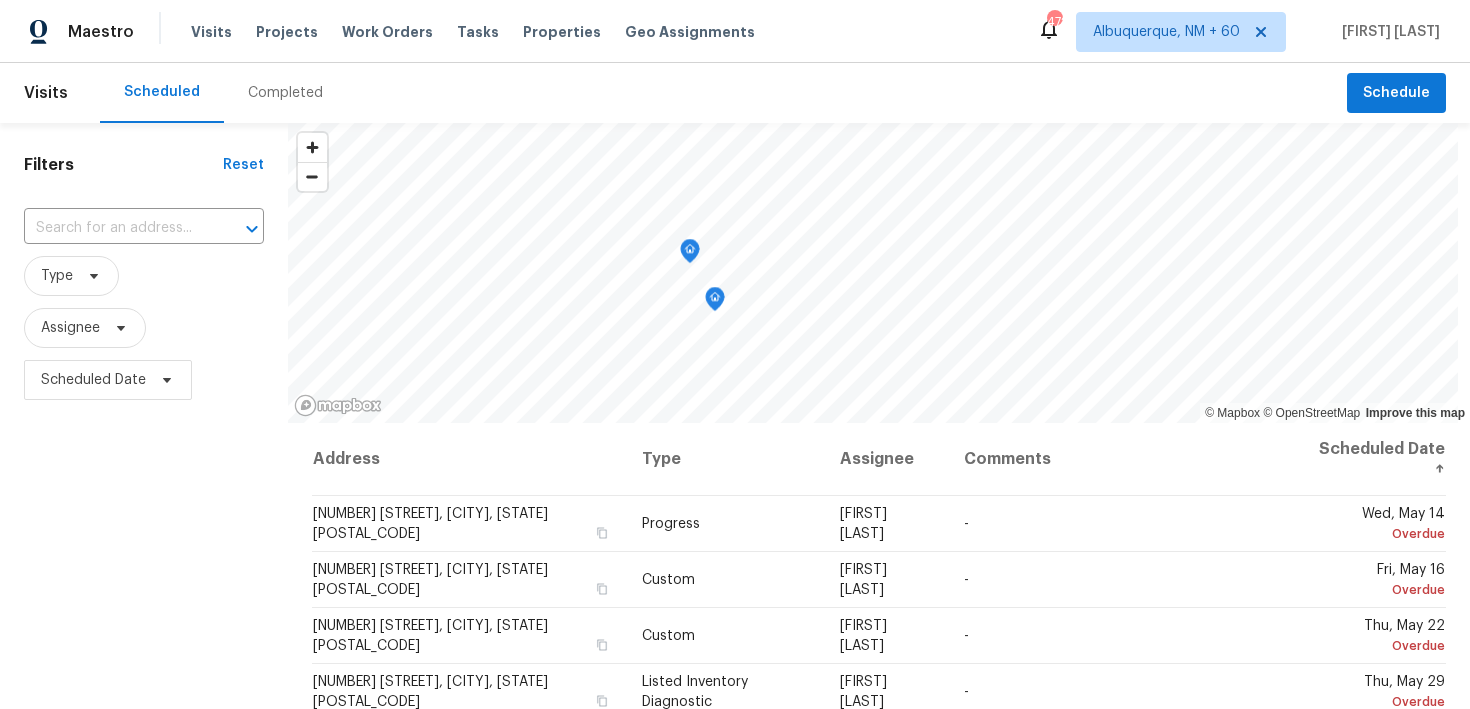 click on "Completed" at bounding box center [285, 93] 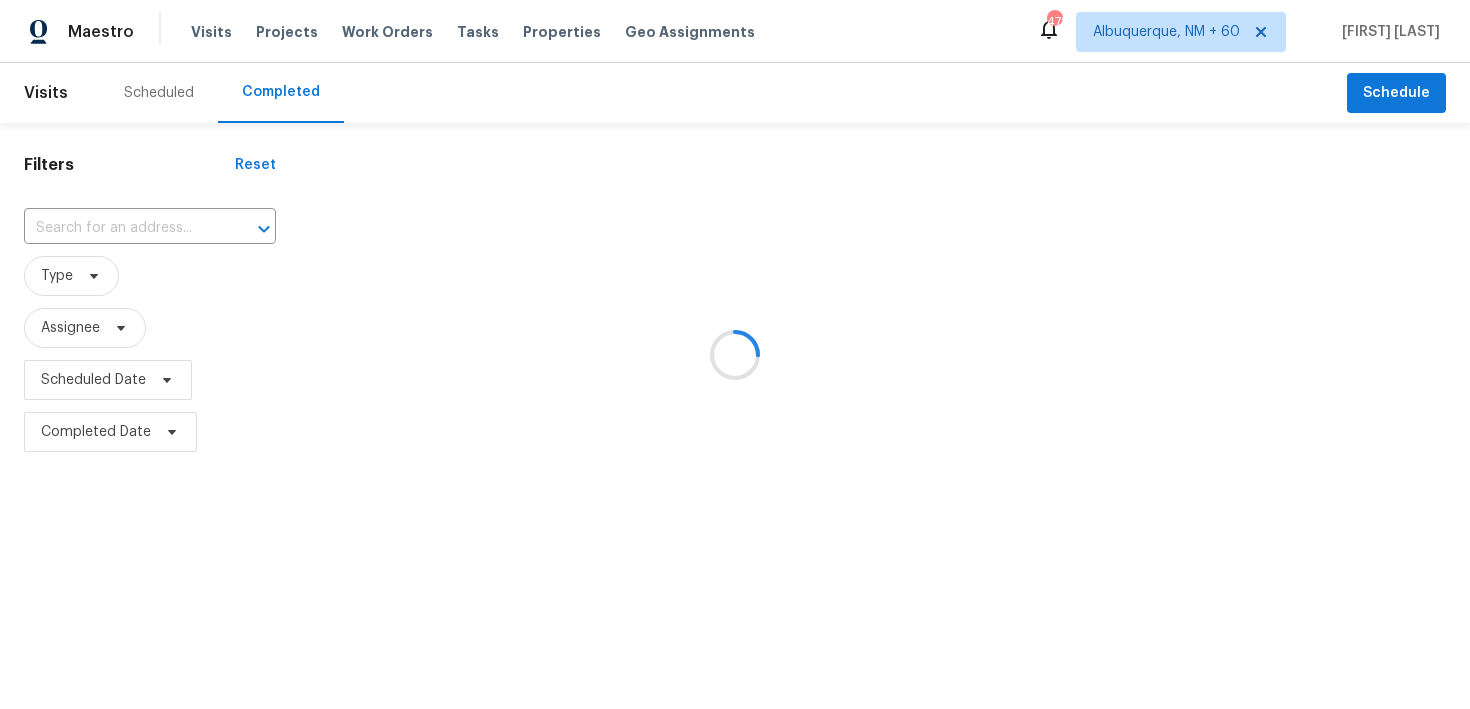 click at bounding box center (735, 354) 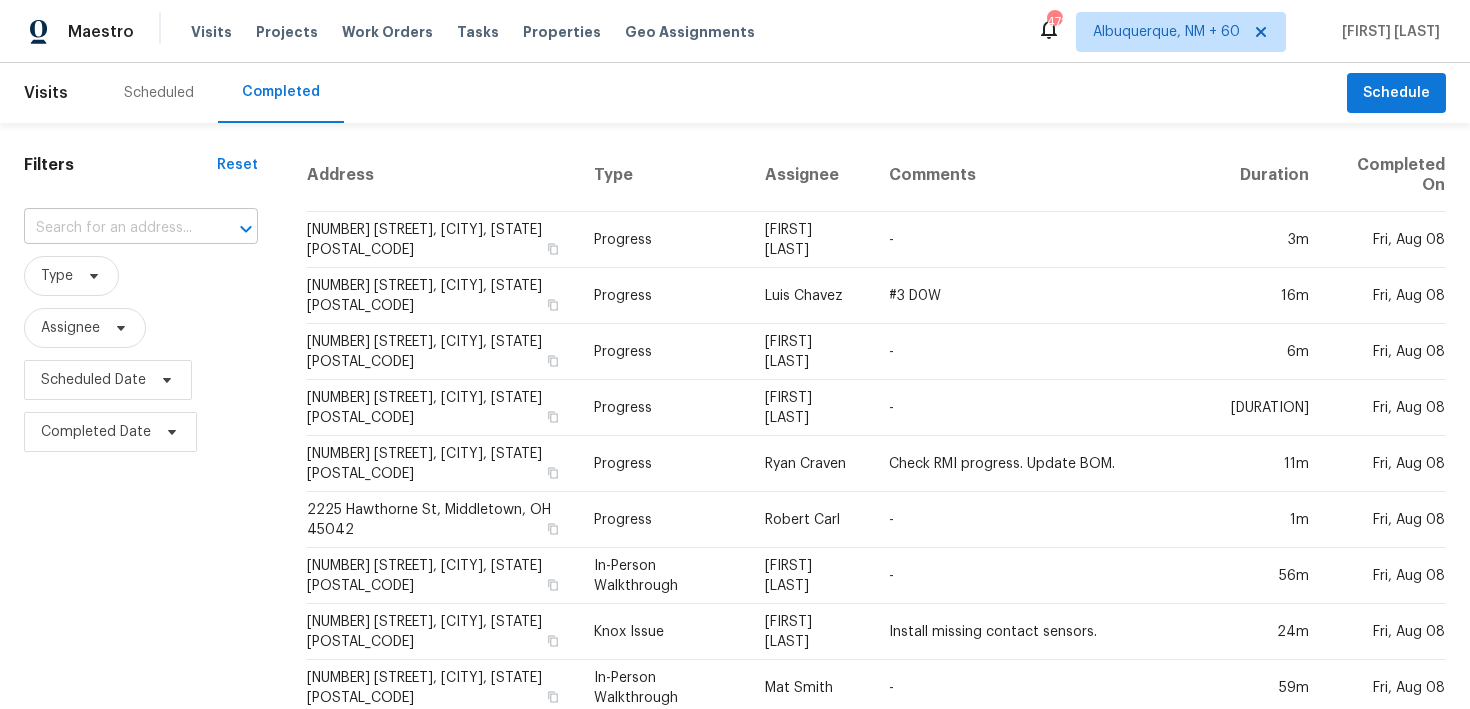 click at bounding box center [113, 228] 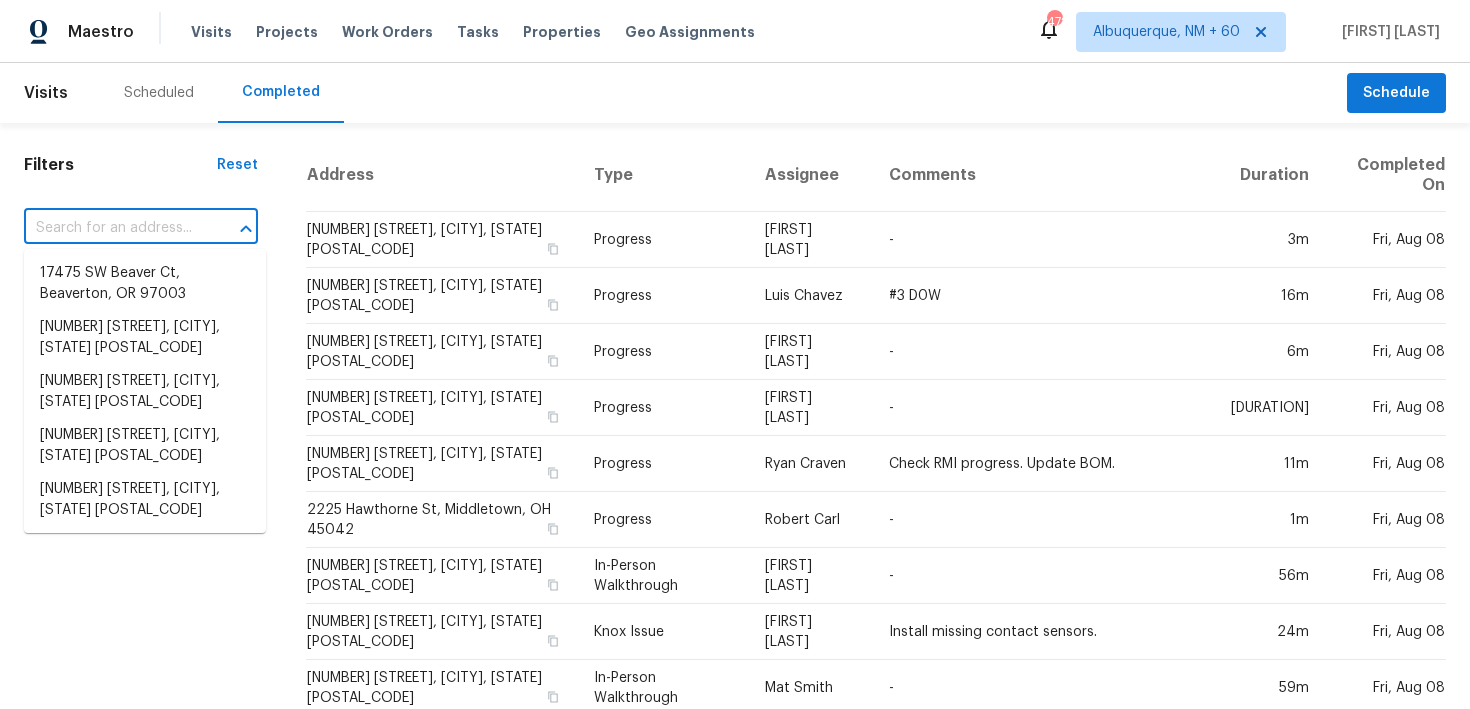 paste on "[NUMBER] [STREET] [CITY], [STATE] [POSTAL_CODE]" 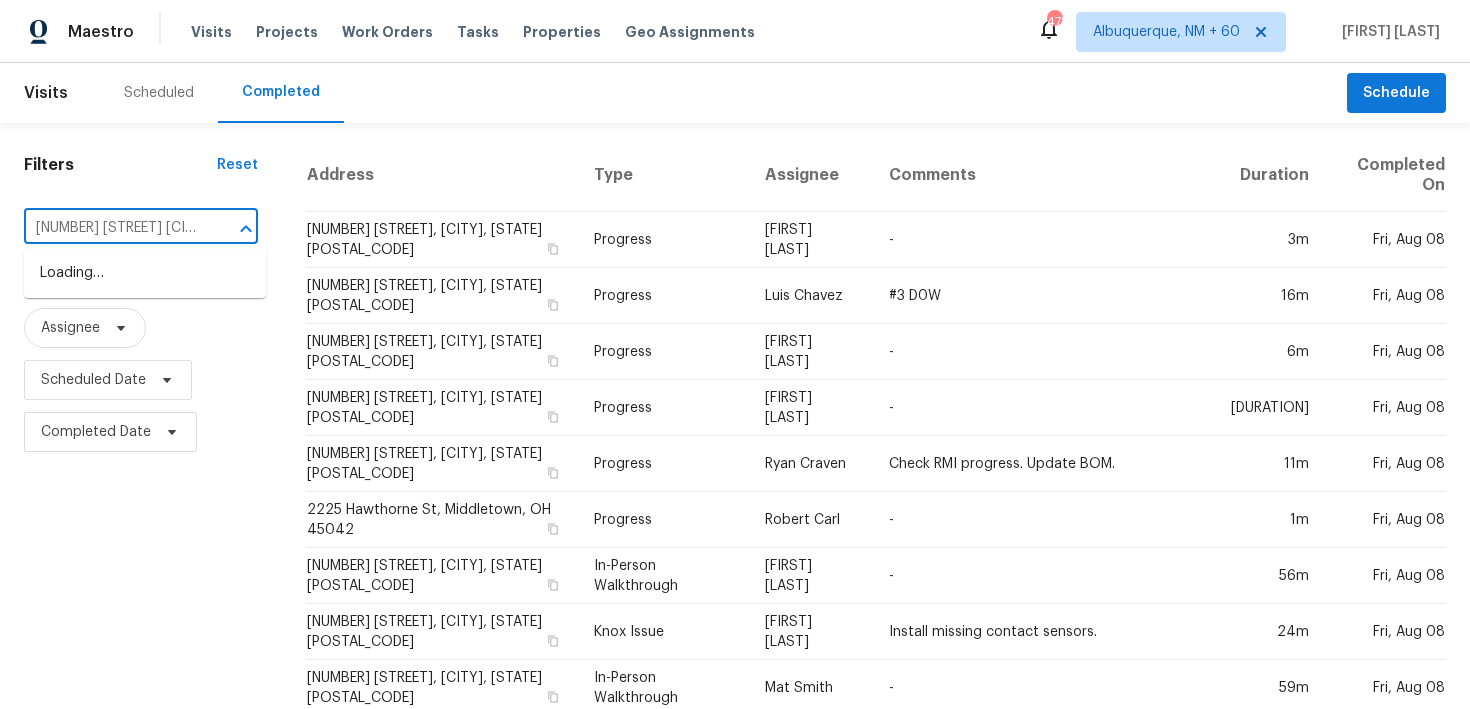 scroll, scrollTop: 0, scrollLeft: 81, axis: horizontal 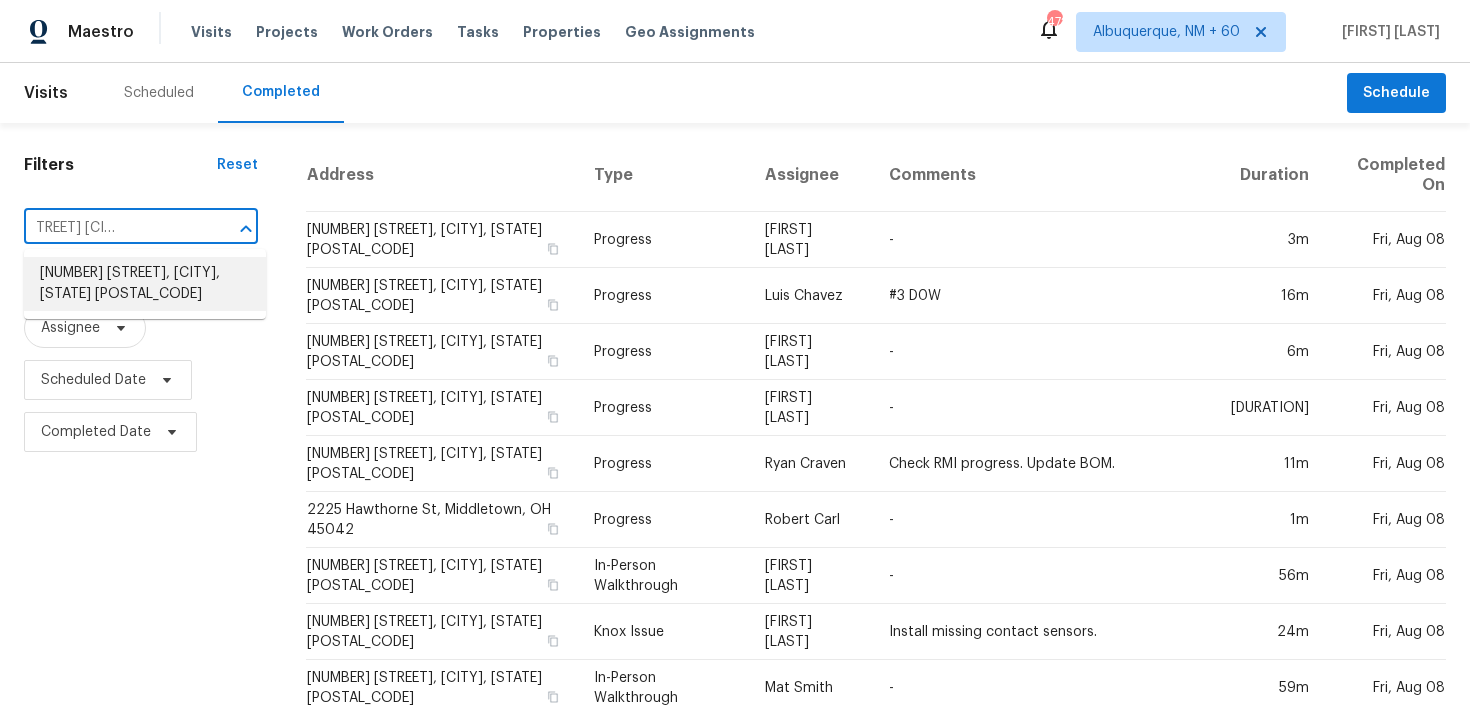 click on "[NUMBER] [STREET], [CITY], [STATE] [POSTAL_CODE]" at bounding box center [145, 284] 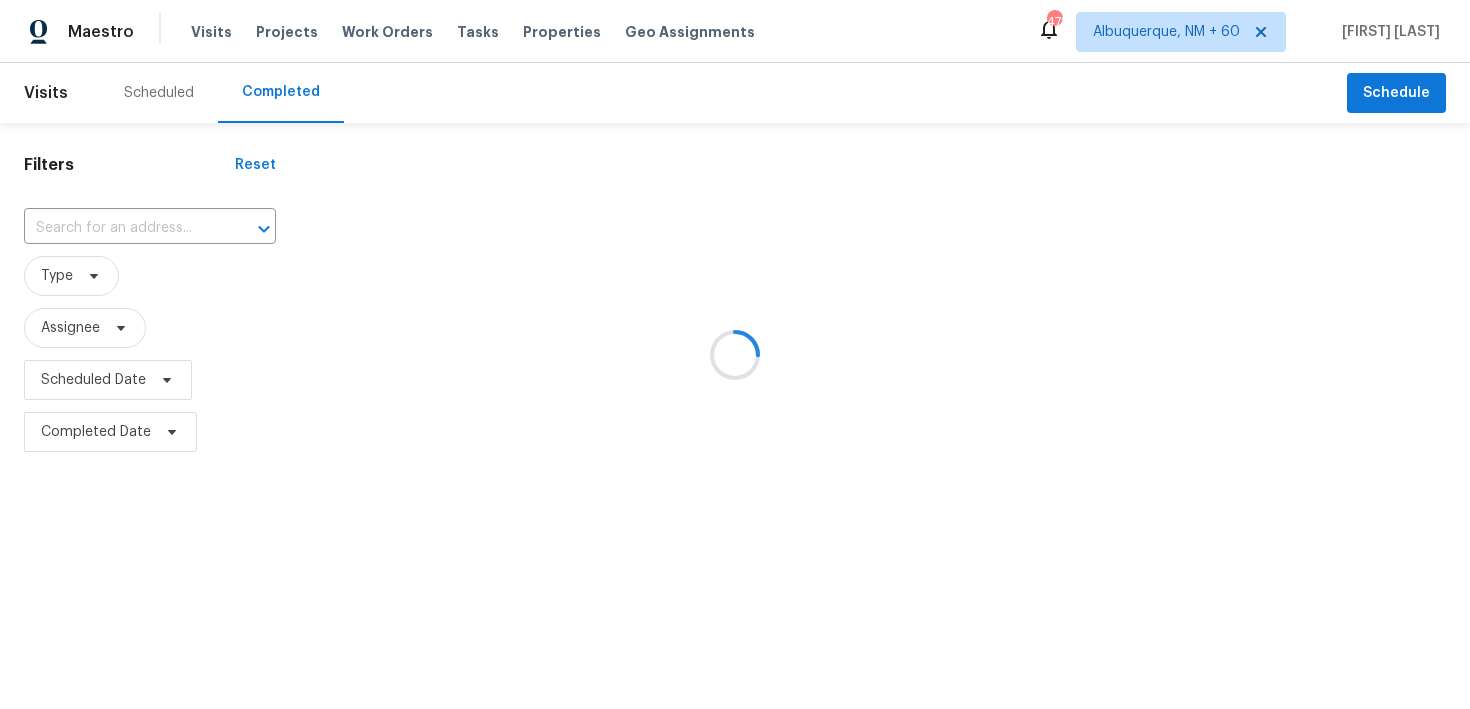 type on "[NUMBER] [STREET], [CITY], [STATE] [POSTAL_CODE]" 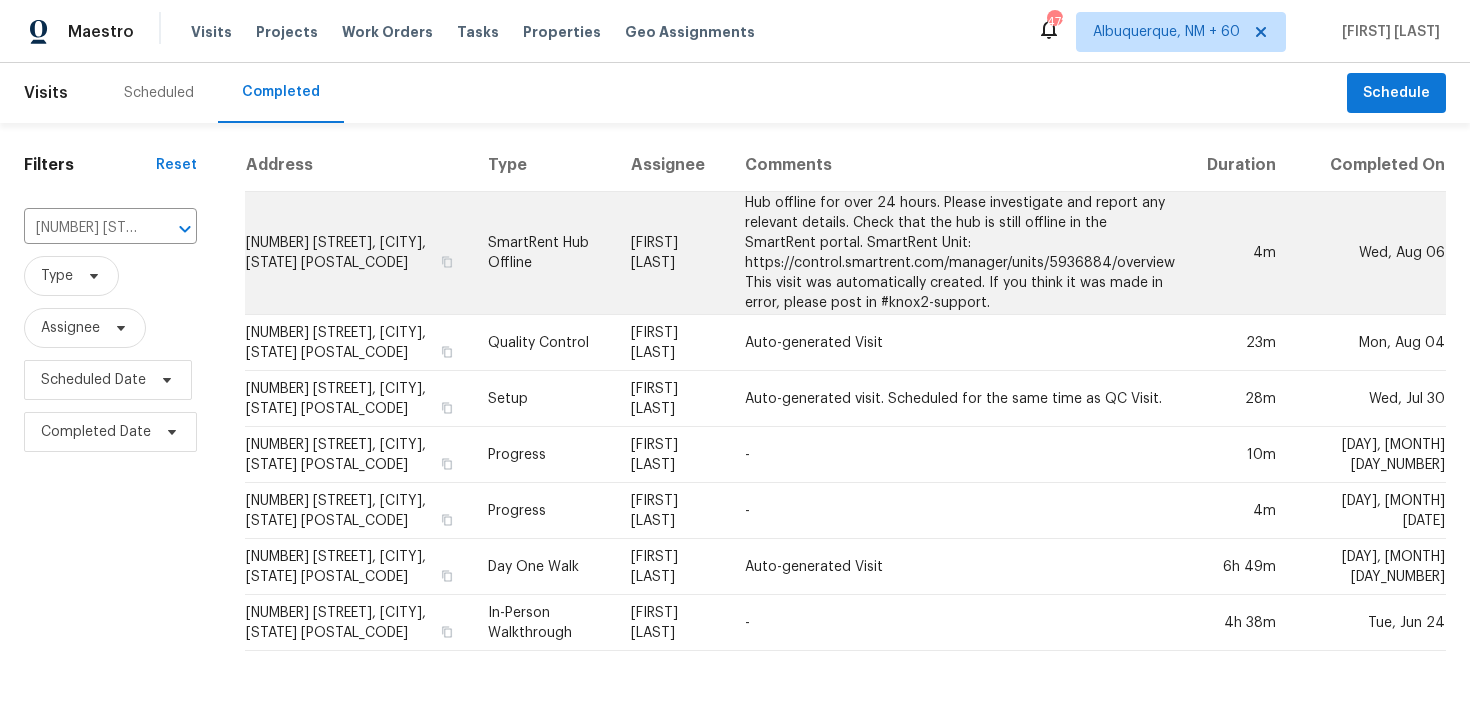 click on "SmartRent Hub Offline" at bounding box center (543, 253) 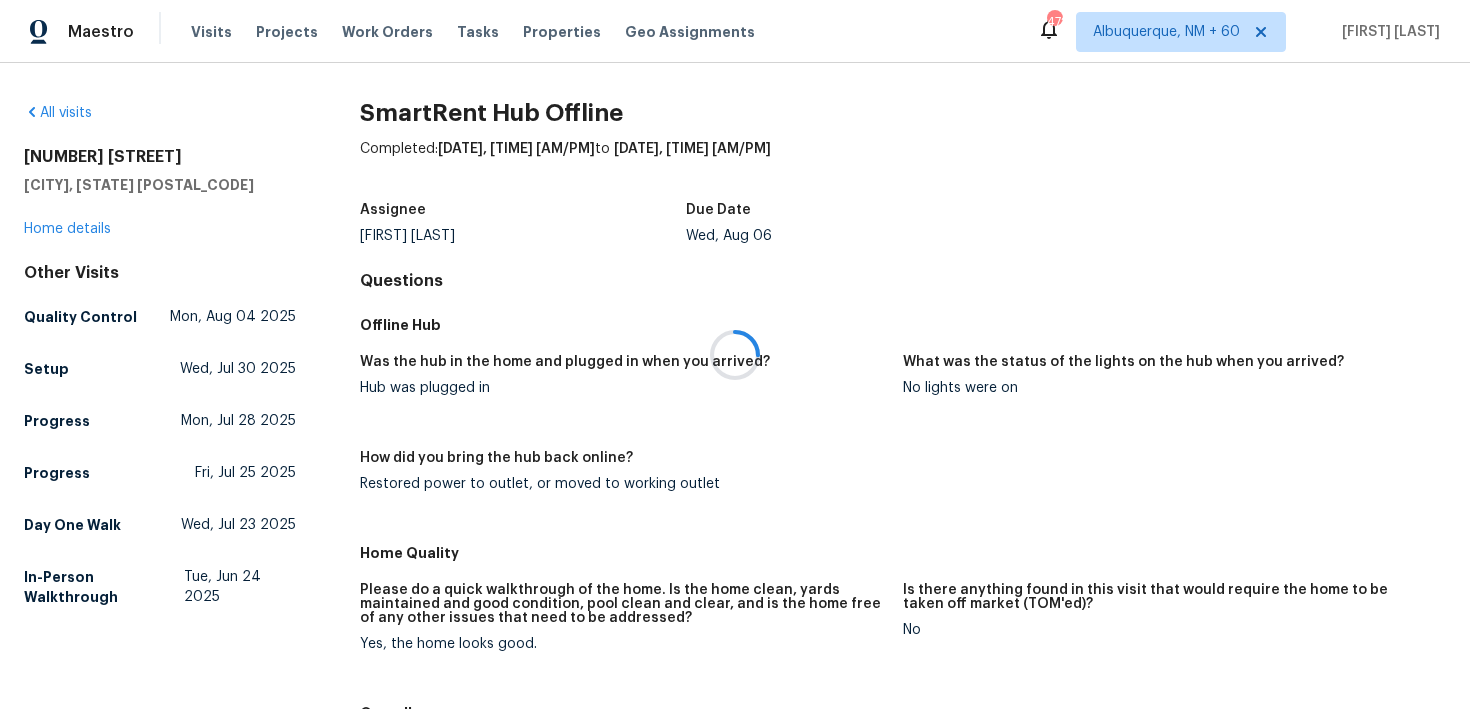 click at bounding box center (735, 354) 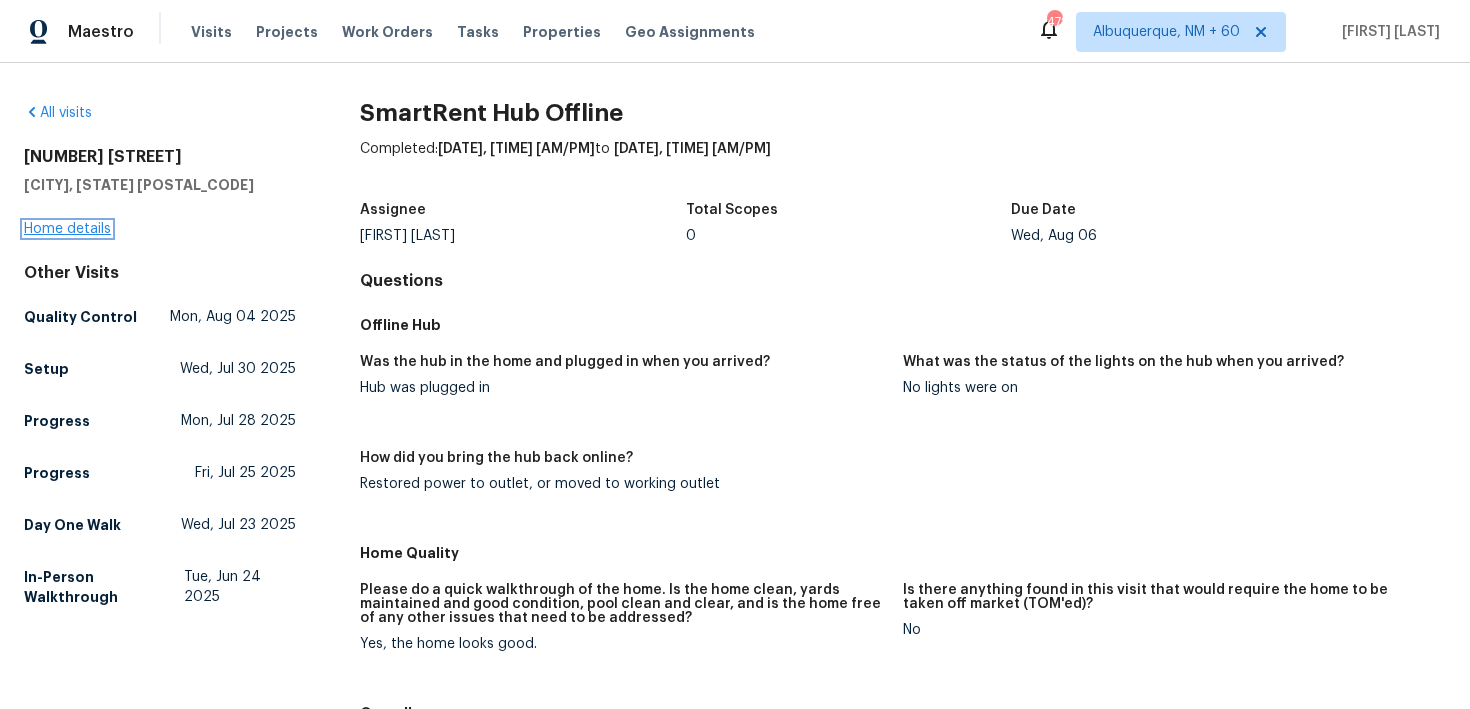 click on "Home details" at bounding box center [67, 229] 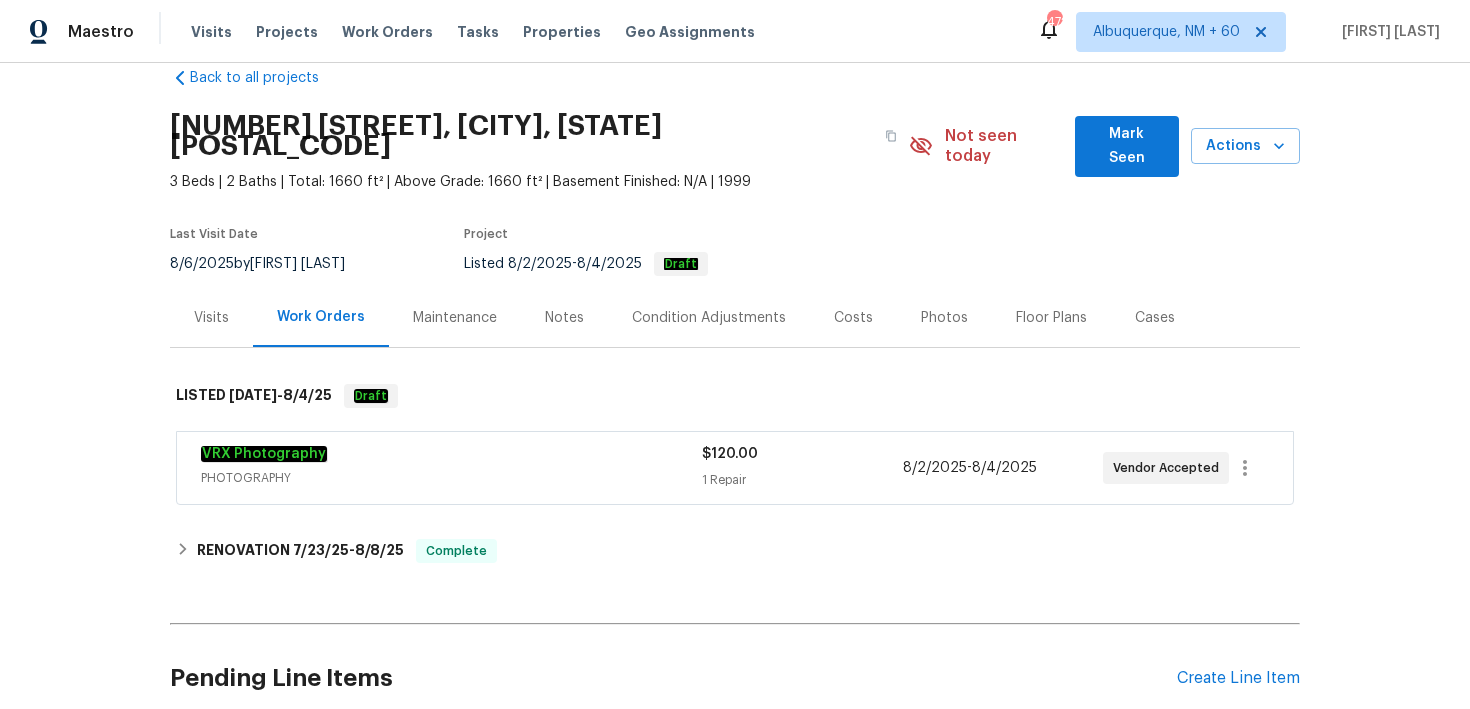 scroll, scrollTop: 42, scrollLeft: 0, axis: vertical 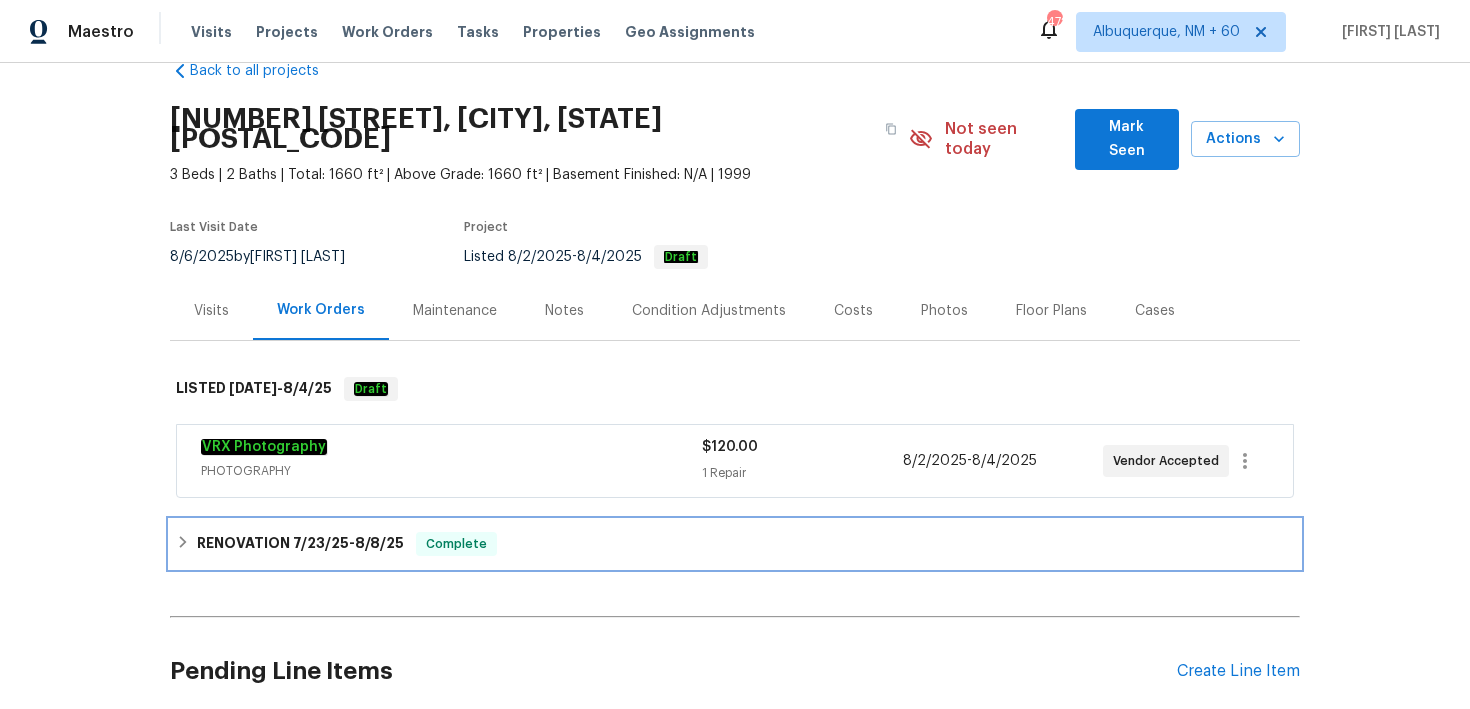 click on "RENOVATION   [DATE]  -  [DATE] Complete" at bounding box center [735, 544] 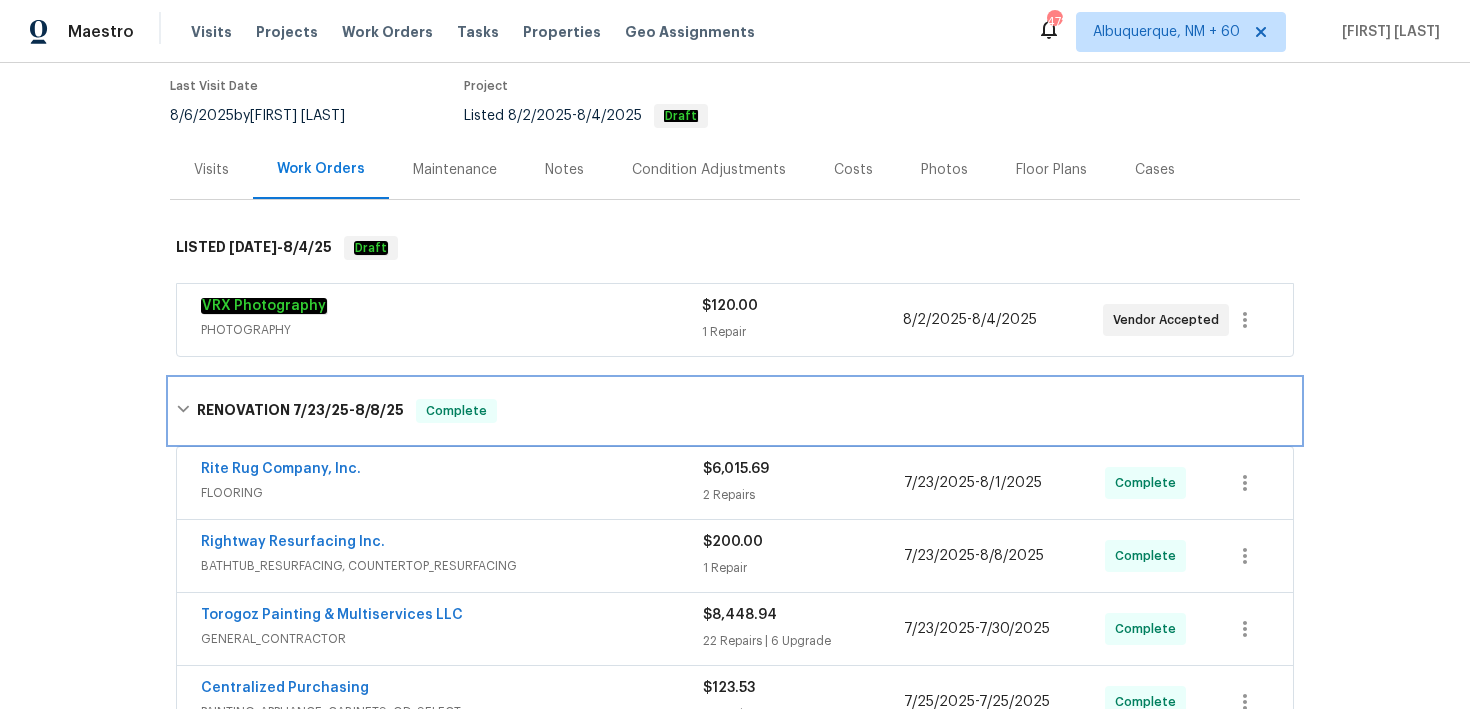 scroll, scrollTop: 230, scrollLeft: 0, axis: vertical 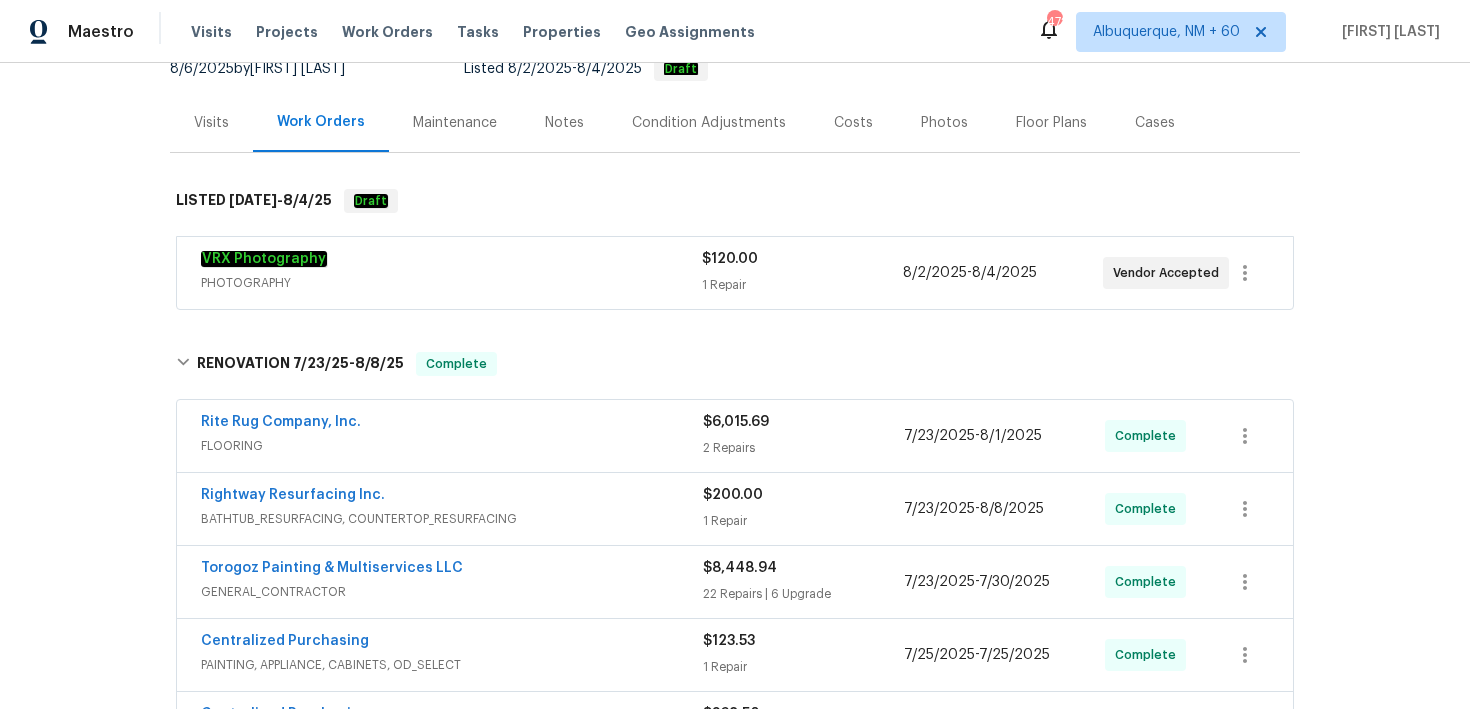 click on "2 Repairs" at bounding box center [803, 448] 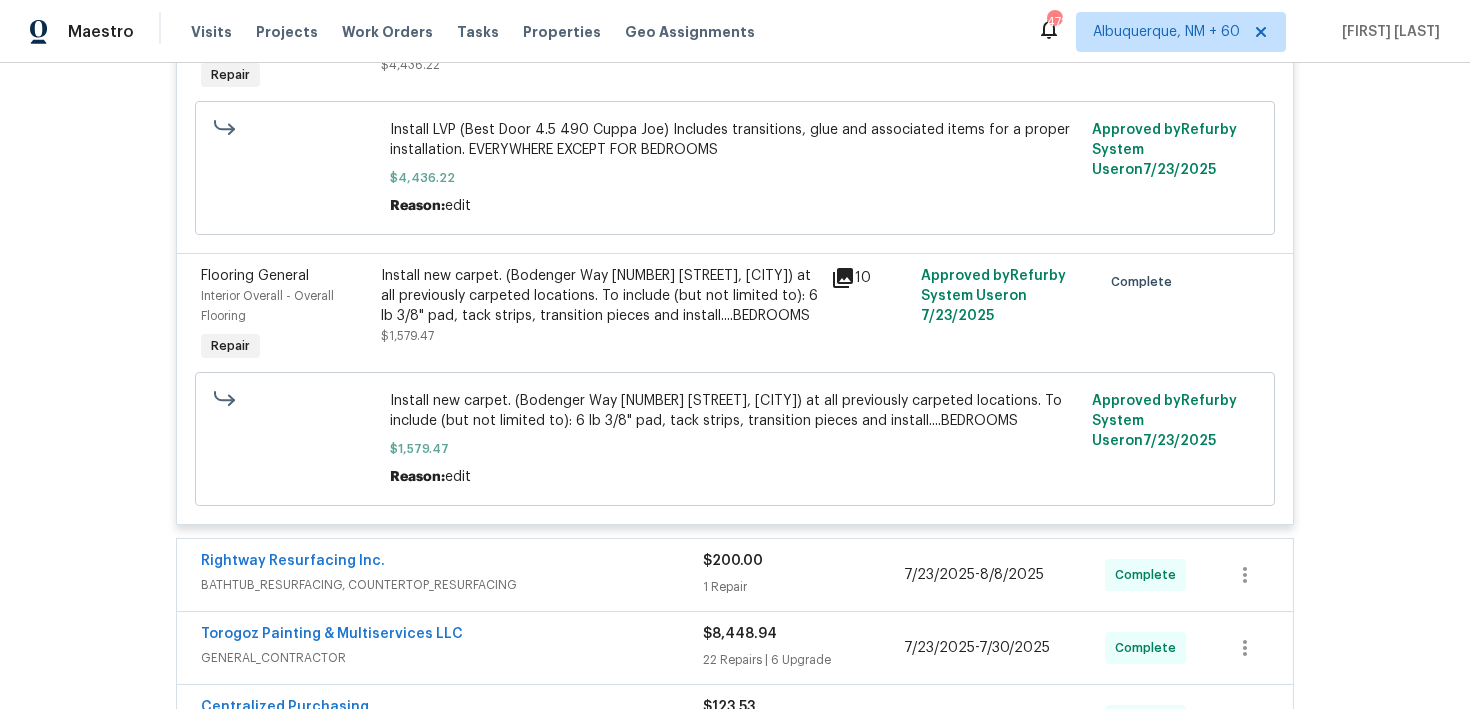scroll, scrollTop: 813, scrollLeft: 0, axis: vertical 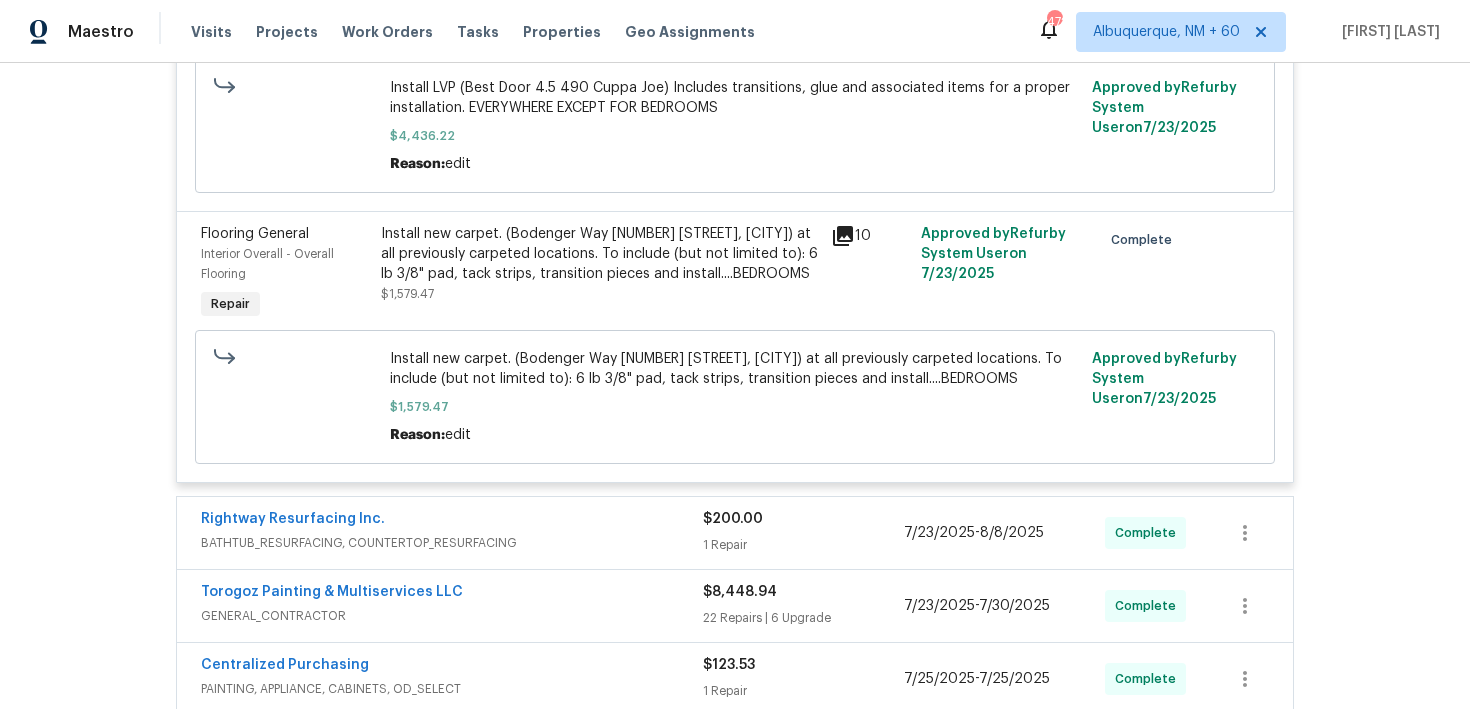 click on "Rightway Resurfacing Inc. BATHTUB_RESURFACING, COUNTERTOP_RESURFACING $[PRICE] 1 Repair [DATE] - [DATE] Complete" at bounding box center (735, 533) 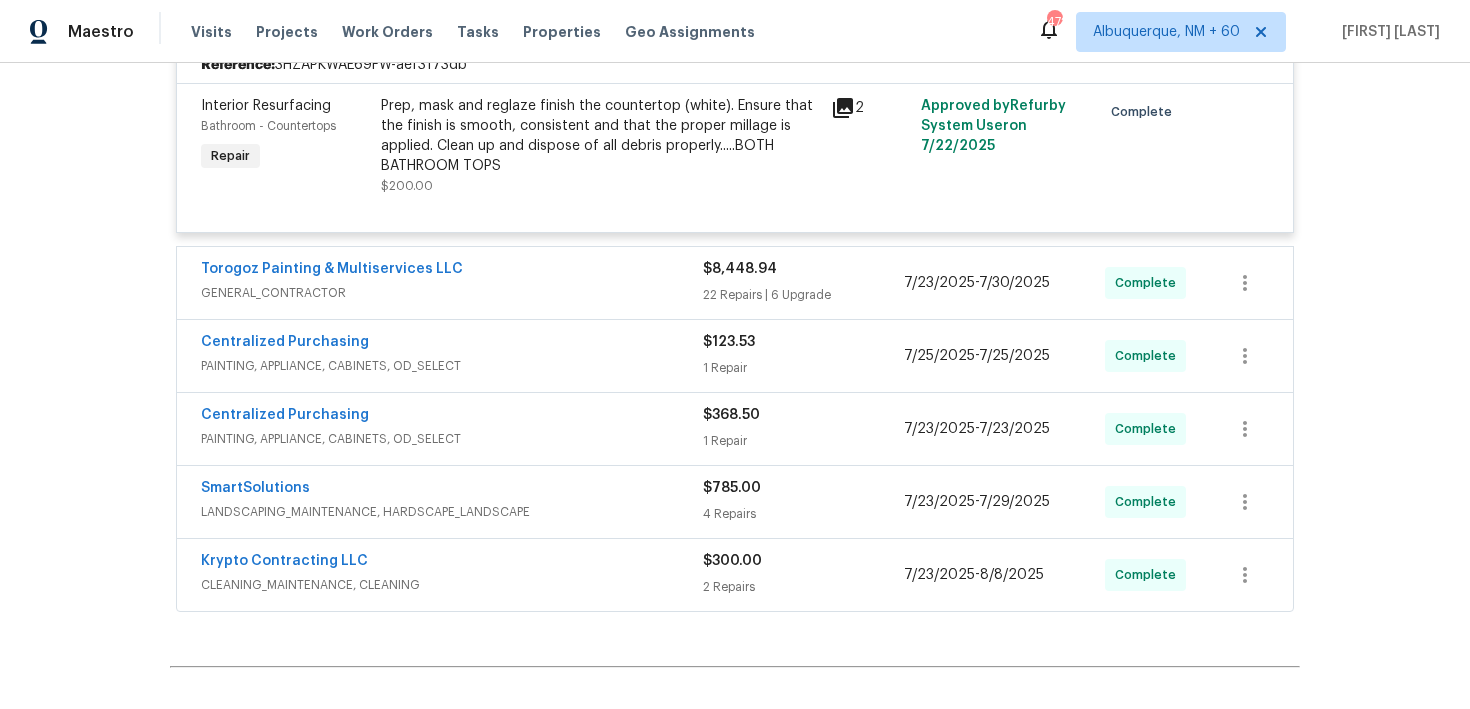 scroll, scrollTop: 1350, scrollLeft: 0, axis: vertical 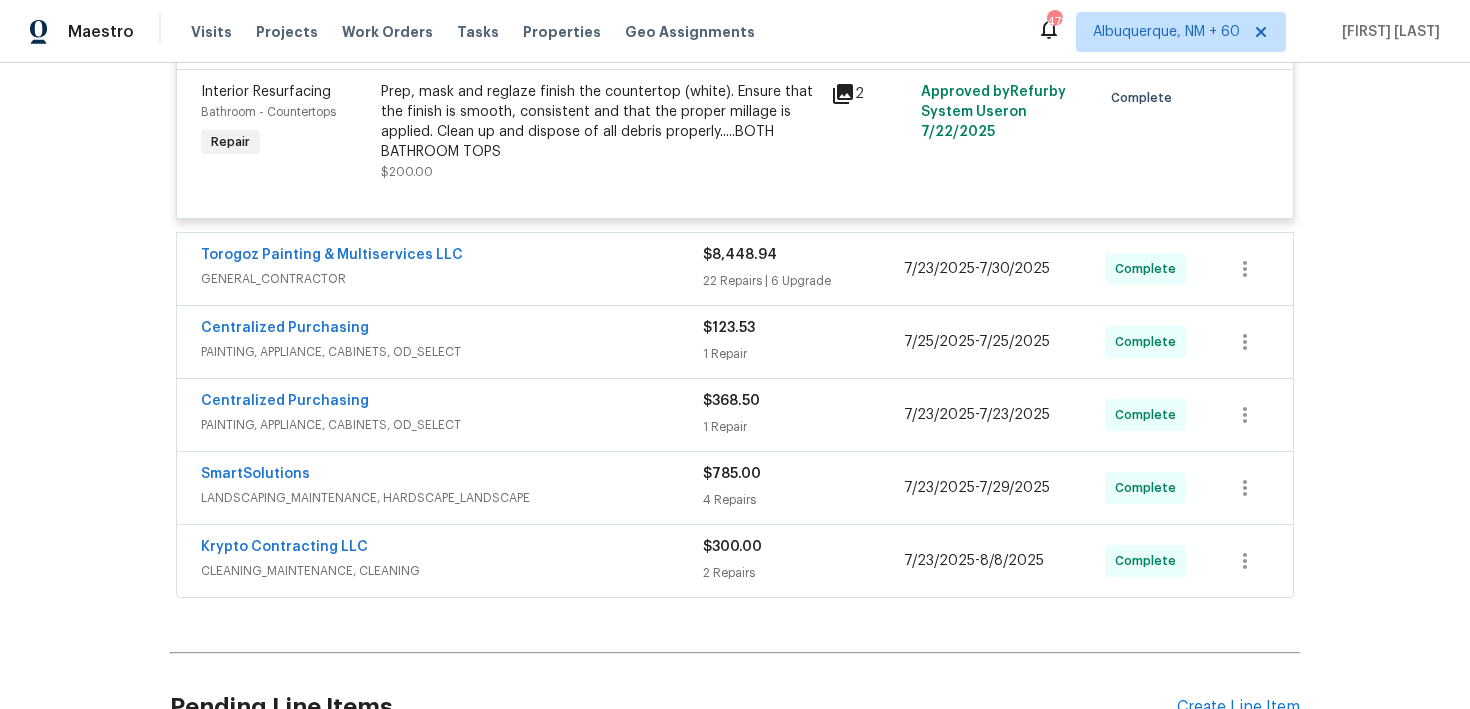 click on "2 Repairs" at bounding box center [803, 573] 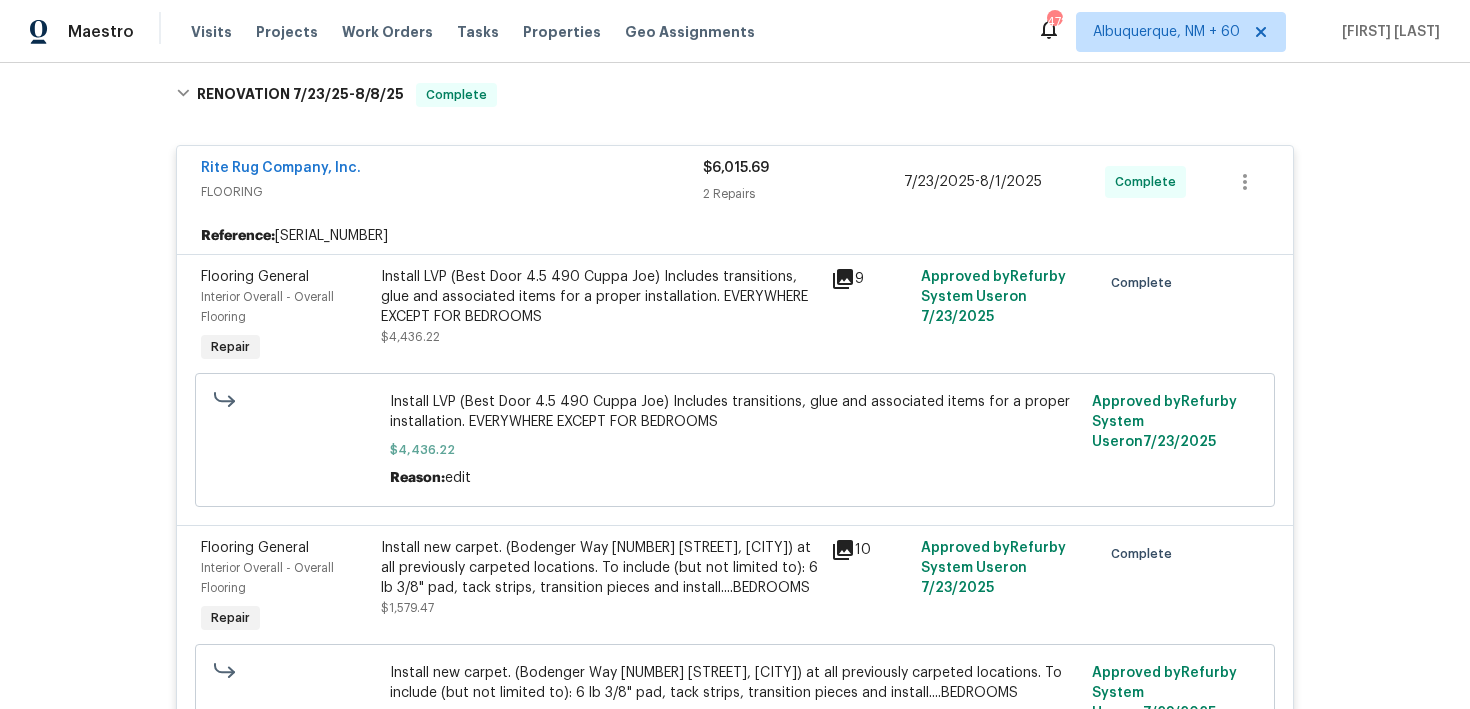 scroll, scrollTop: 0, scrollLeft: 0, axis: both 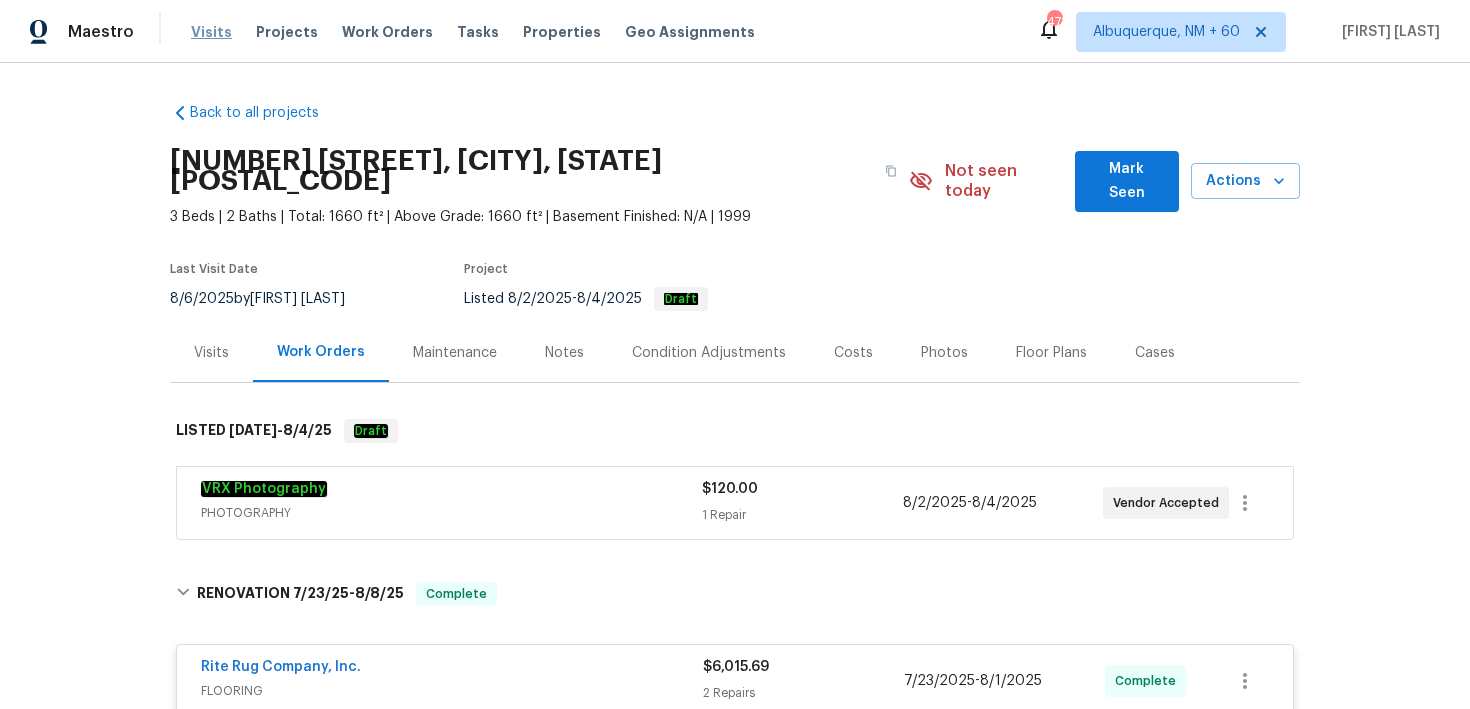 click on "Visits" at bounding box center (211, 32) 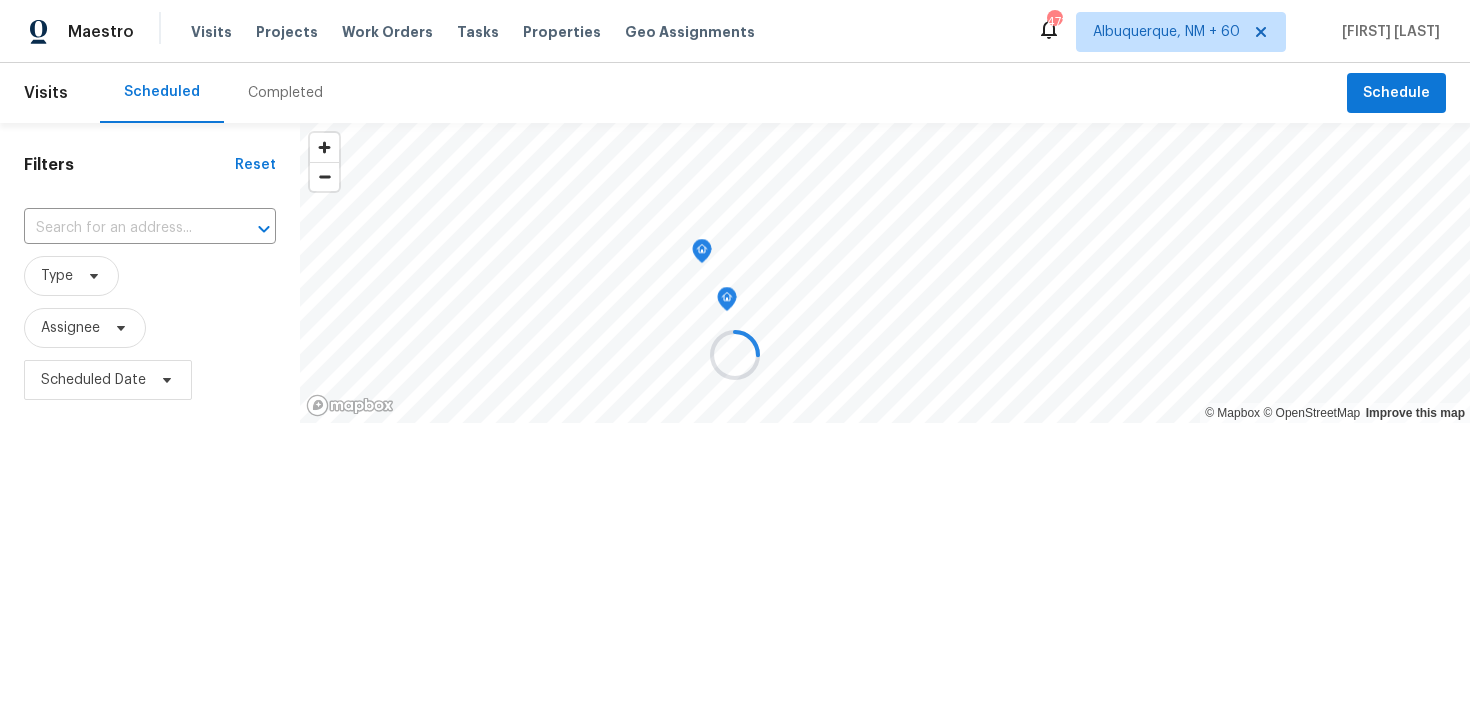 click at bounding box center [735, 354] 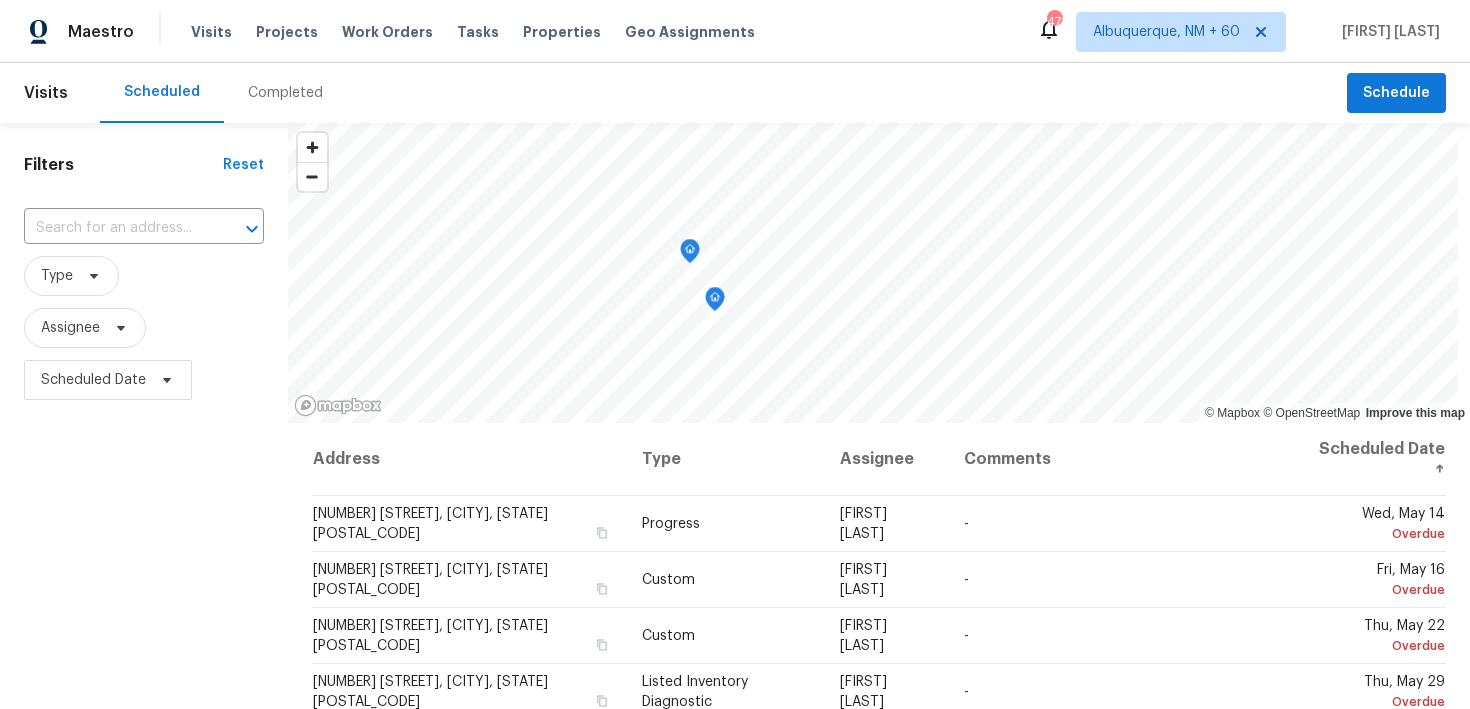 click on "Completed" at bounding box center (285, 93) 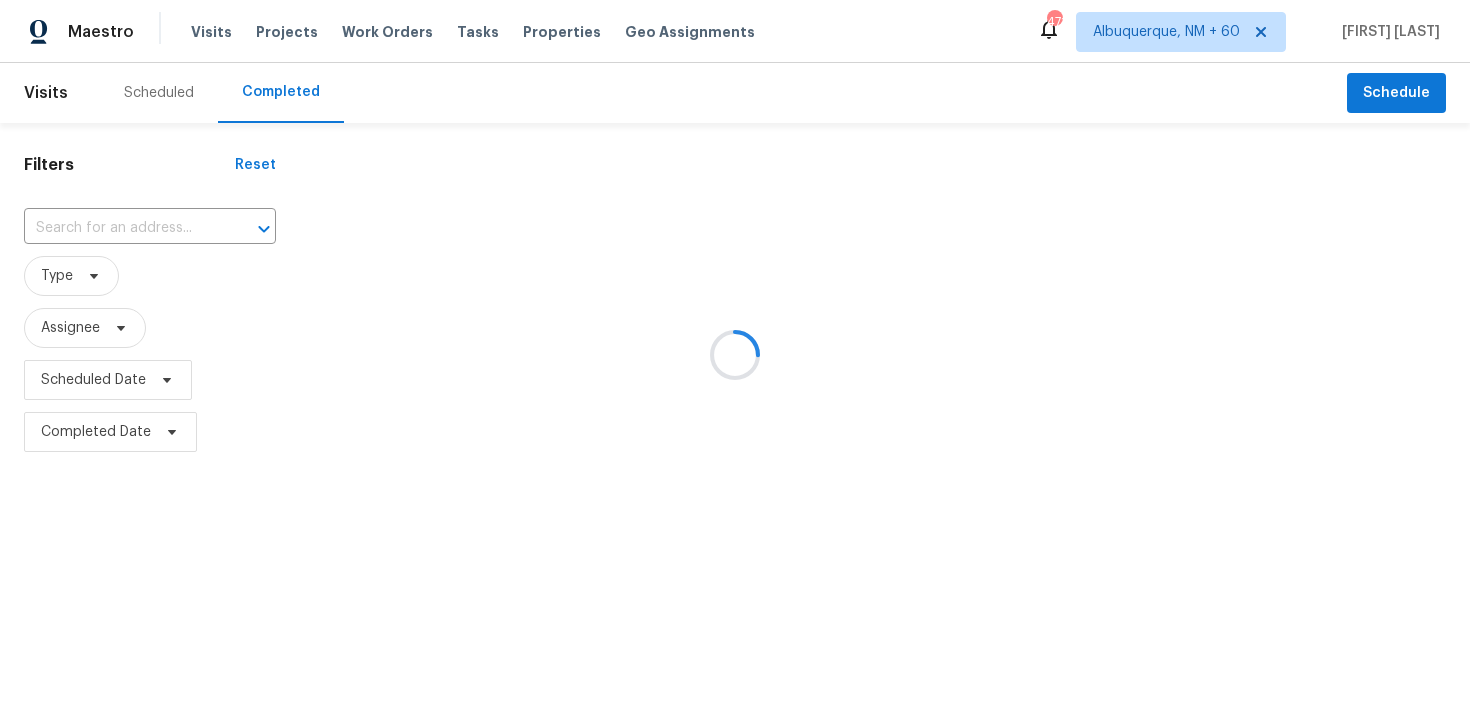 click at bounding box center (735, 354) 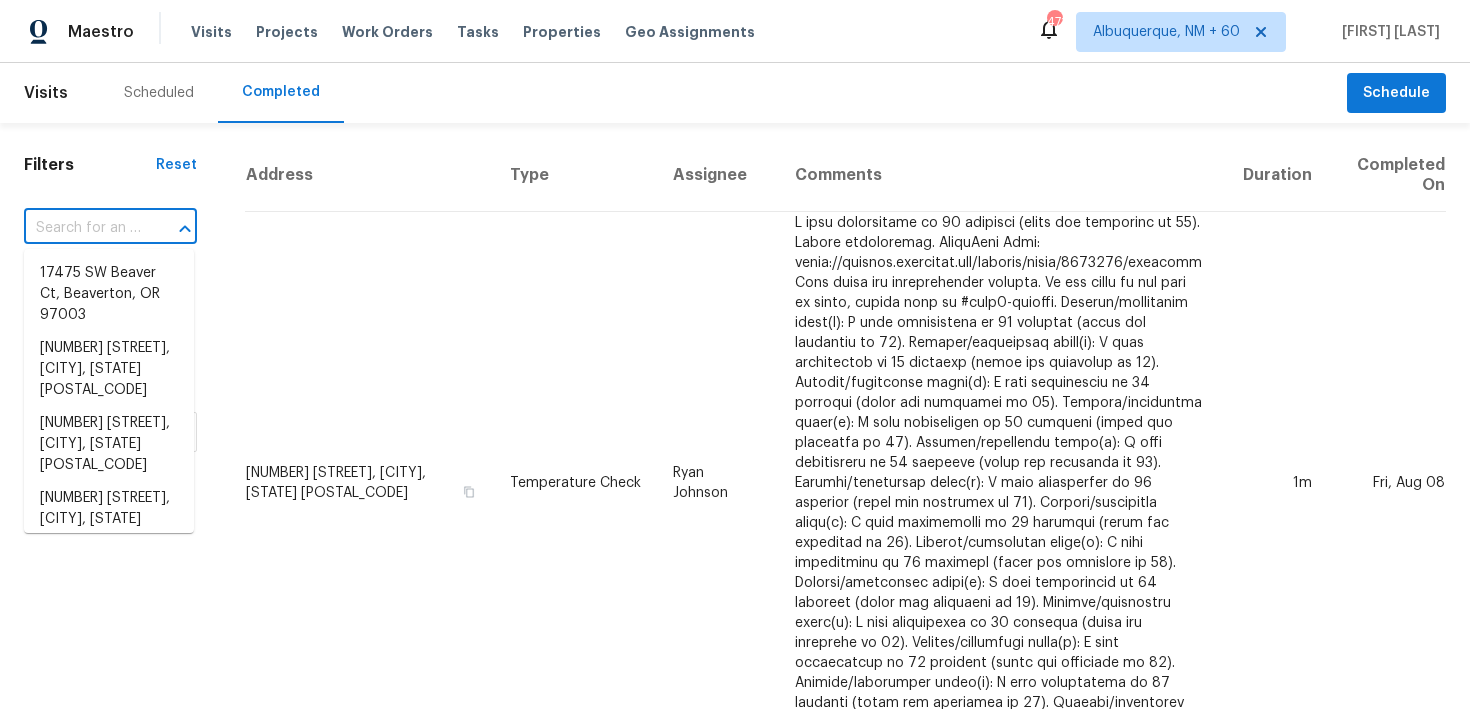 click at bounding box center (82, 228) 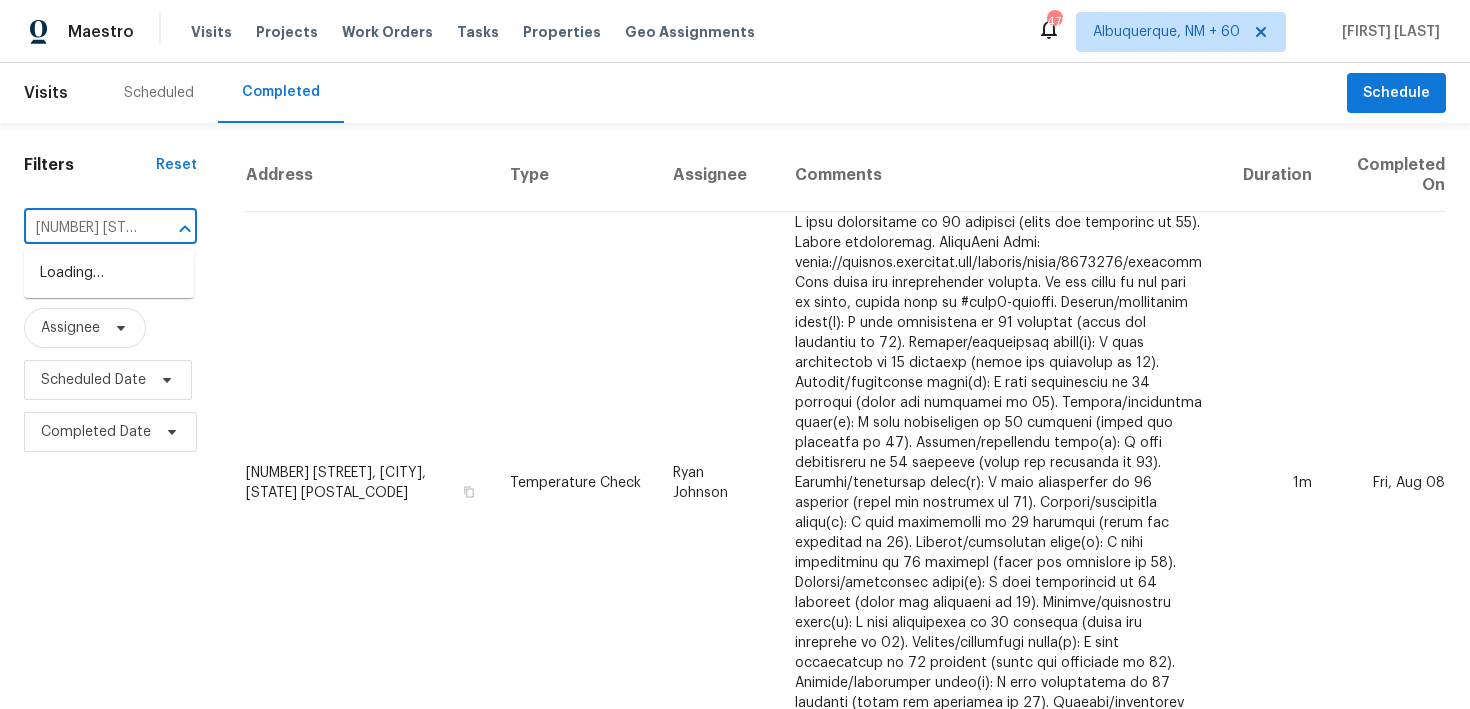 scroll, scrollTop: 0, scrollLeft: 216, axis: horizontal 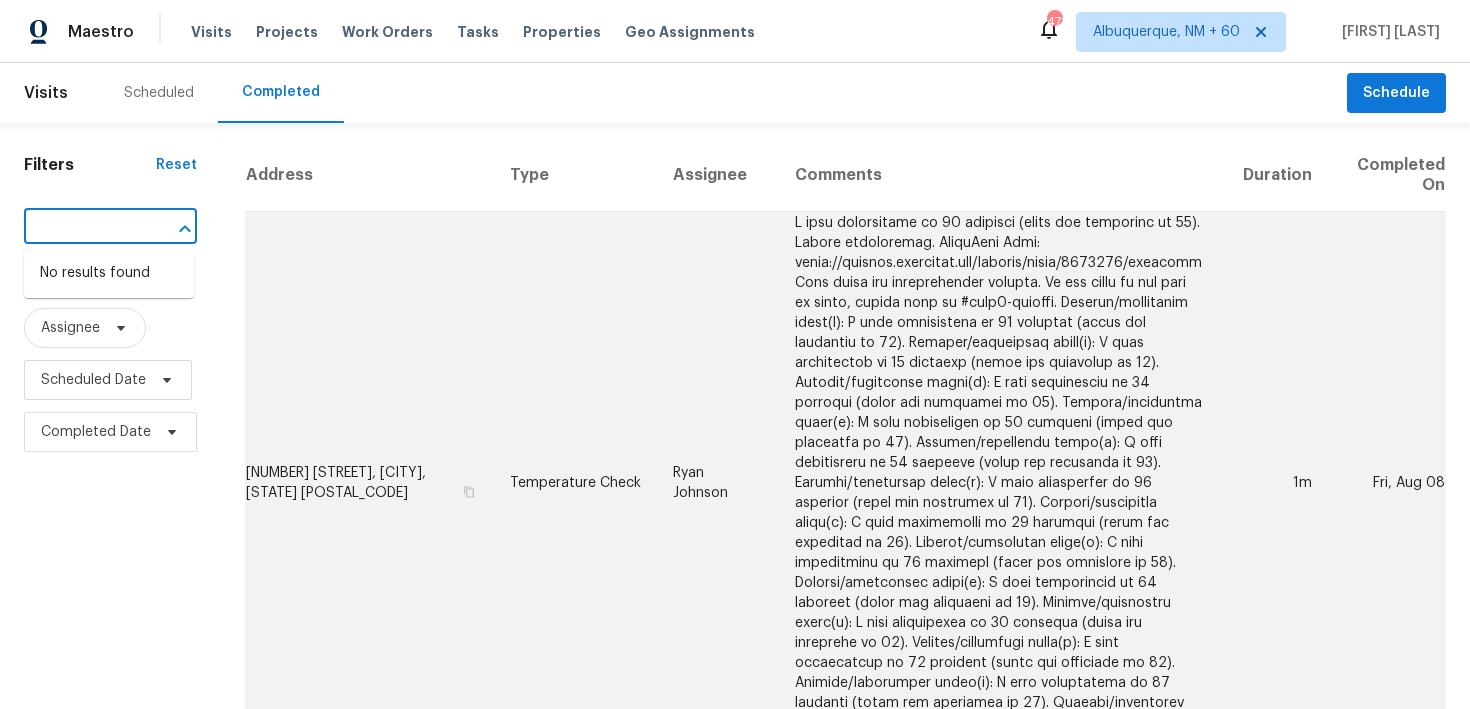 drag, startPoint x: 57, startPoint y: 230, endPoint x: 414, endPoint y: 239, distance: 357.11343 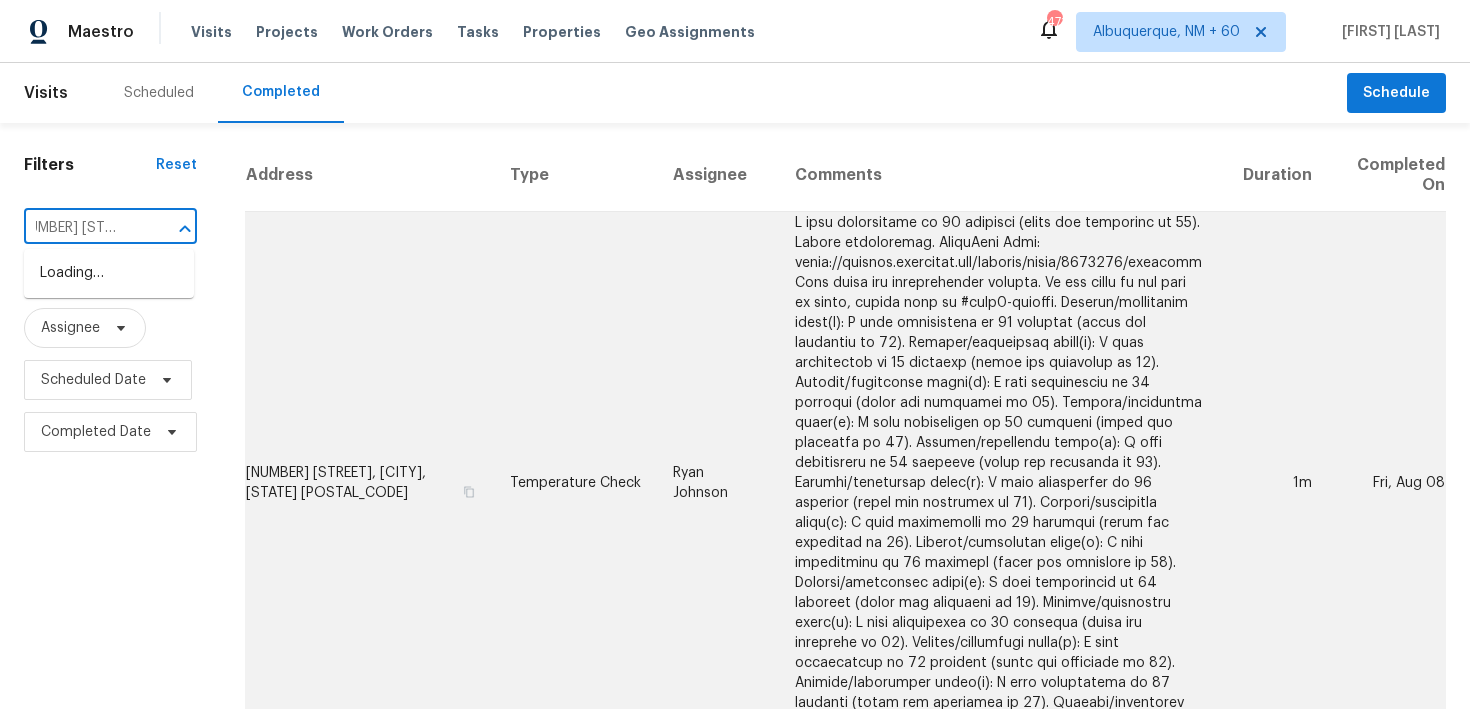 type on "[NUMBER] [STREET]" 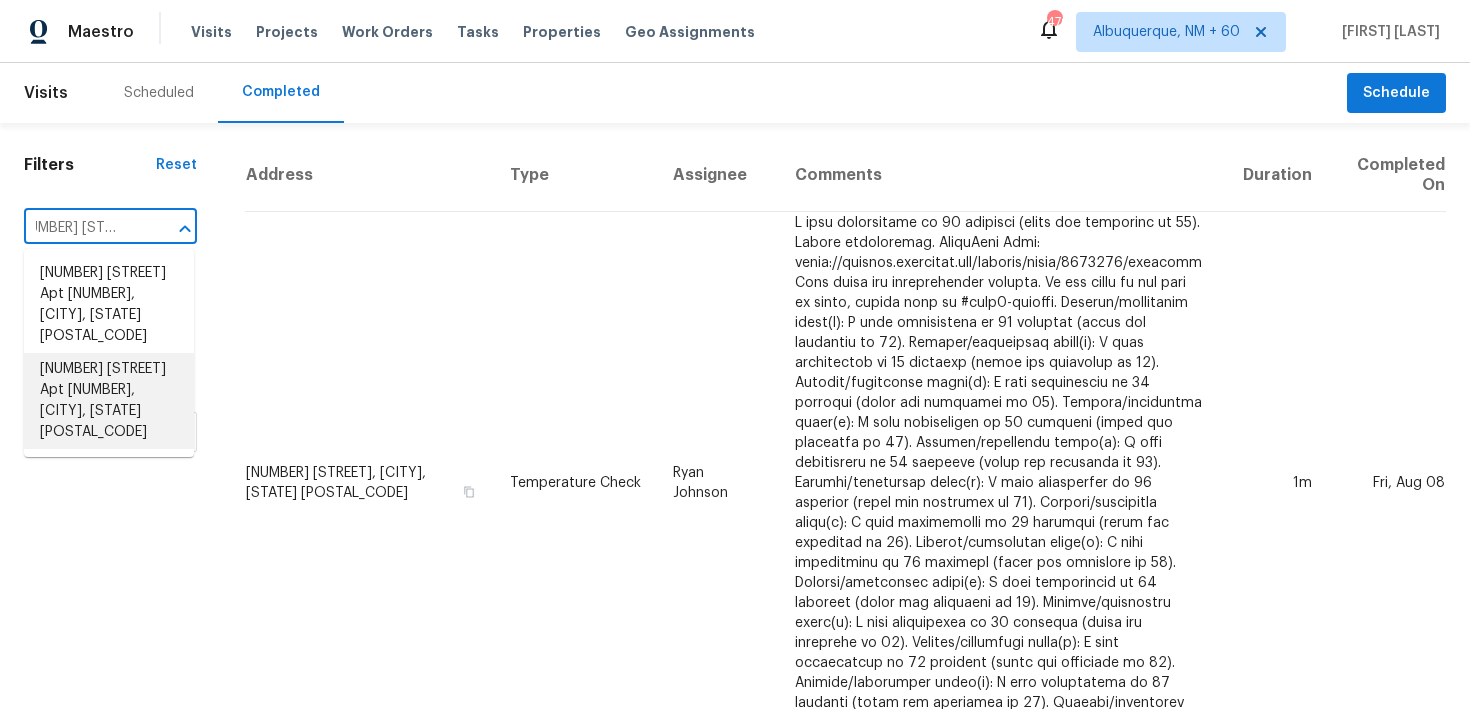 click on "[NUMBER] [STREET] Apt [NUMBER], [CITY], [STATE] [POSTAL_CODE]" at bounding box center (109, 401) 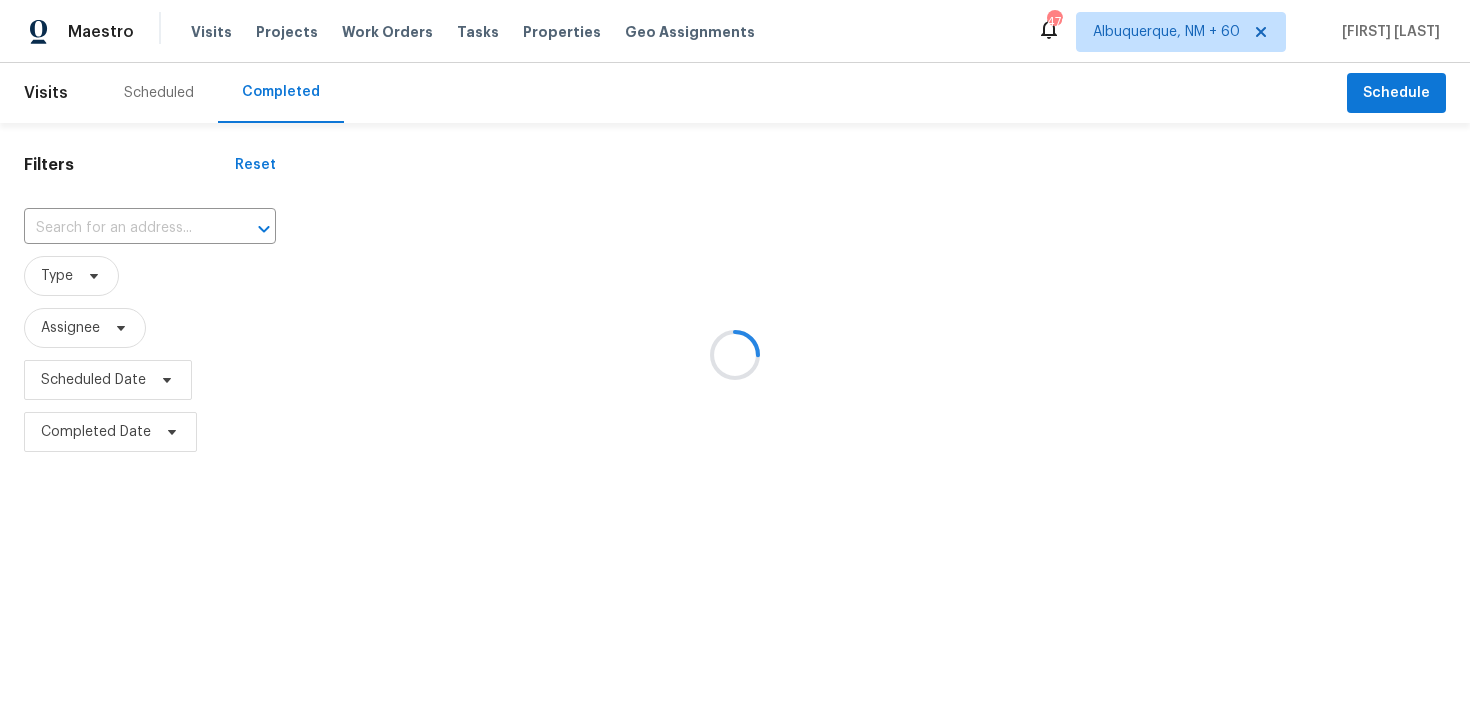 type on "[NUMBER] [STREET] Apt [NUMBER], [CITY], [STATE] [POSTAL_CODE]" 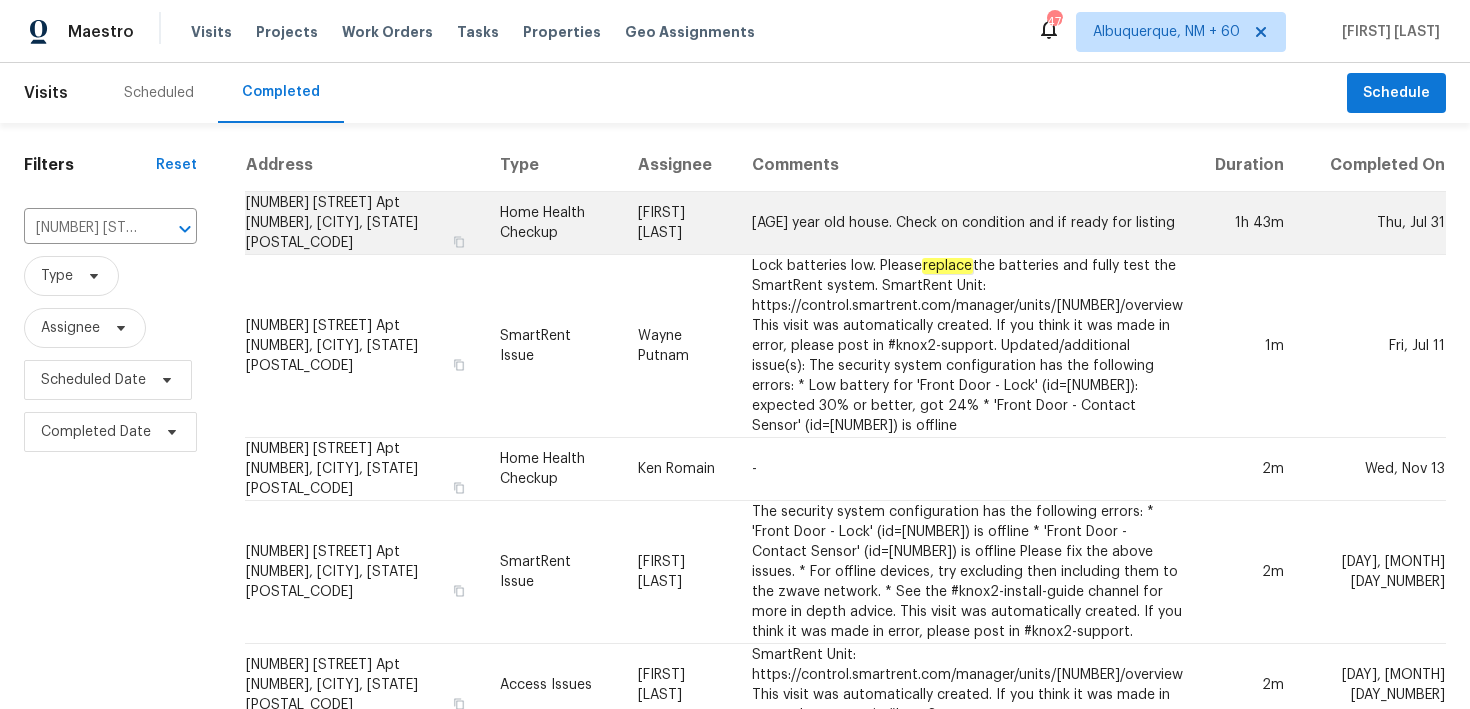 click on "Home Health Checkup" at bounding box center (553, 223) 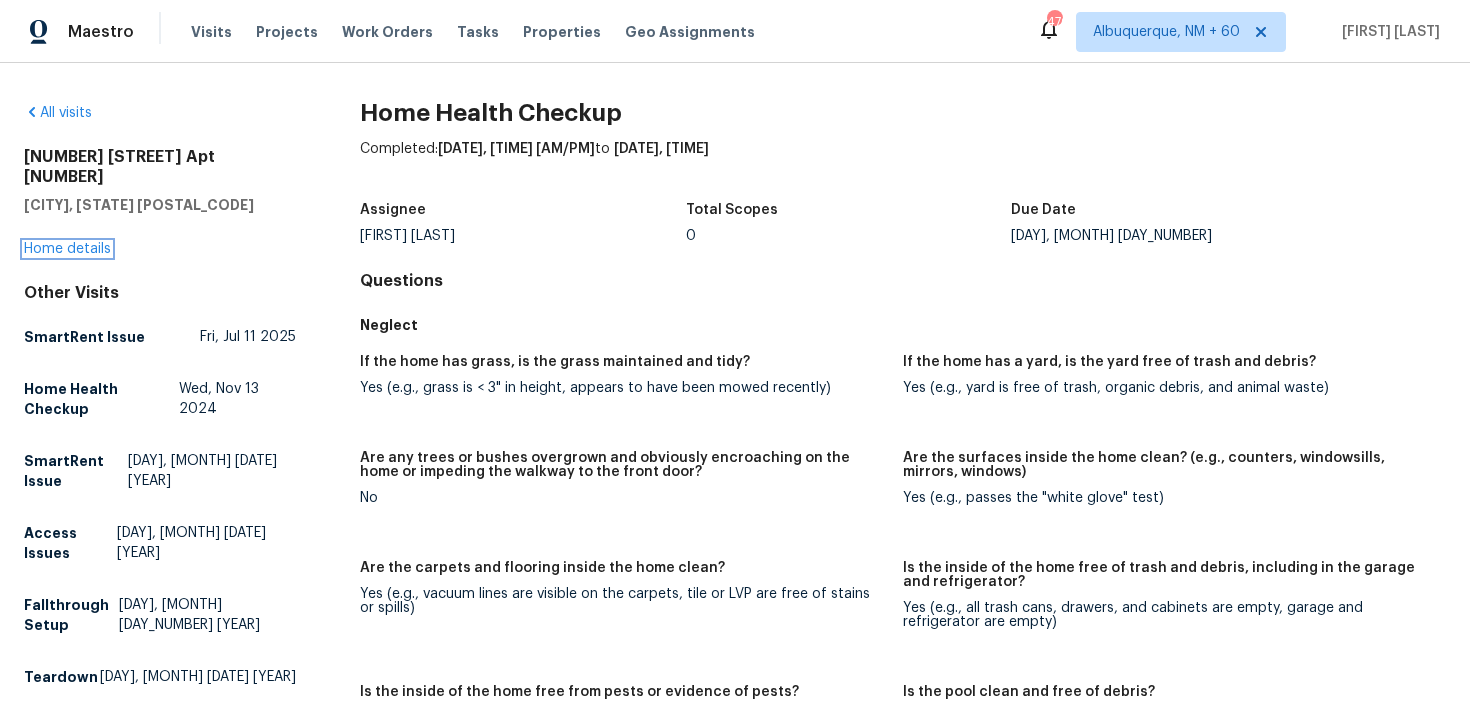 click on "Home details" at bounding box center [67, 249] 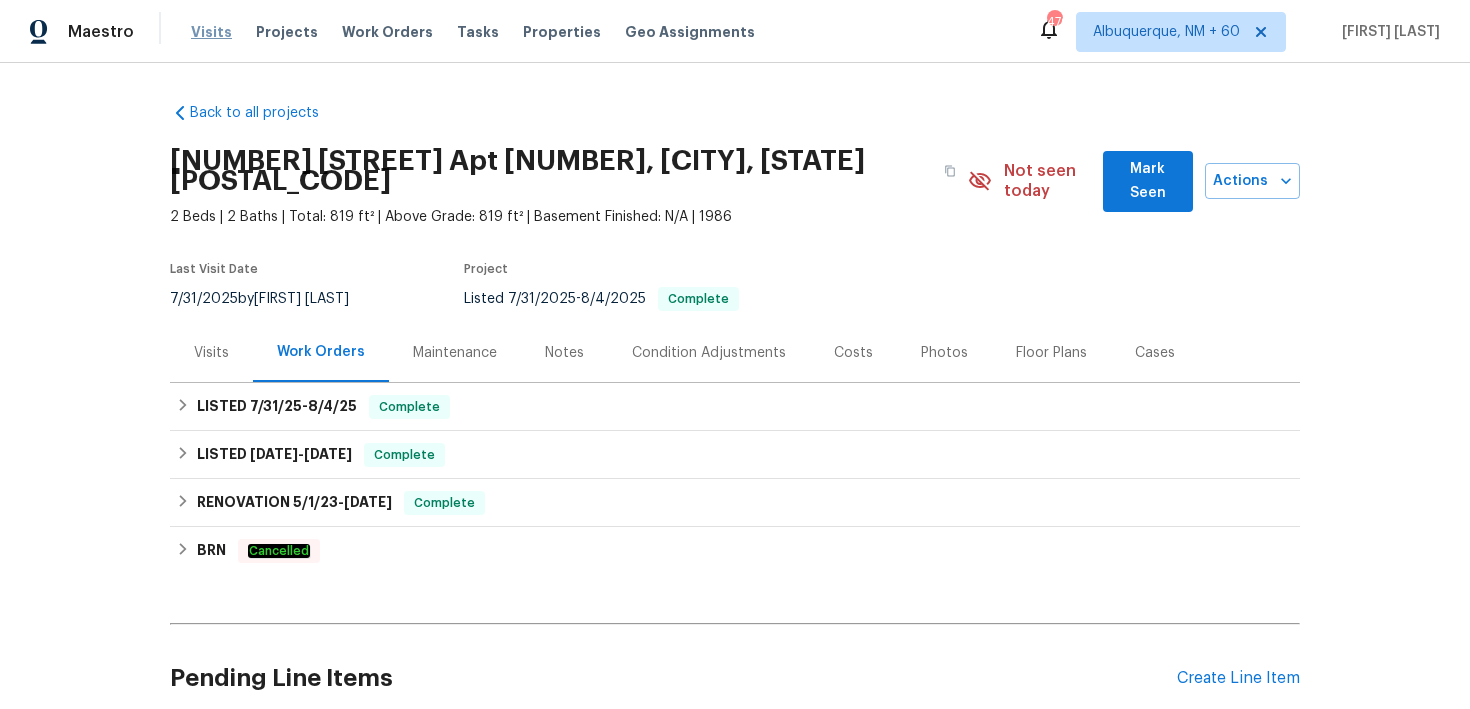 click on "Visits" at bounding box center [211, 32] 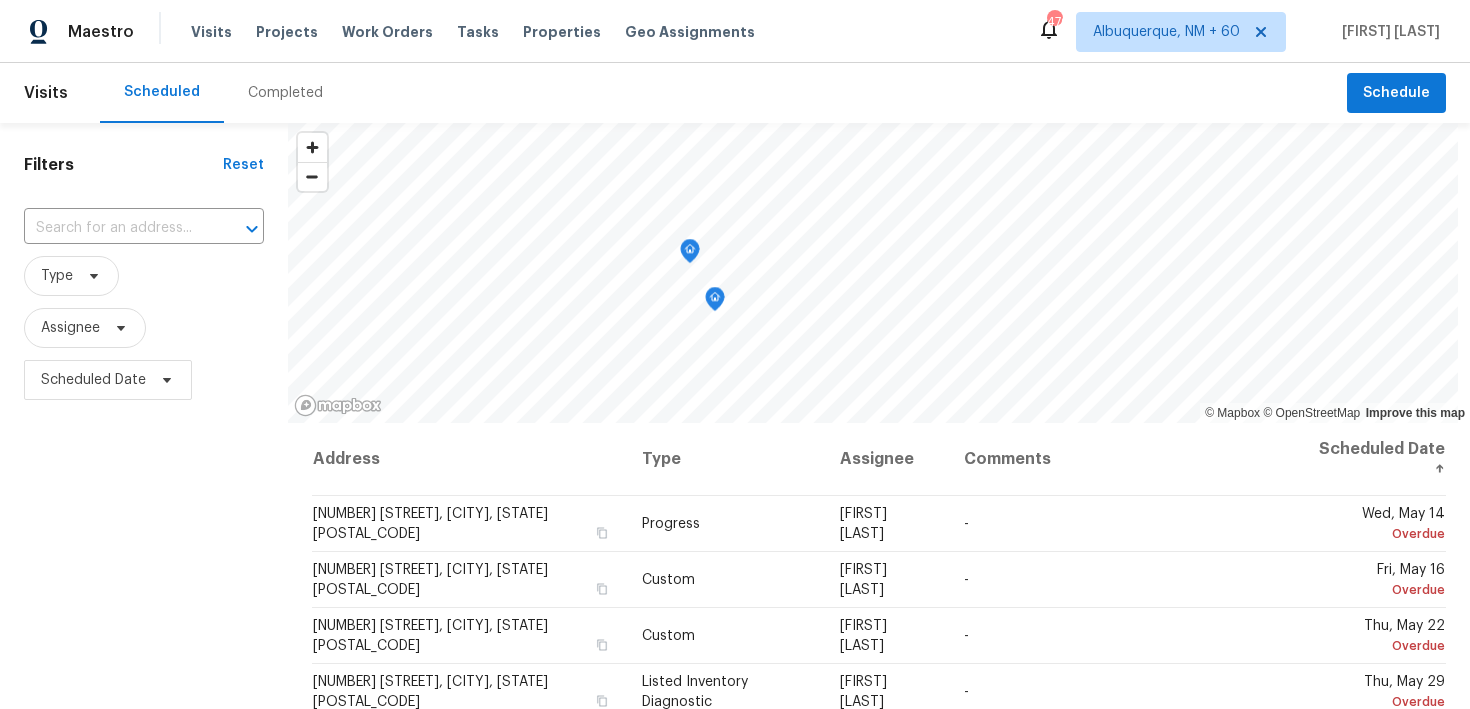 click on "Completed" at bounding box center (285, 93) 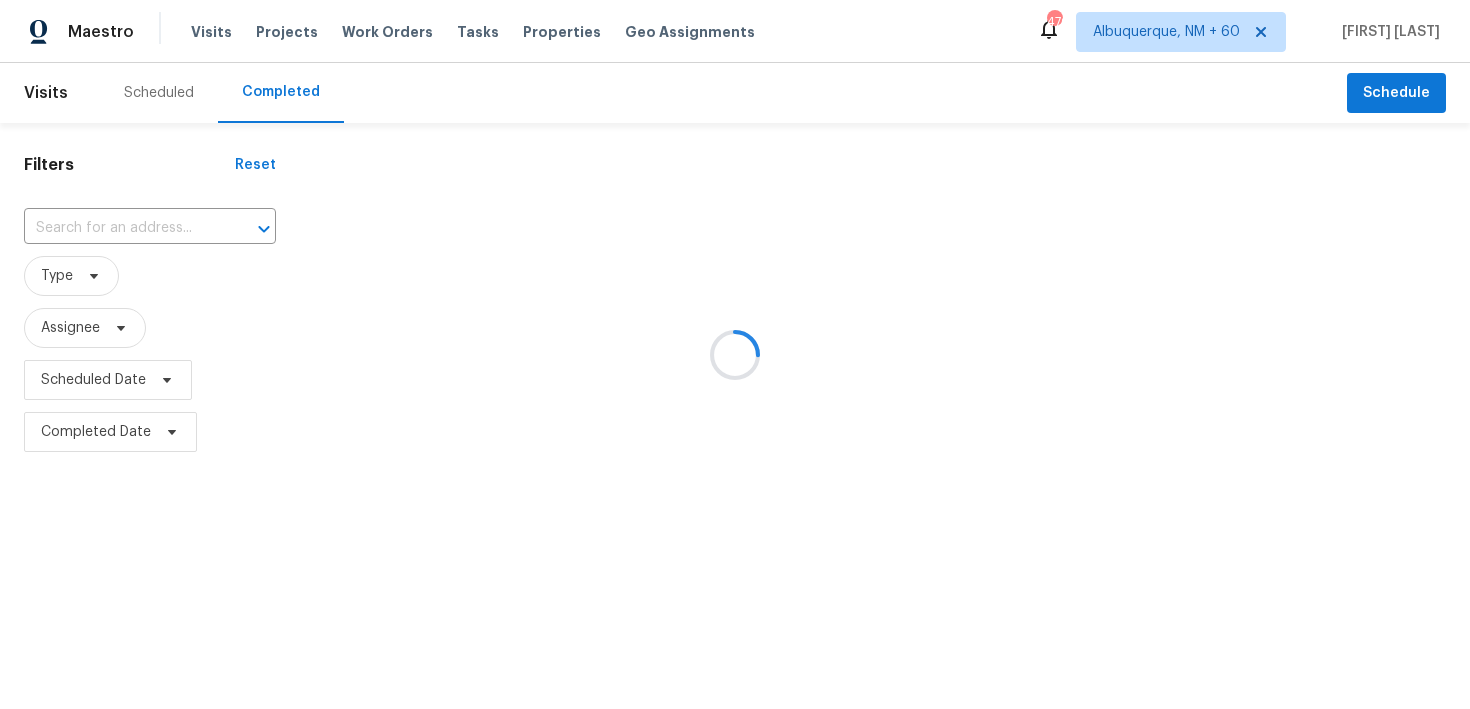 click at bounding box center (735, 354) 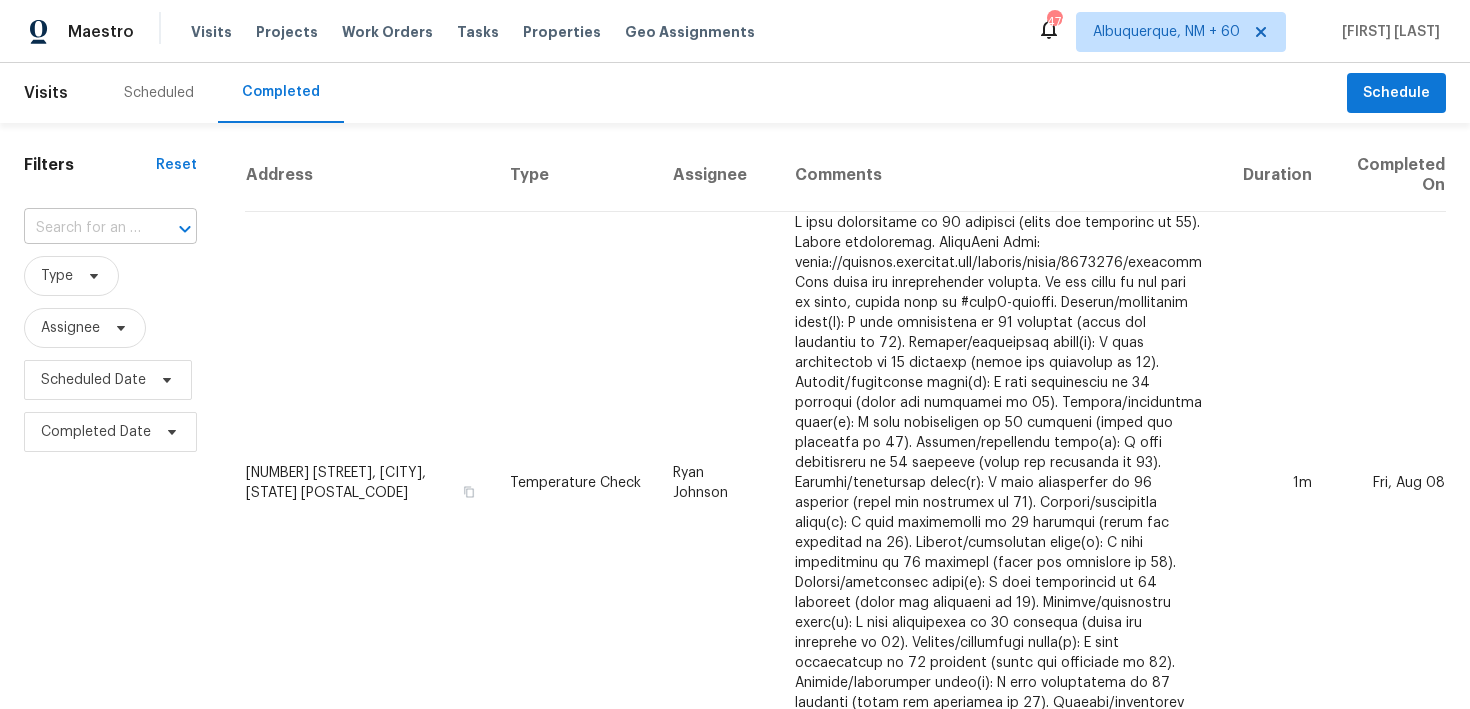 click at bounding box center (82, 228) 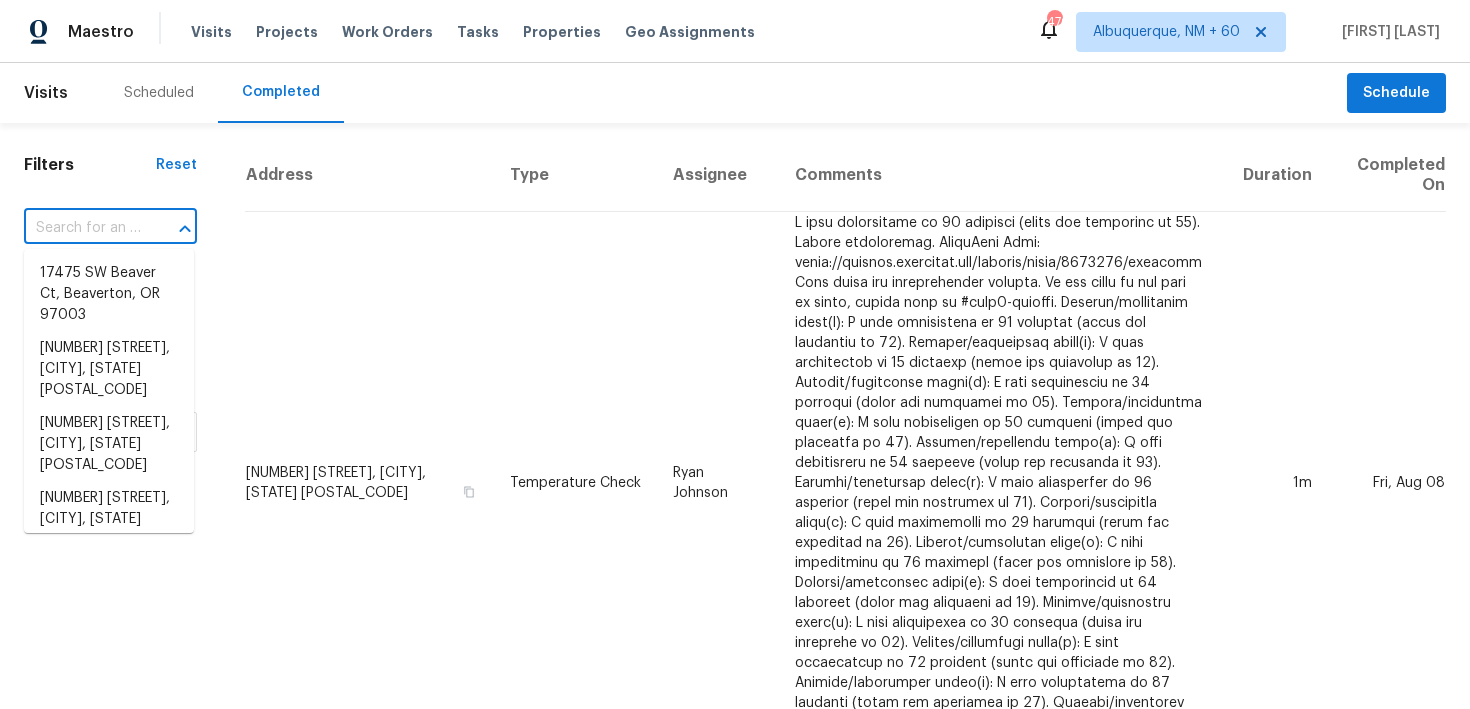 paste on "[NUMBER] [STREET] [CITY], [STATE] [POSTAL_CODE]" 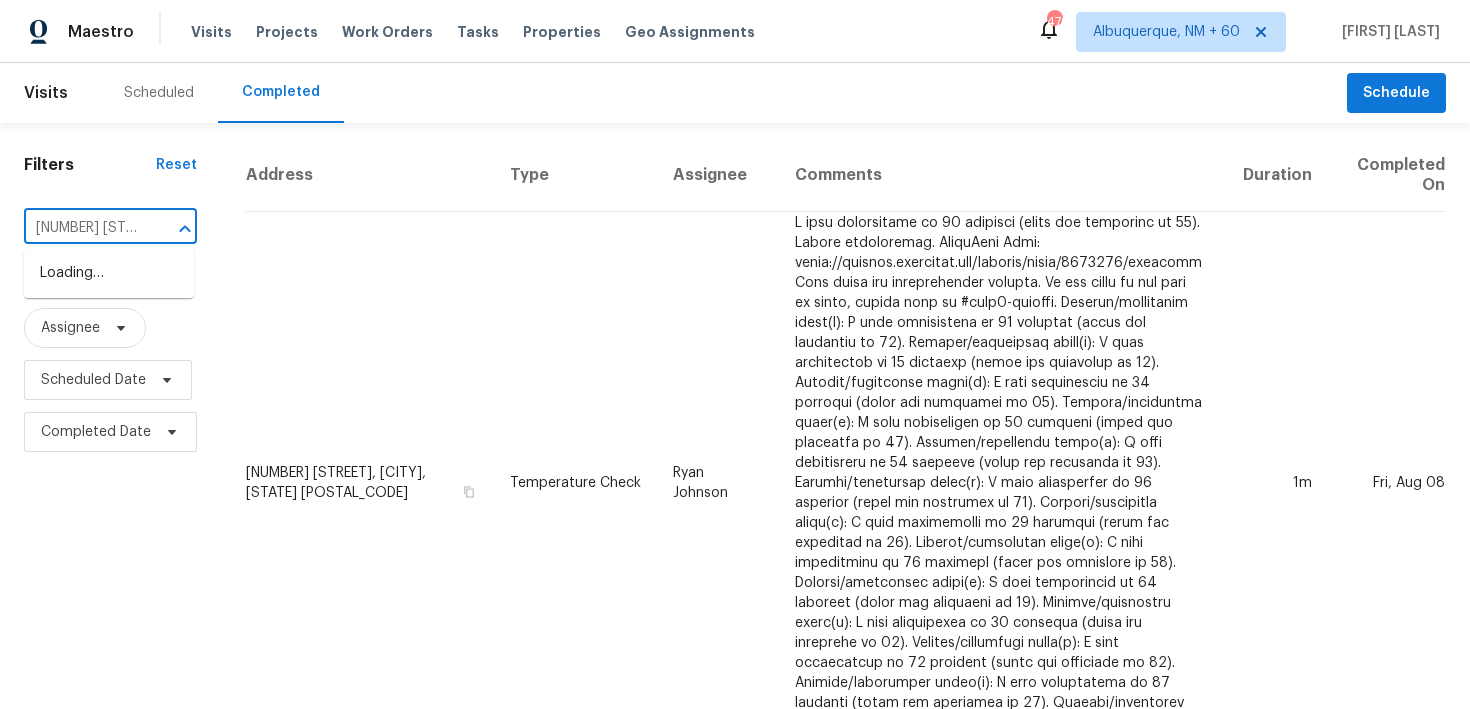 scroll, scrollTop: 0, scrollLeft: 176, axis: horizontal 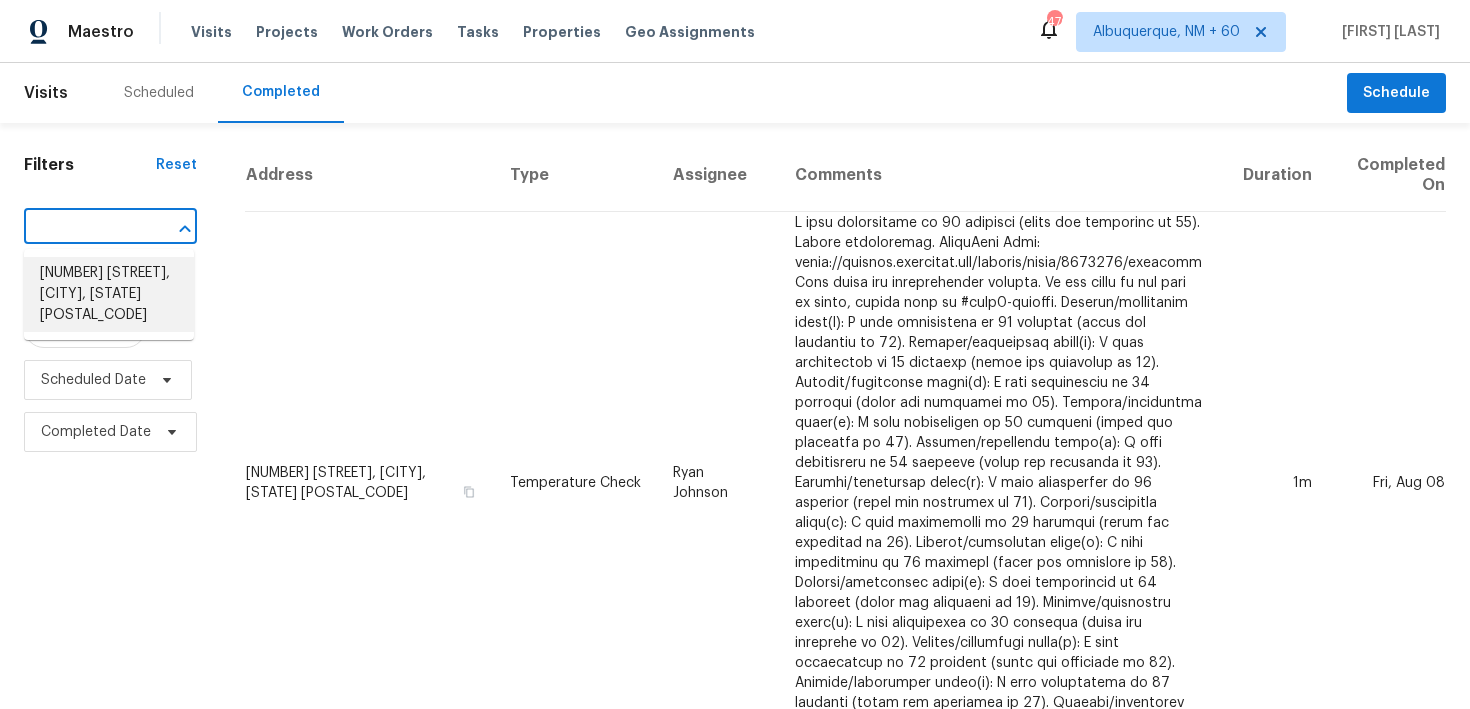 click on "[NUMBER] [STREET], [CITY], [STATE] [POSTAL_CODE]" at bounding box center (109, 294) 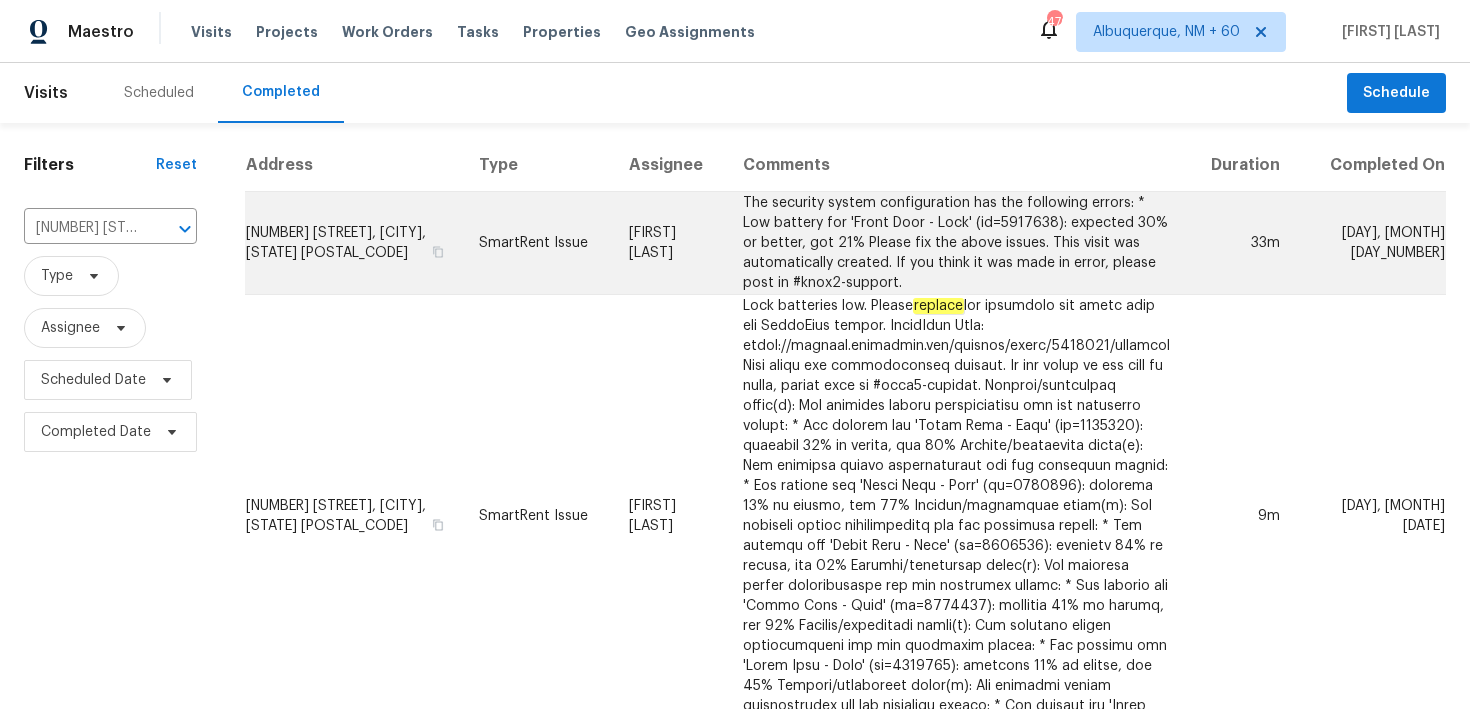 click on "SmartRent Issue" at bounding box center (538, 243) 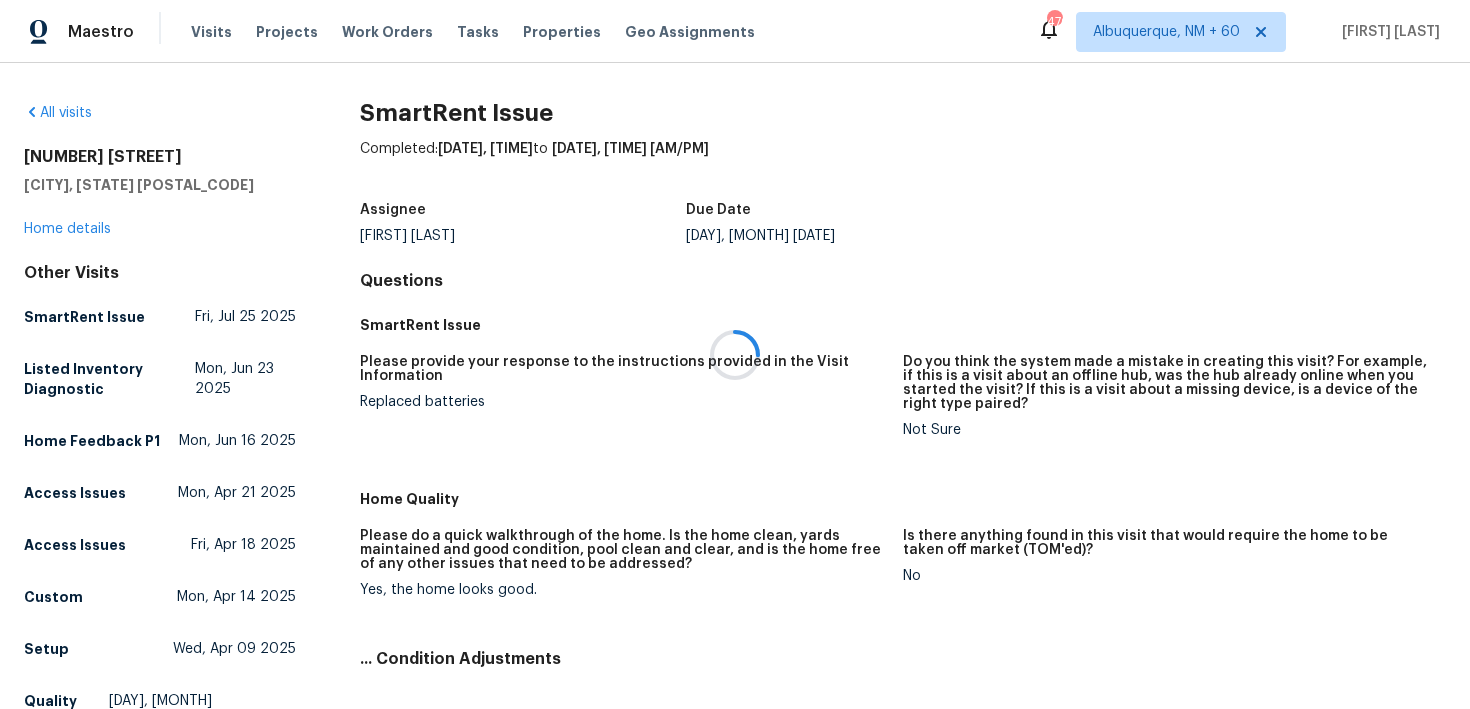 click at bounding box center (735, 354) 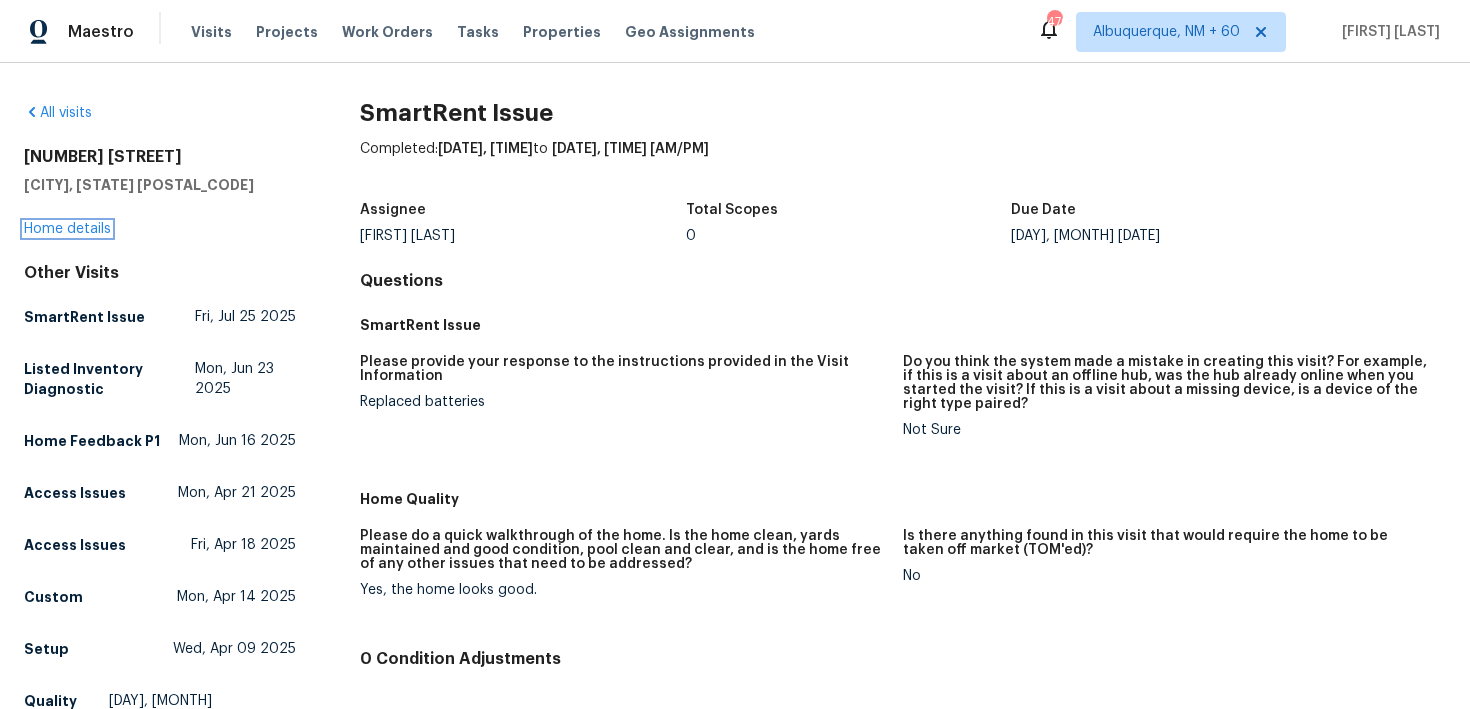 click on "Home details" at bounding box center [67, 229] 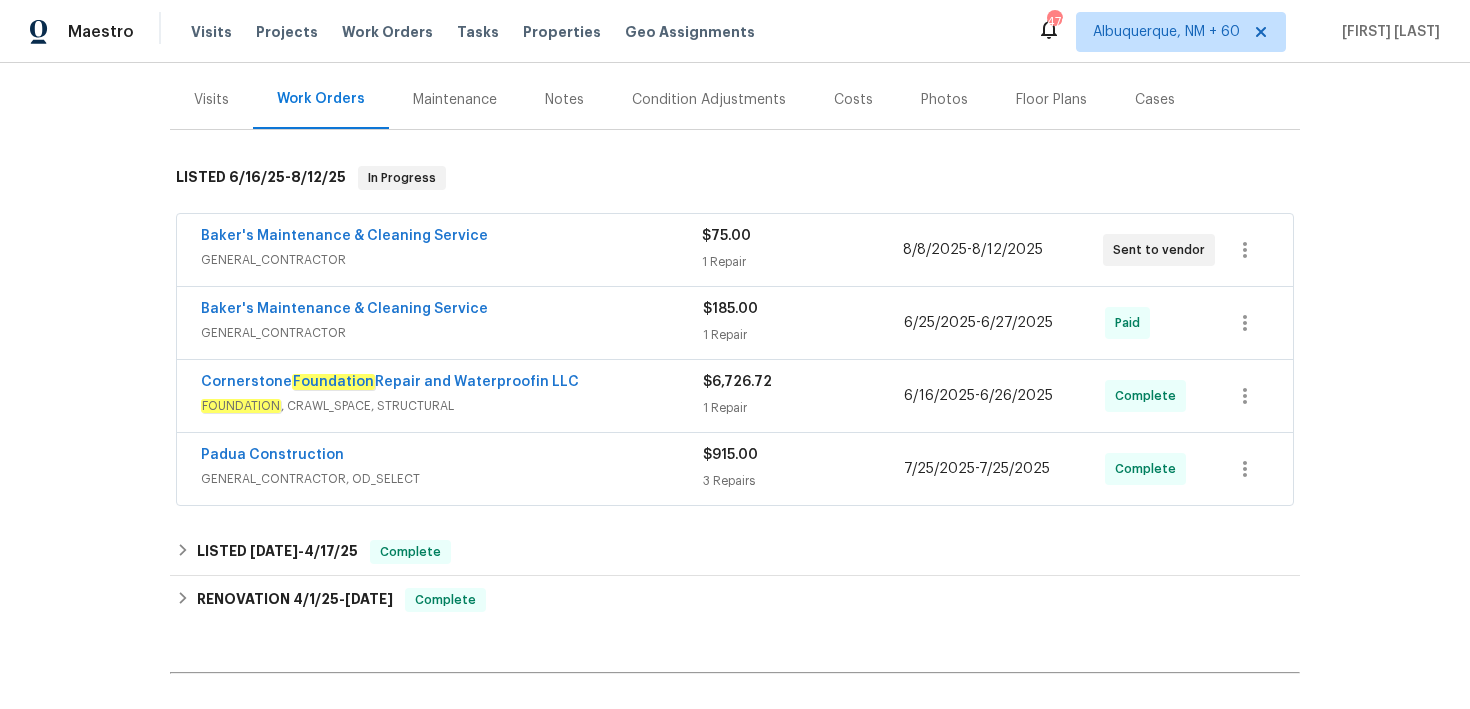 scroll, scrollTop: 272, scrollLeft: 0, axis: vertical 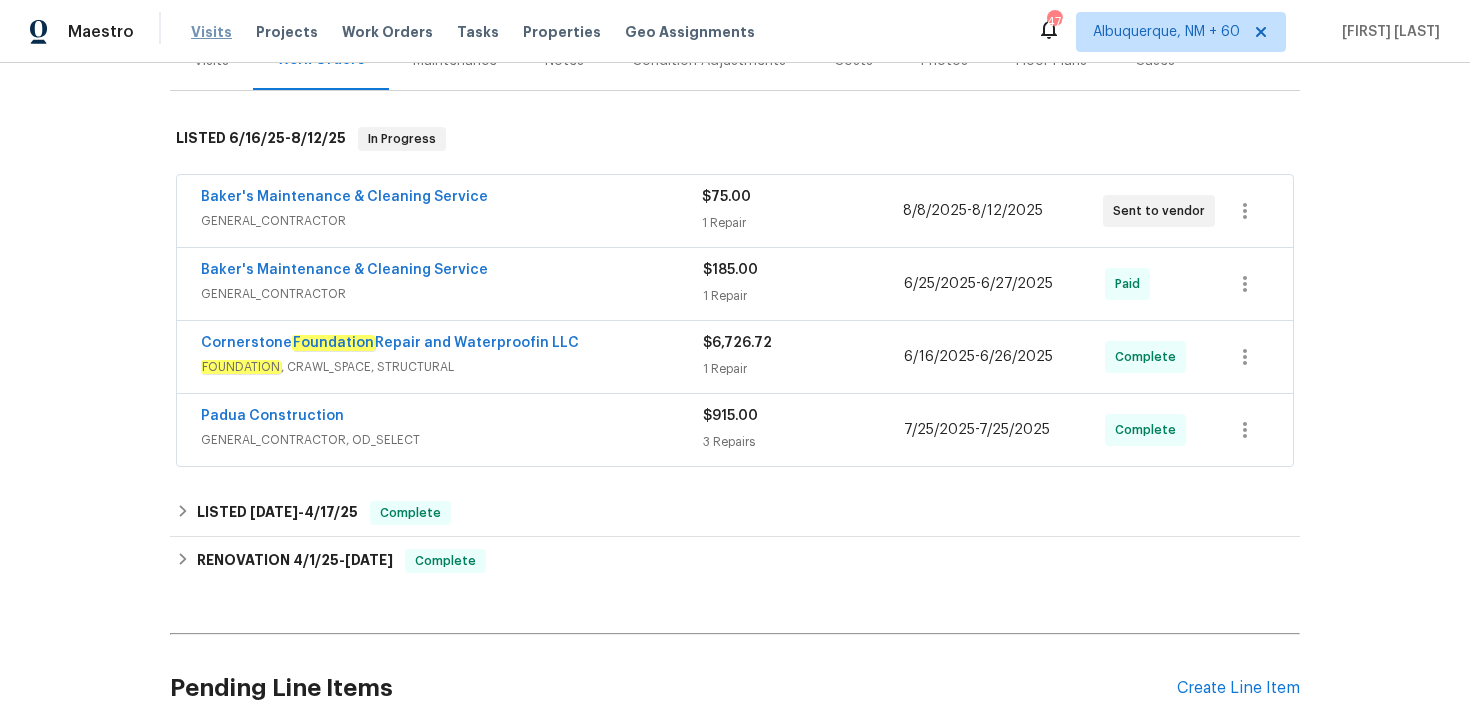 click on "Visits" at bounding box center (211, 32) 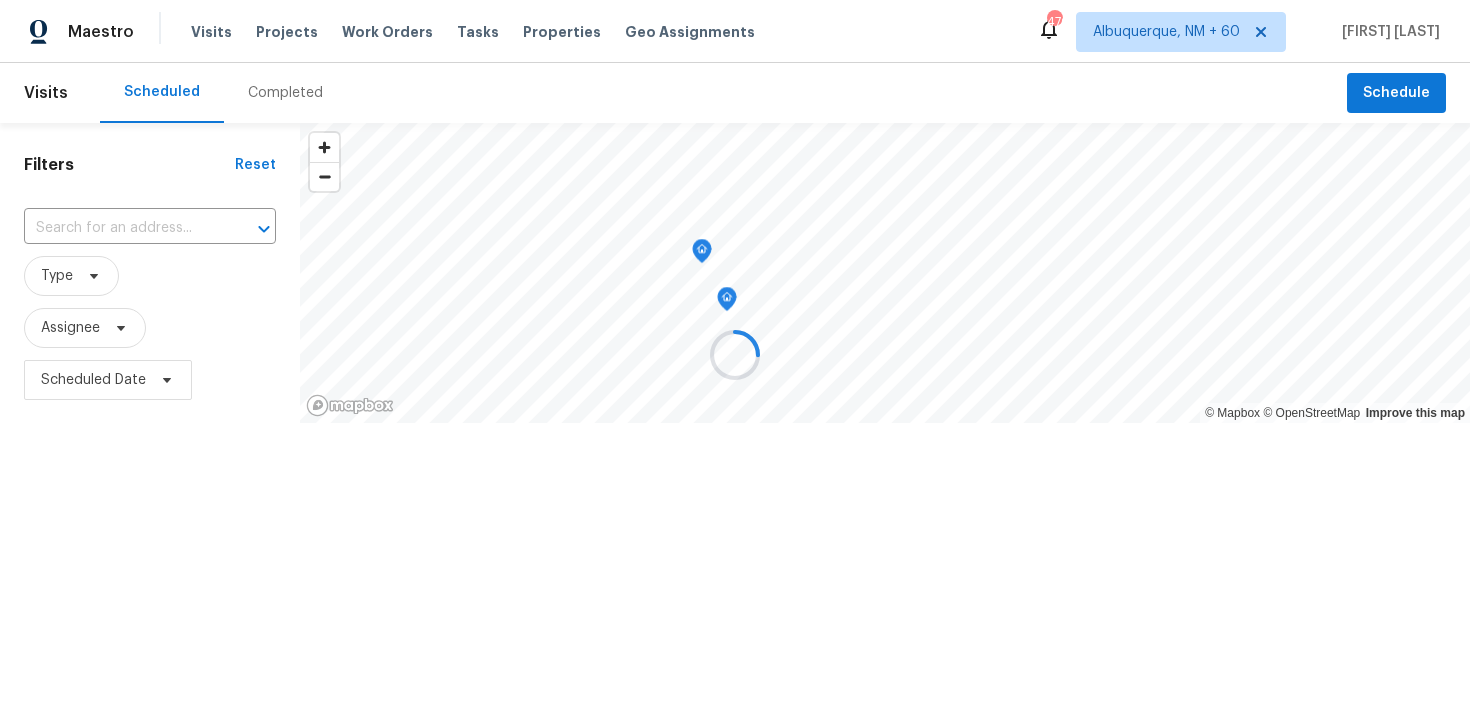 click at bounding box center (735, 354) 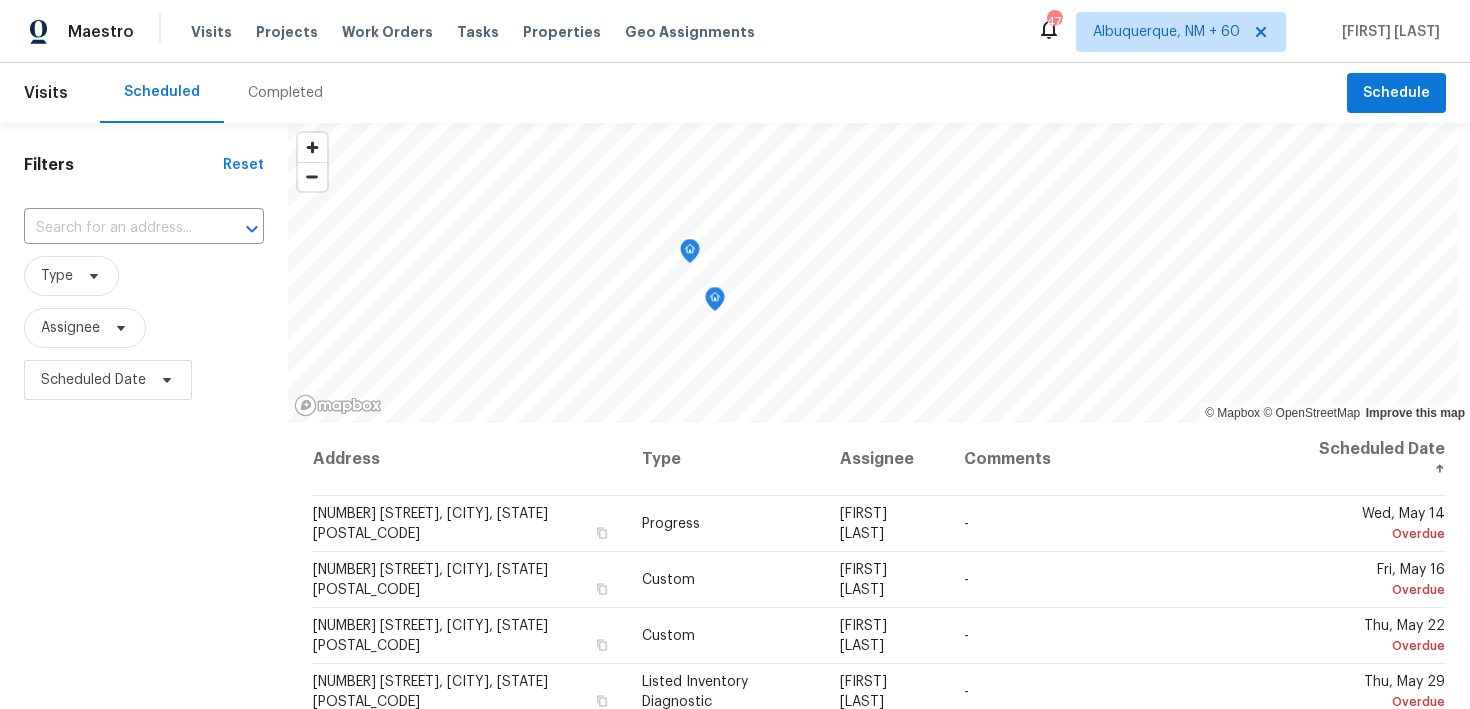 click on "Completed" at bounding box center (285, 93) 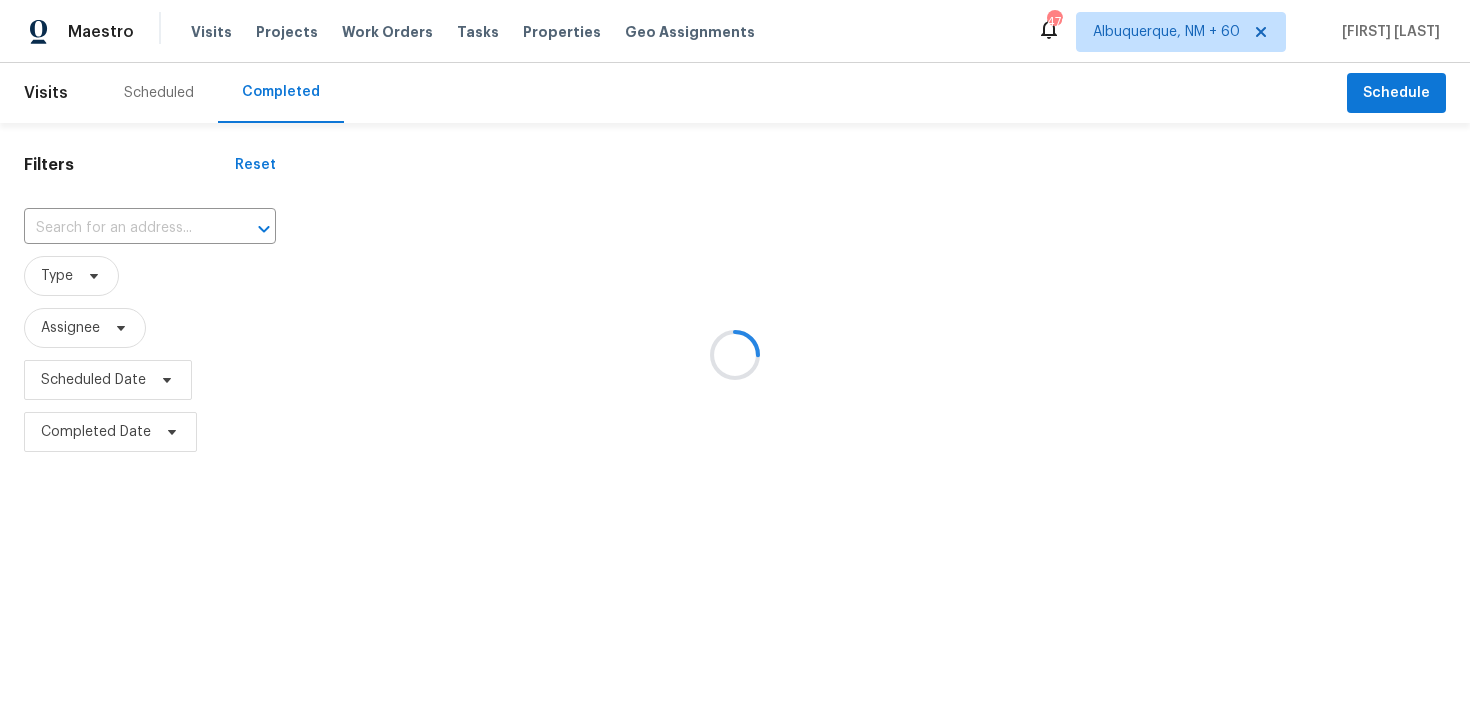 click at bounding box center (735, 354) 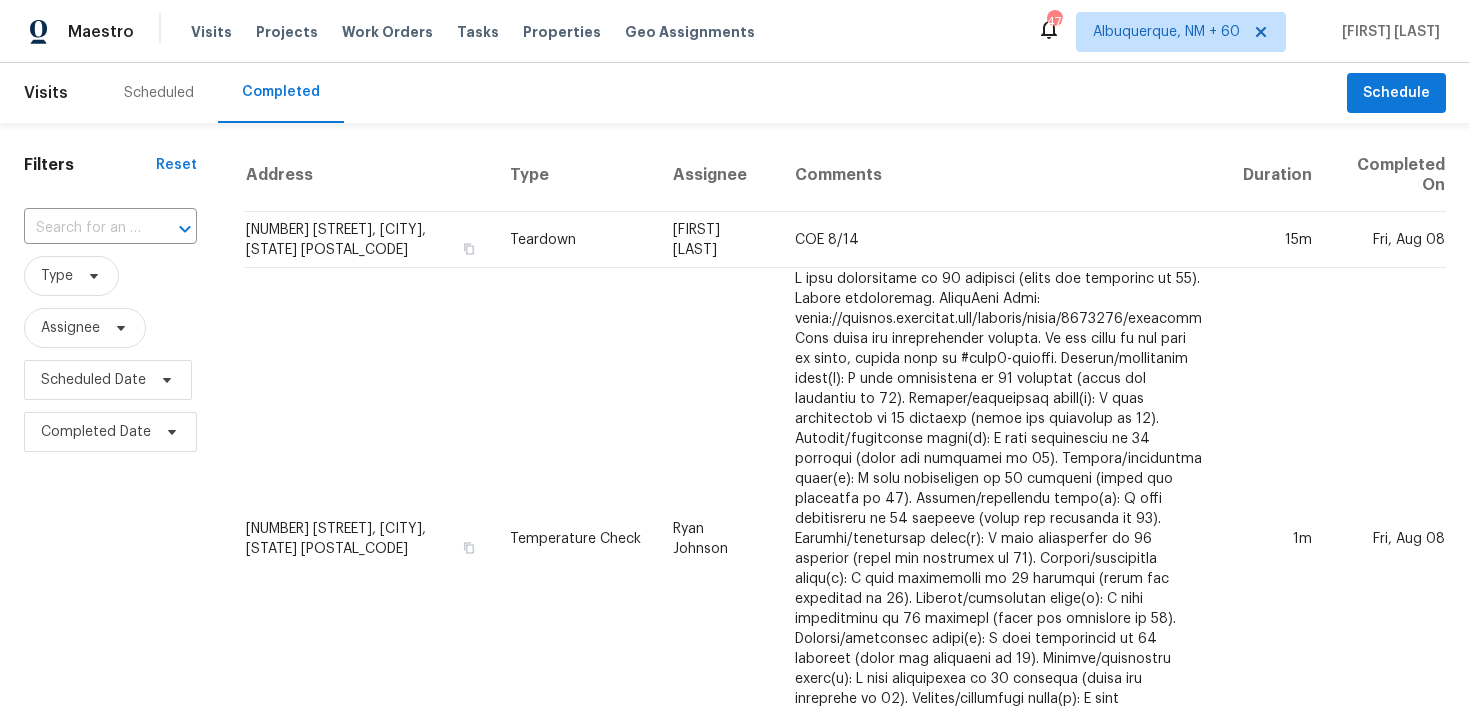click at bounding box center (82, 228) 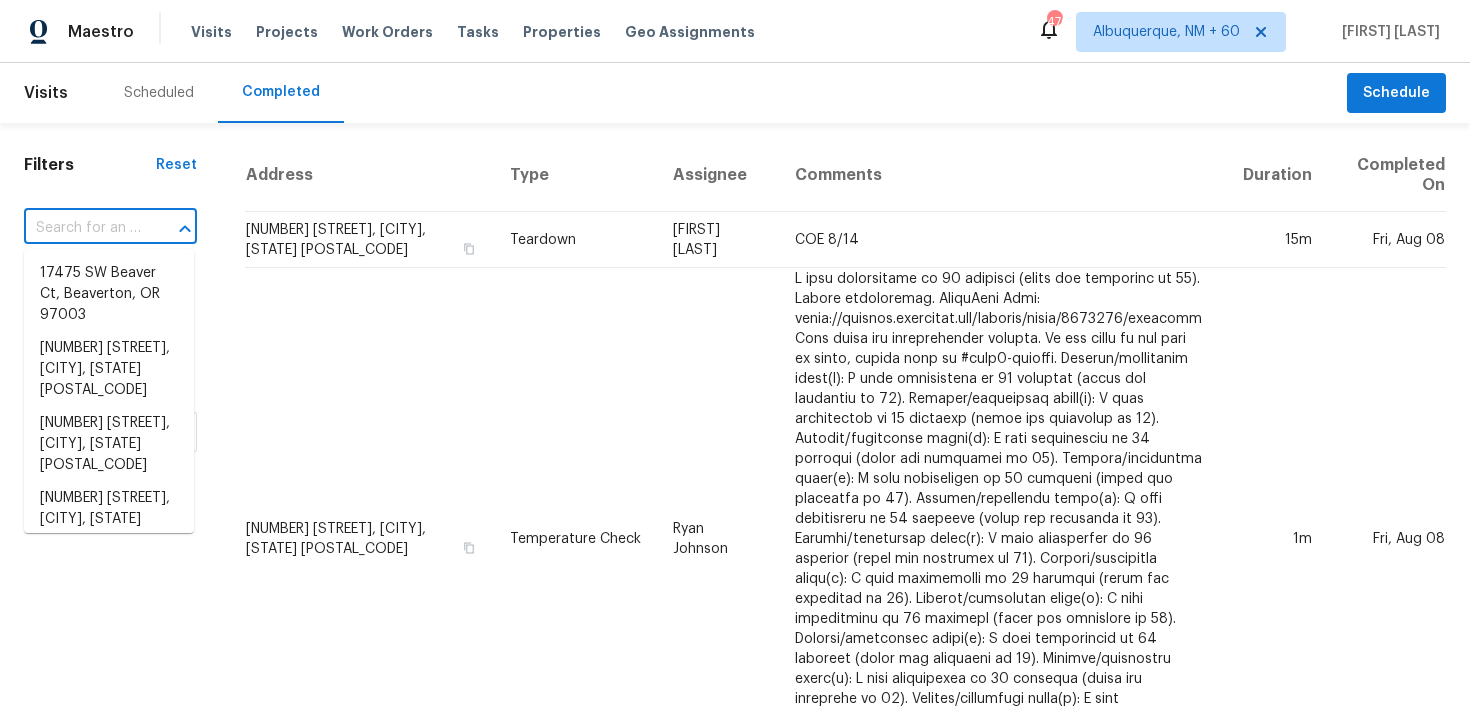 paste on "[NUMBER] [STREET] [CITY], [STATE] [POSTAL_CODE]" 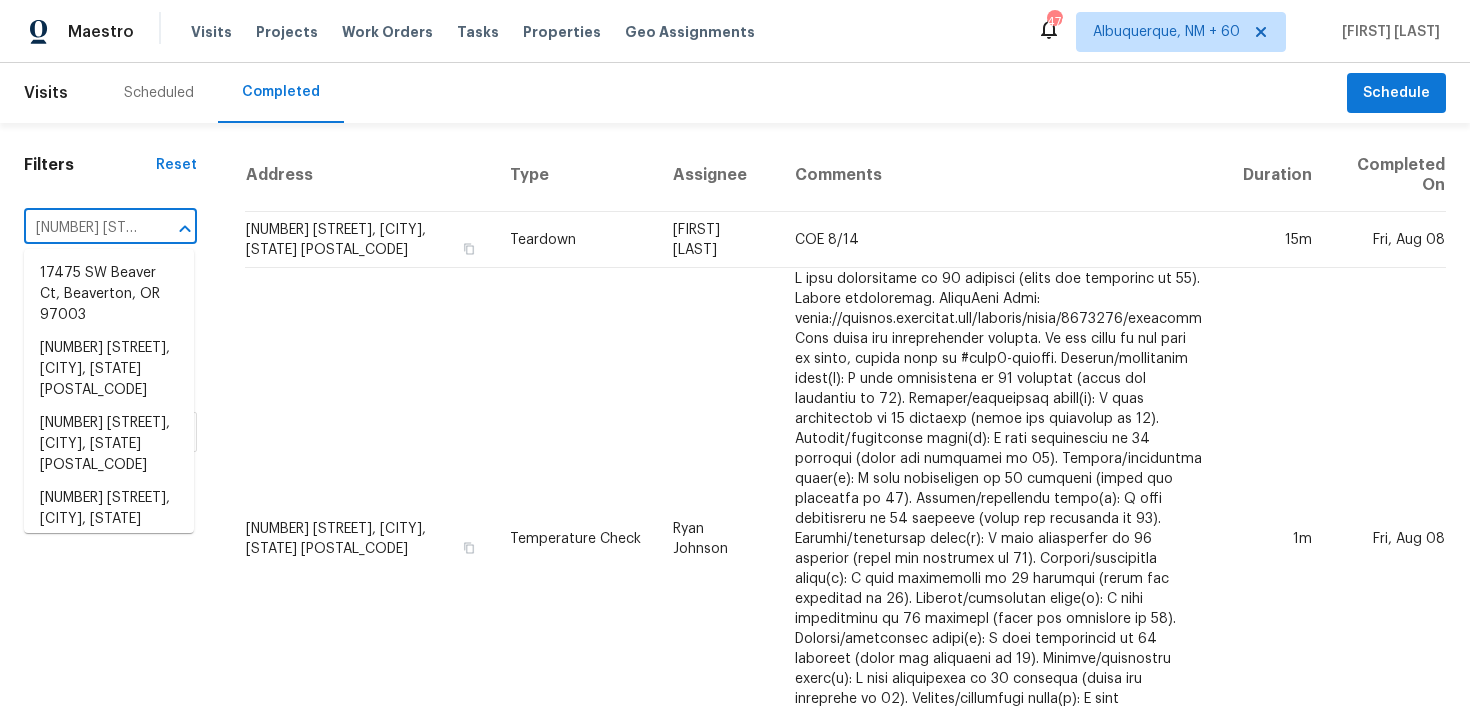 scroll, scrollTop: 0, scrollLeft: 144, axis: horizontal 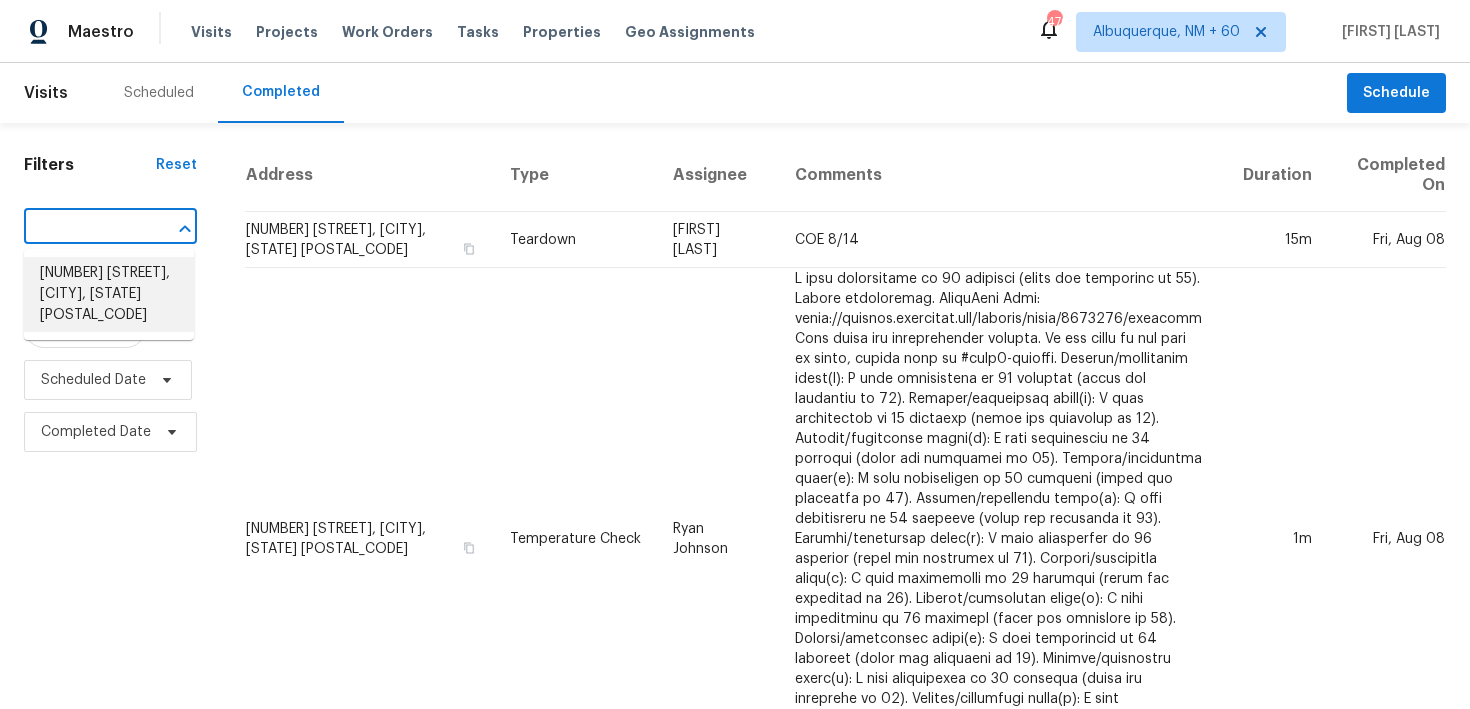 click on "[NUMBER] [STREET], [CITY], [STATE] [POSTAL_CODE]" at bounding box center (109, 294) 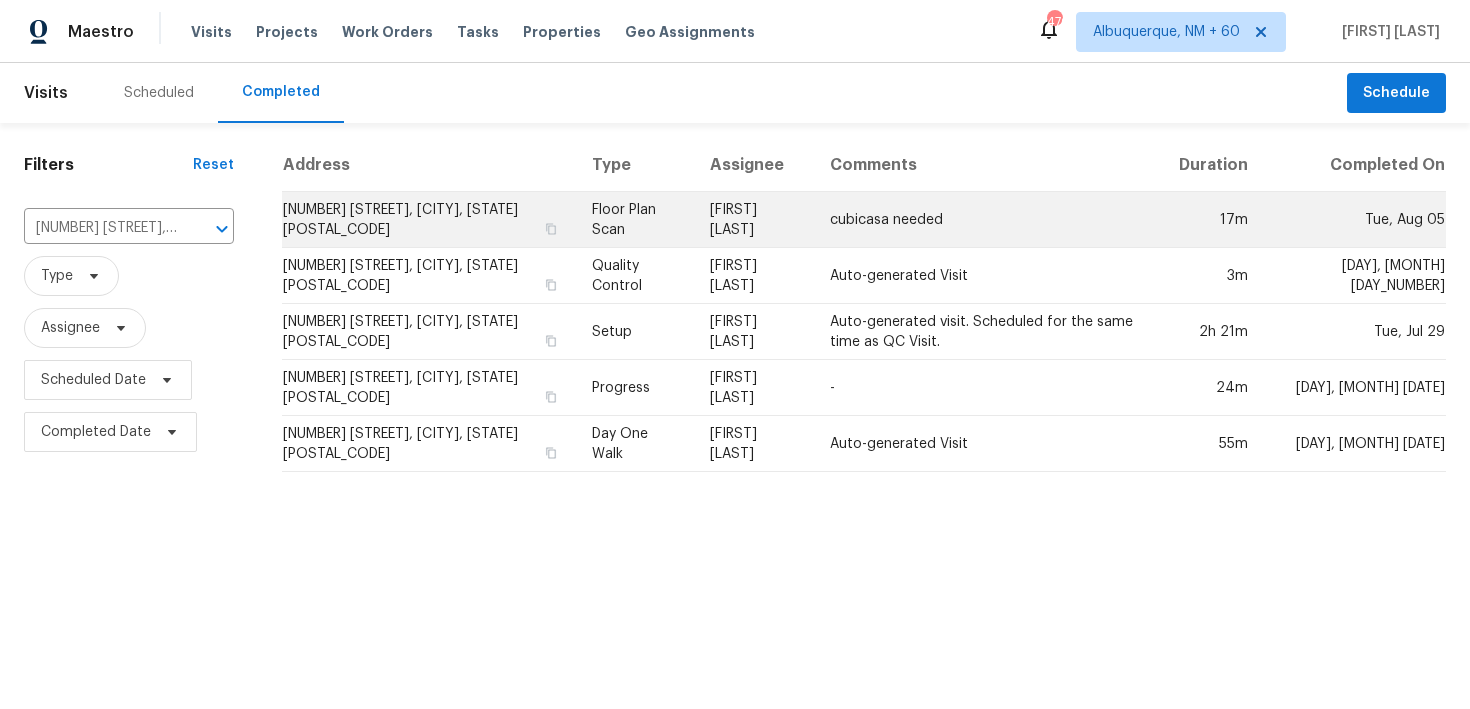 click on "Floor Plan Scan" at bounding box center [635, 220] 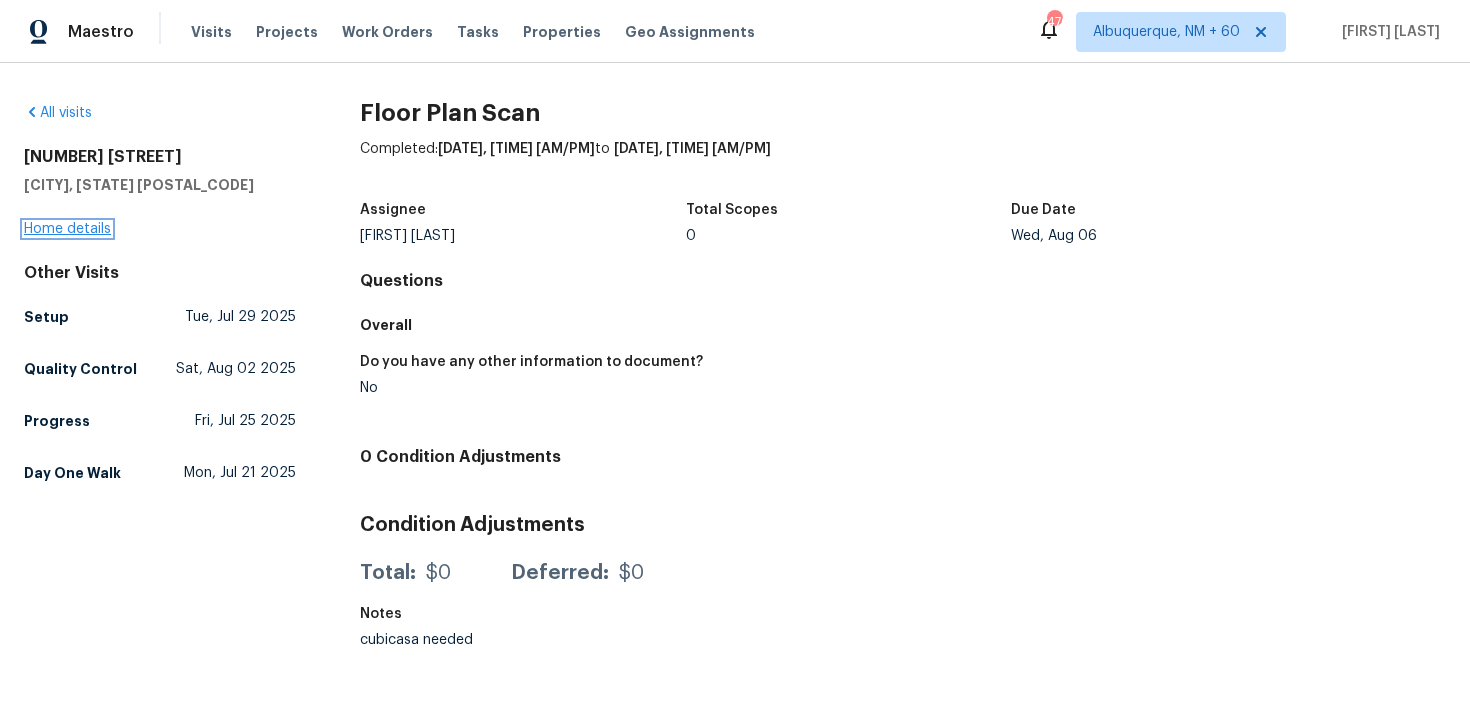 click on "Home details" at bounding box center [67, 229] 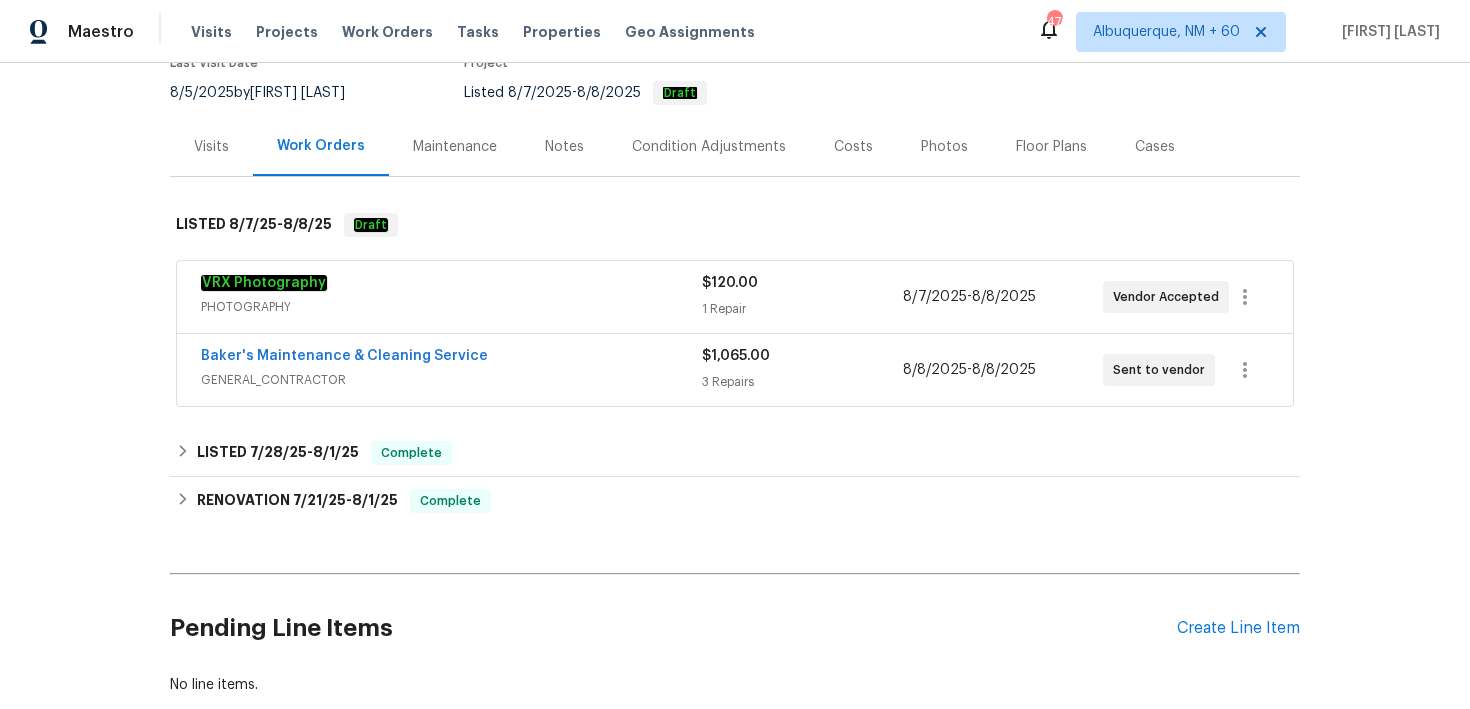 scroll, scrollTop: 205, scrollLeft: 0, axis: vertical 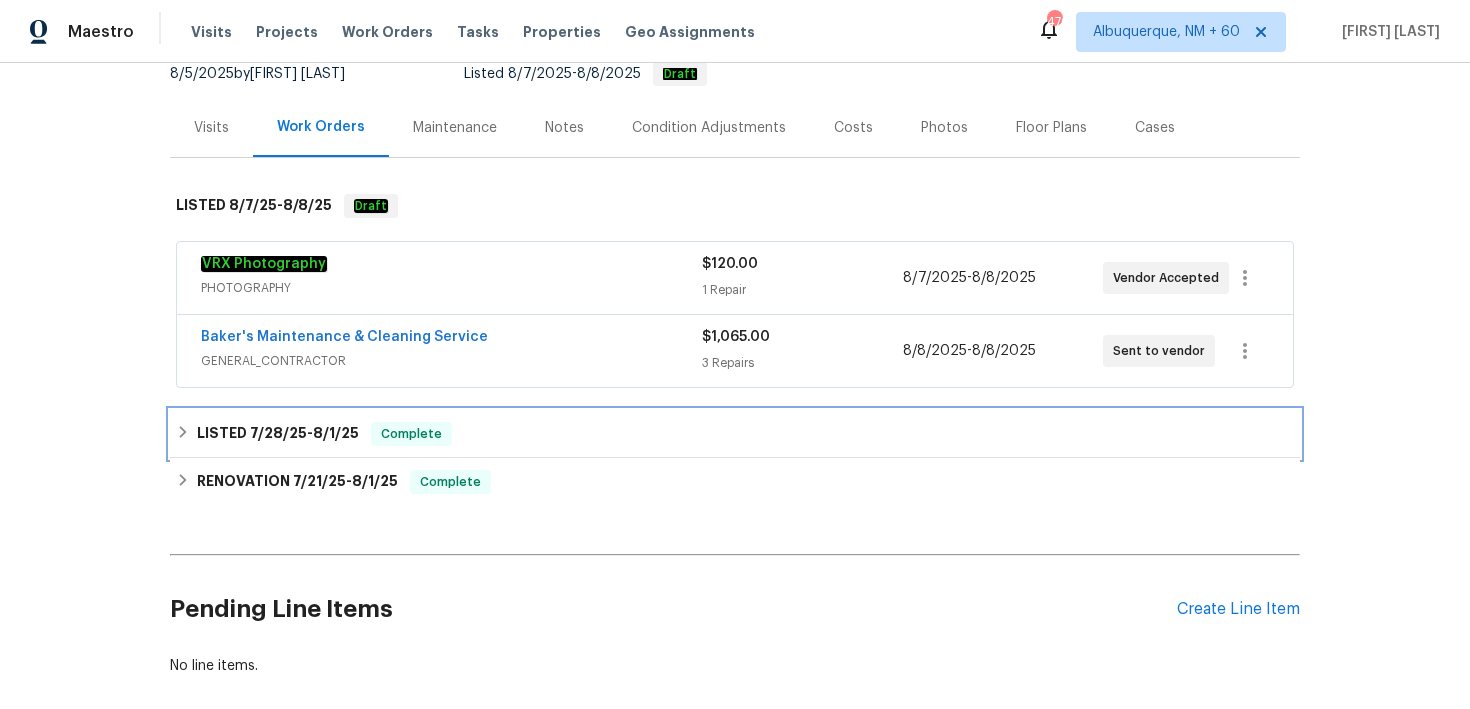 click on "Complete" at bounding box center [411, 434] 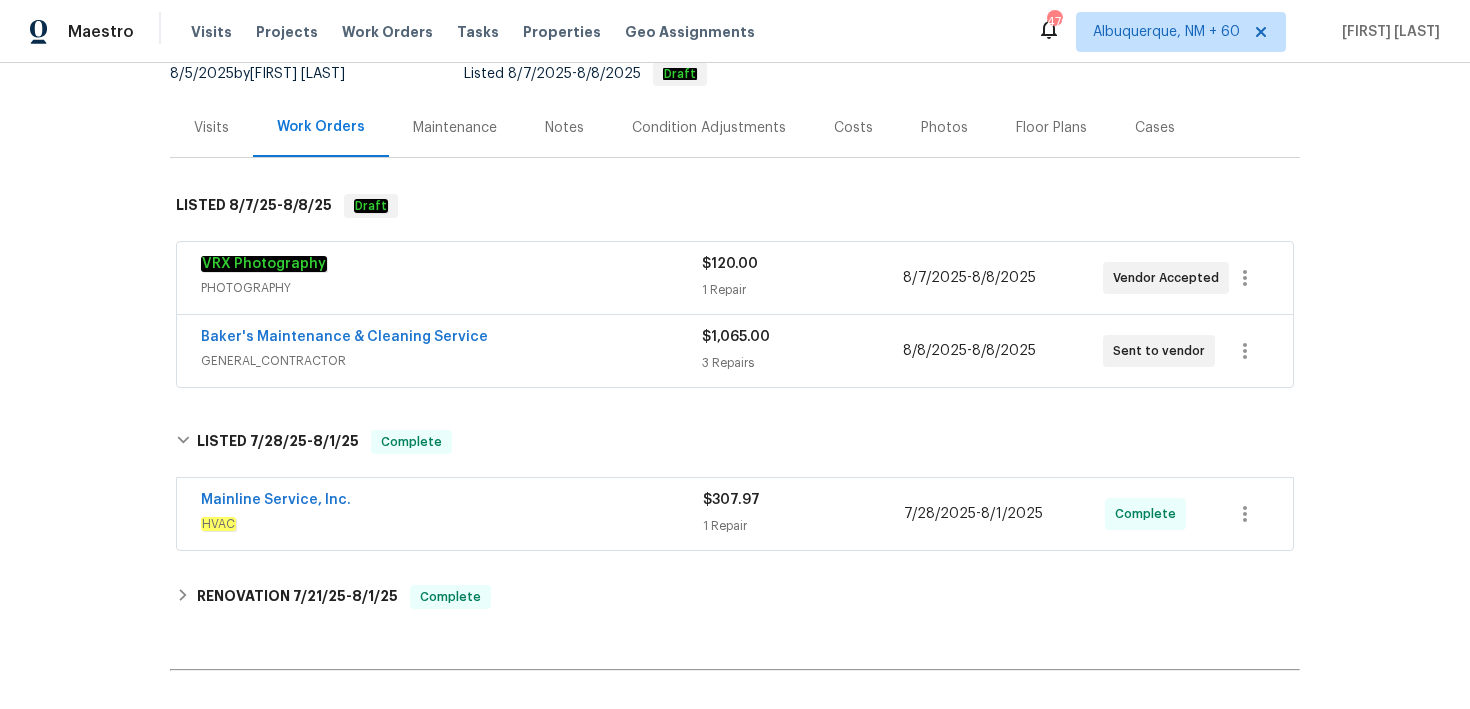 click on "$[PRICE] 1 Repair" at bounding box center (803, 514) 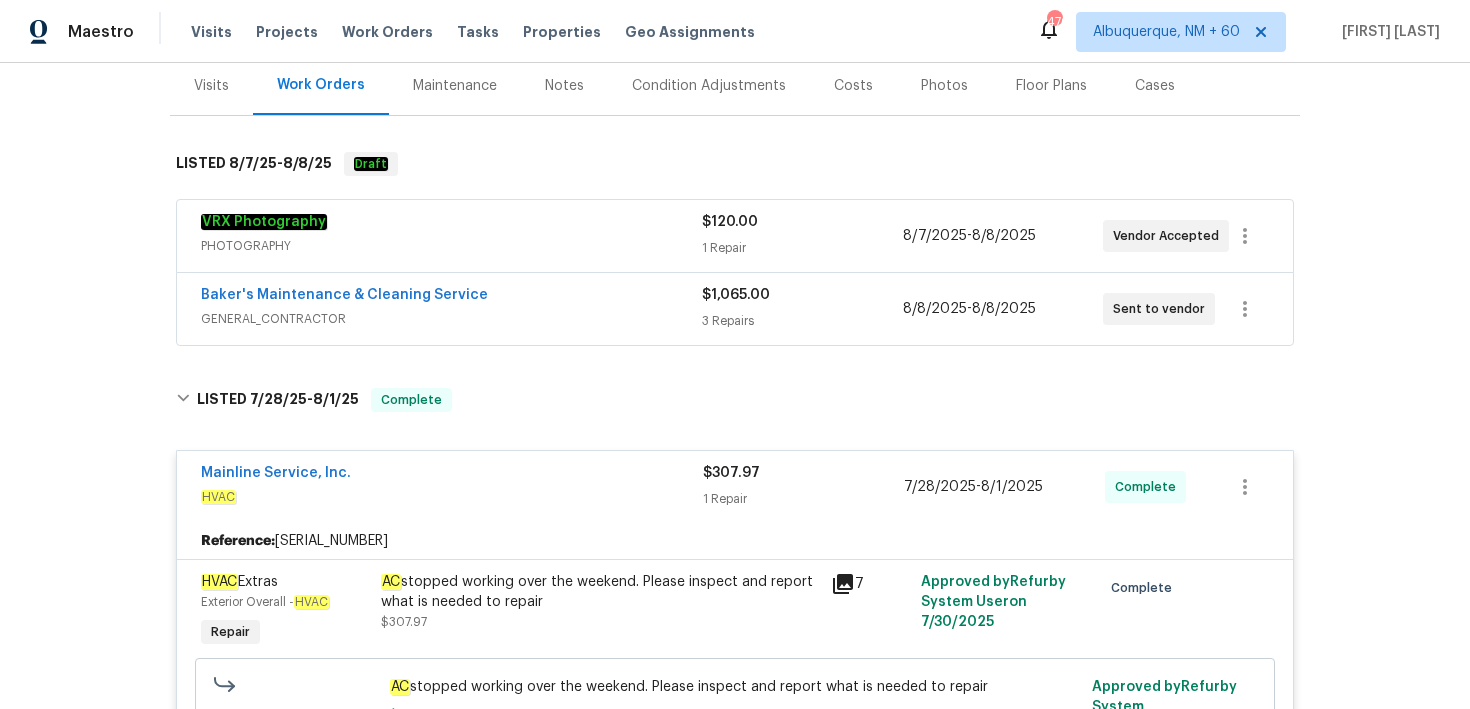 scroll, scrollTop: 230, scrollLeft: 0, axis: vertical 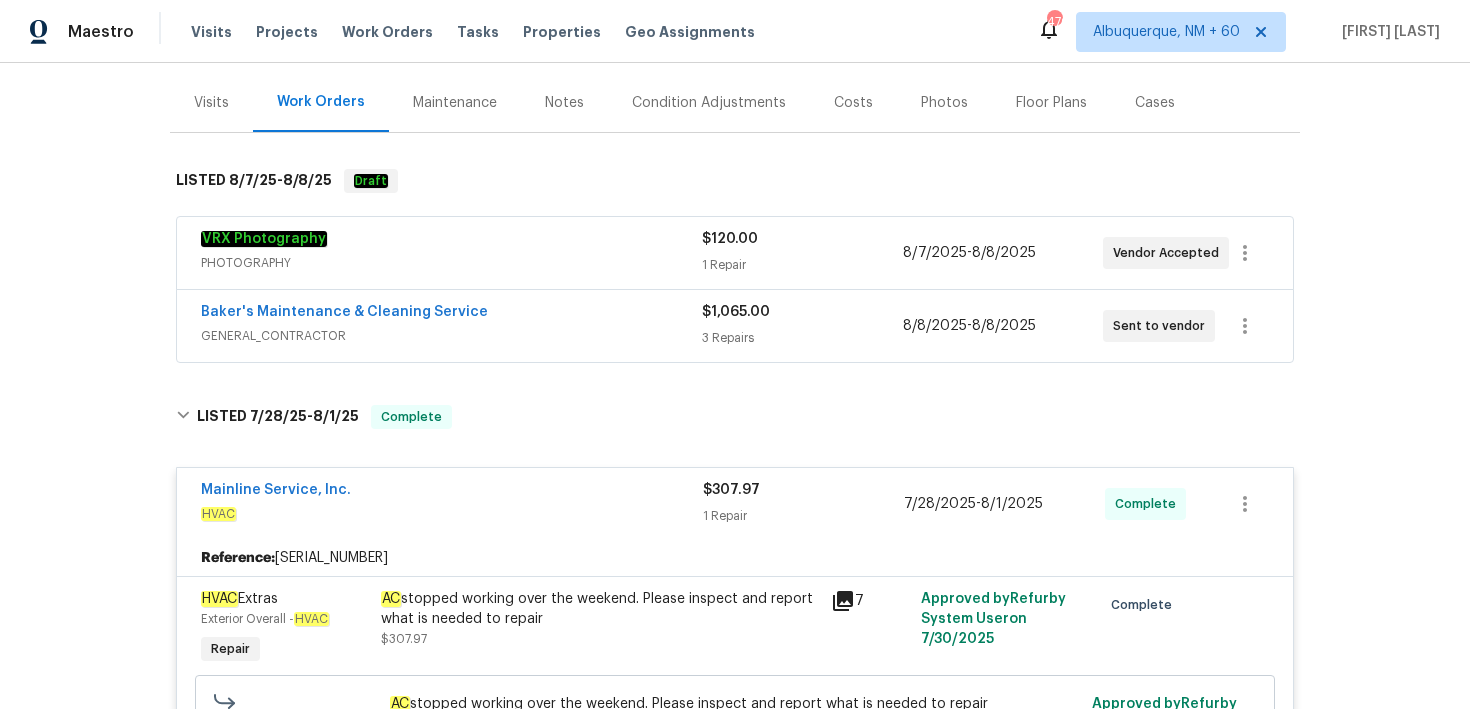 click on "3 Repairs" at bounding box center [802, 338] 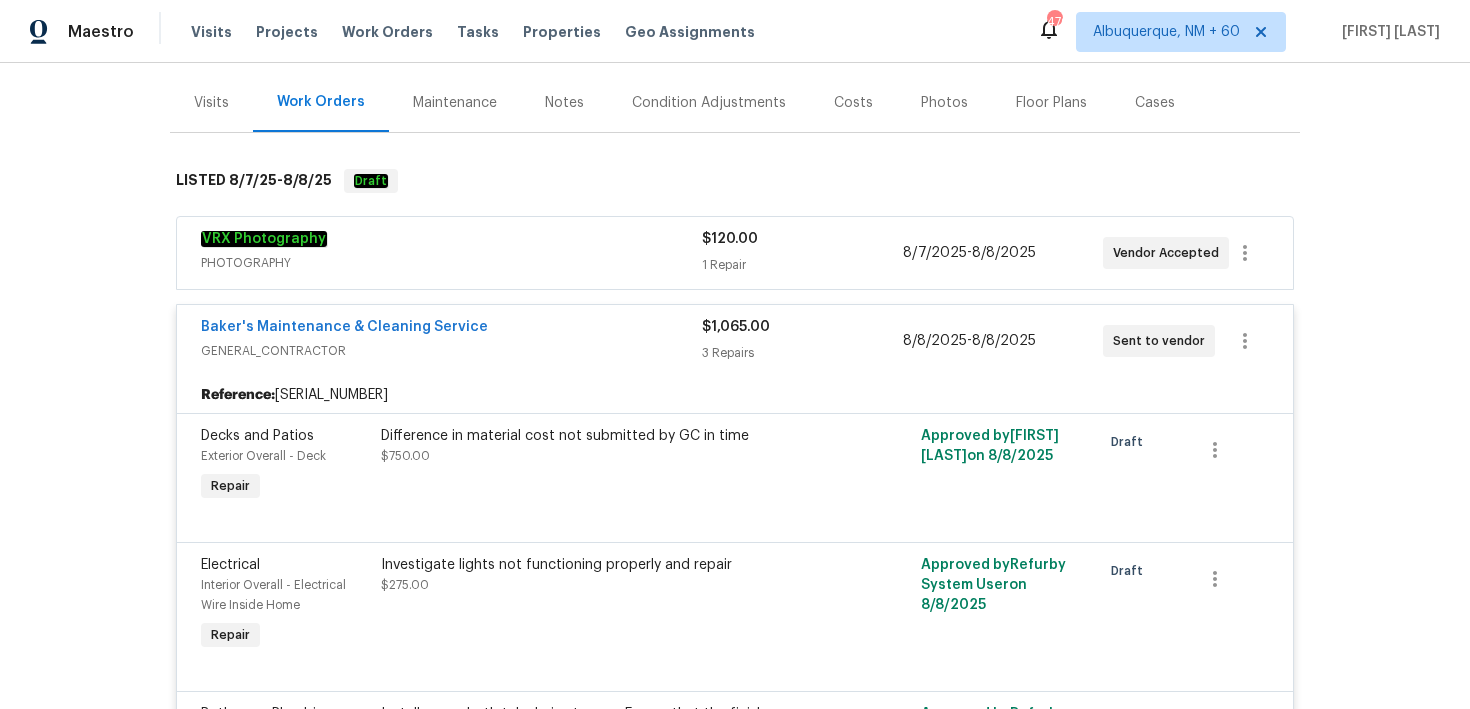 click on "1 Repair" at bounding box center (802, 265) 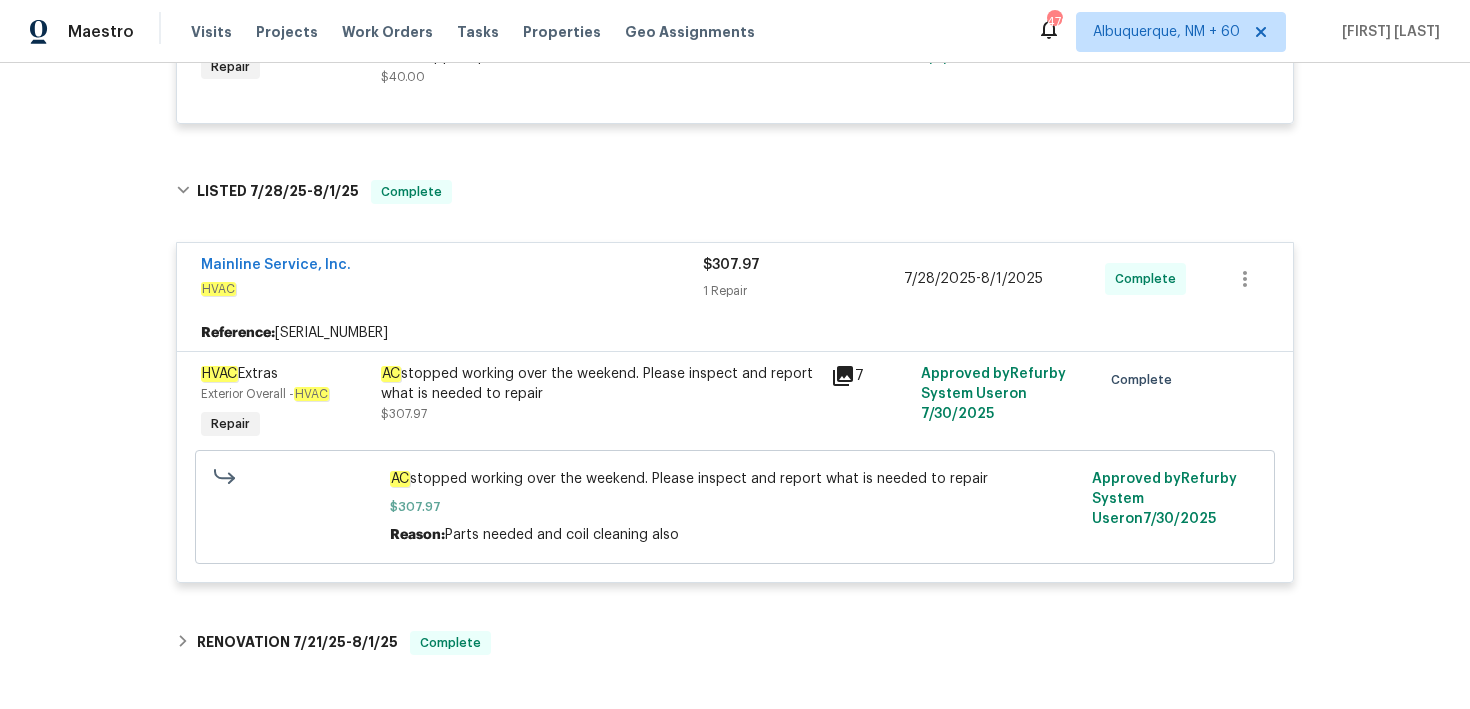 scroll, scrollTop: 1345, scrollLeft: 0, axis: vertical 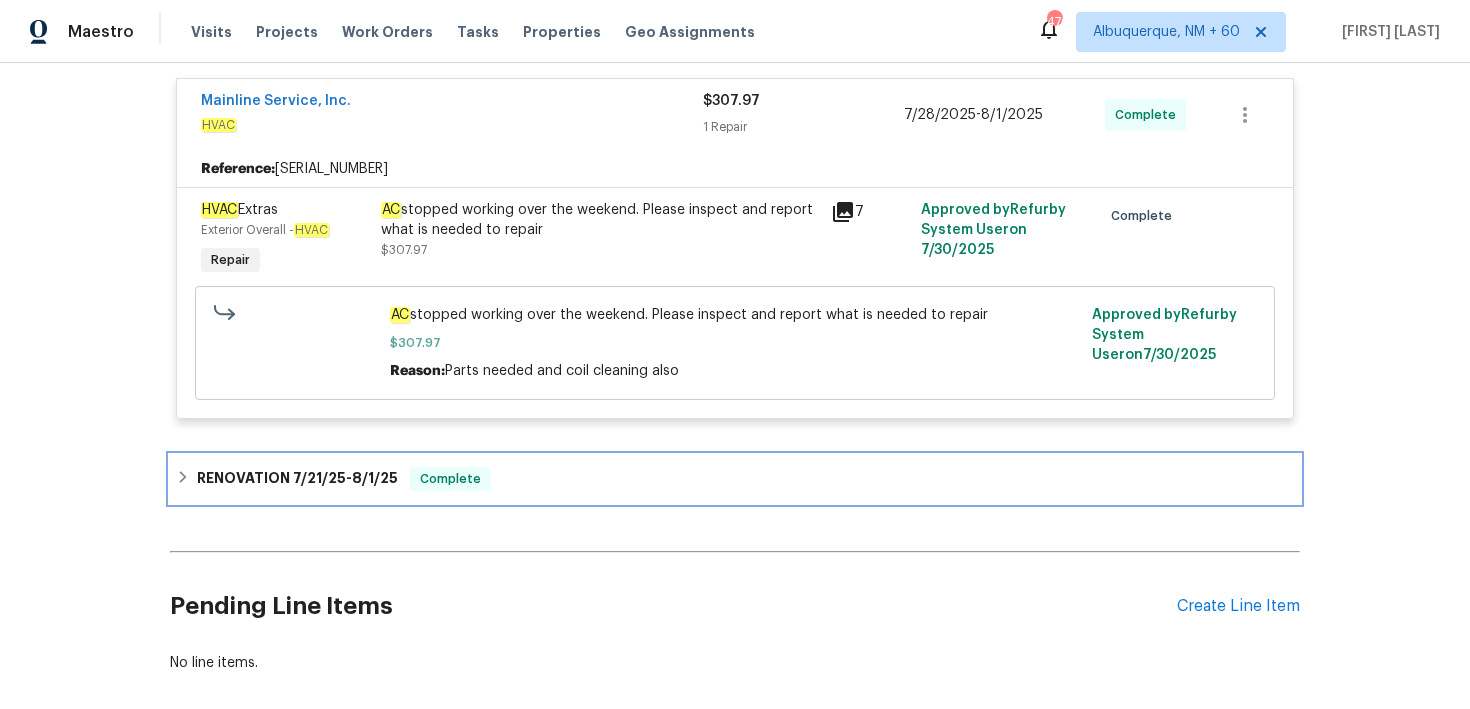 click on "RENOVATION   [DATE]  -  [DATE] Complete" at bounding box center (735, 479) 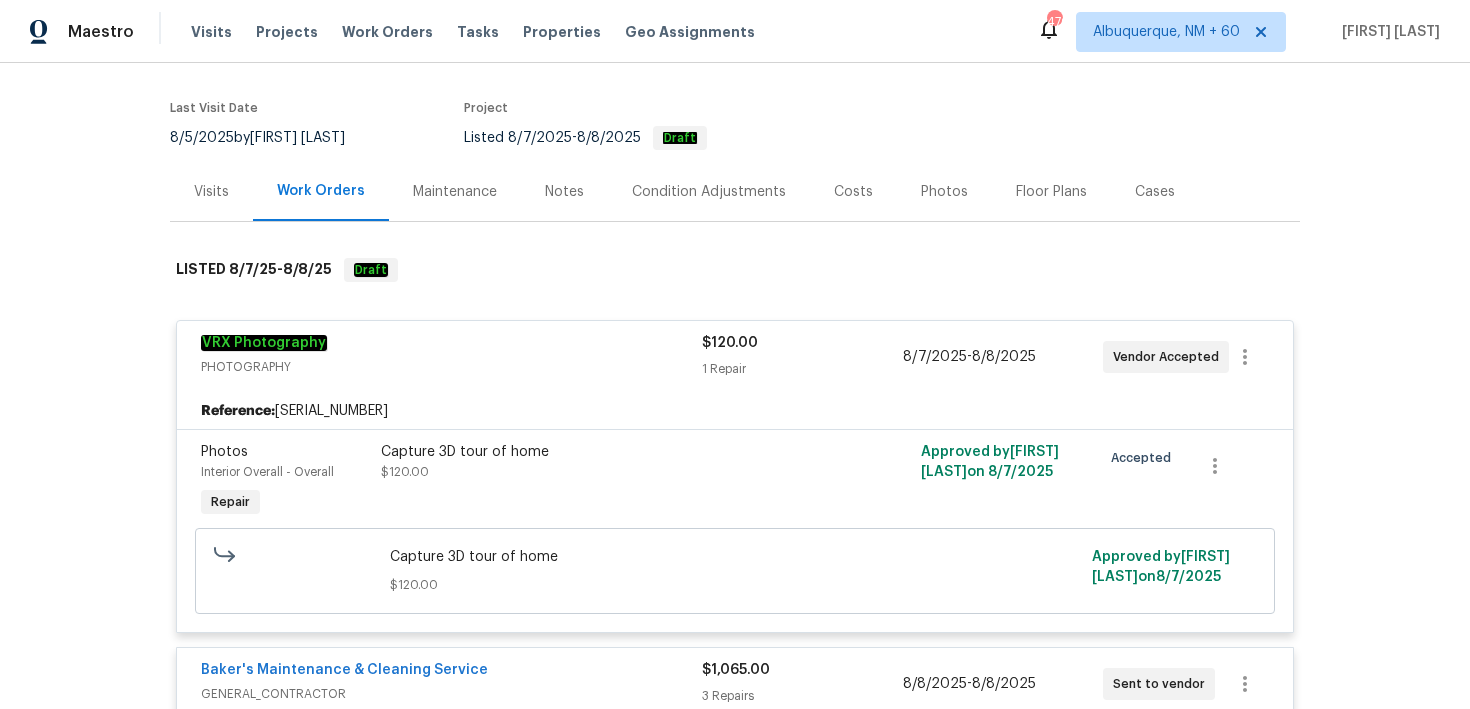 scroll, scrollTop: 0, scrollLeft: 0, axis: both 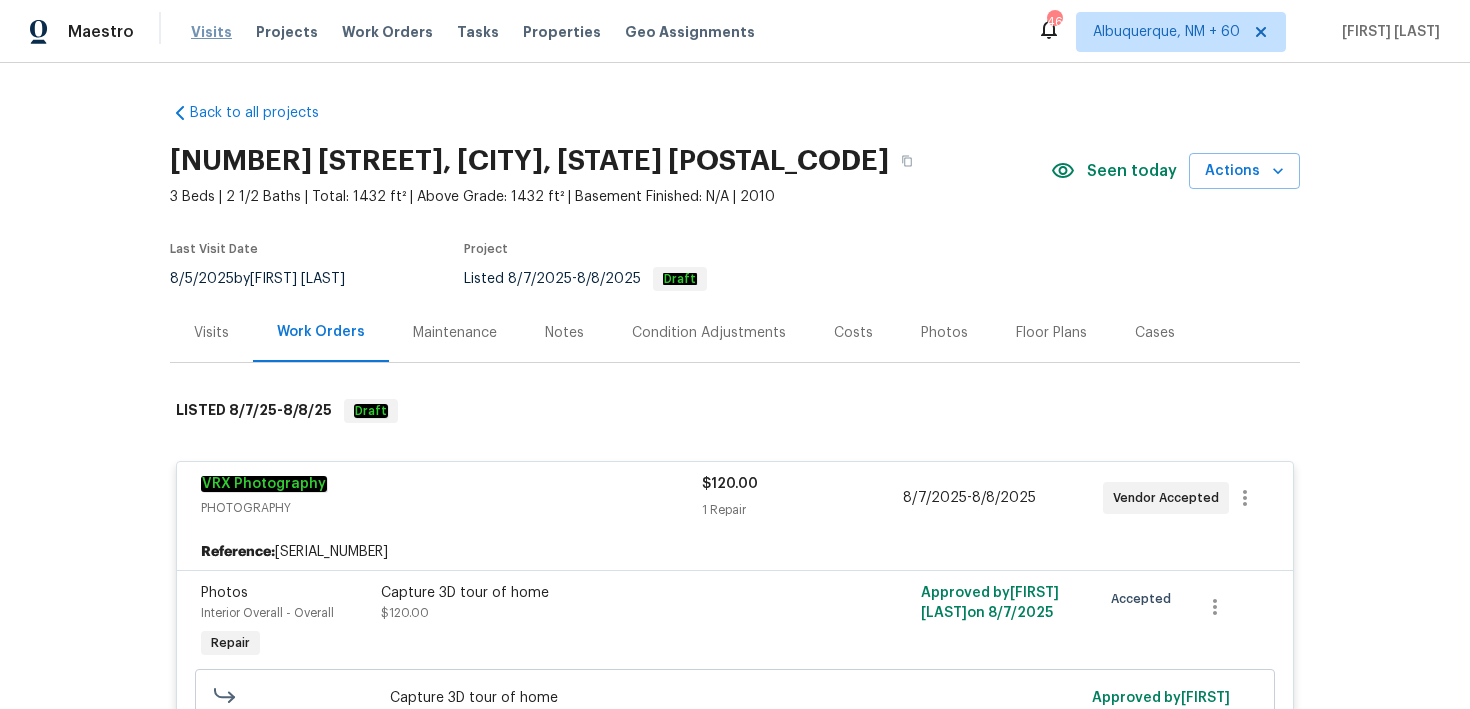 click on "Visits" at bounding box center [211, 32] 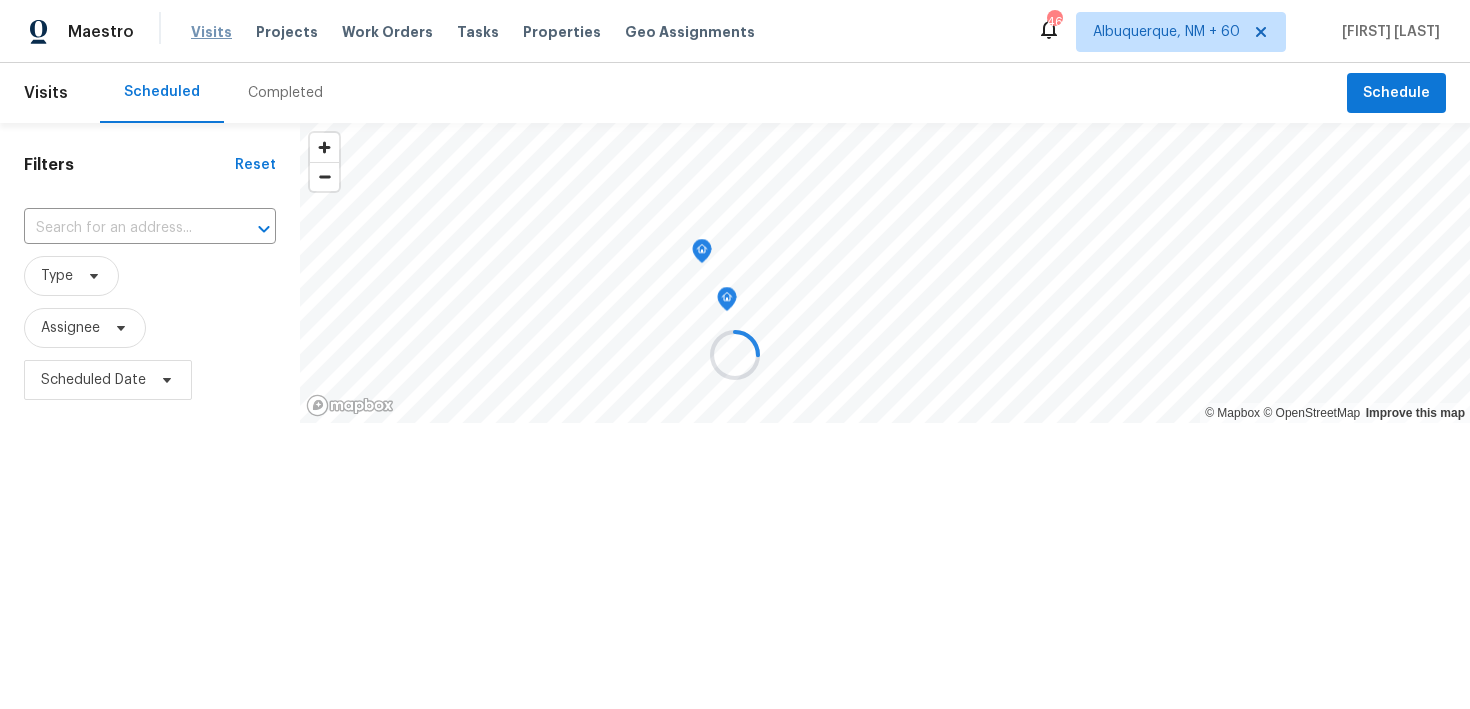 click at bounding box center [735, 354] 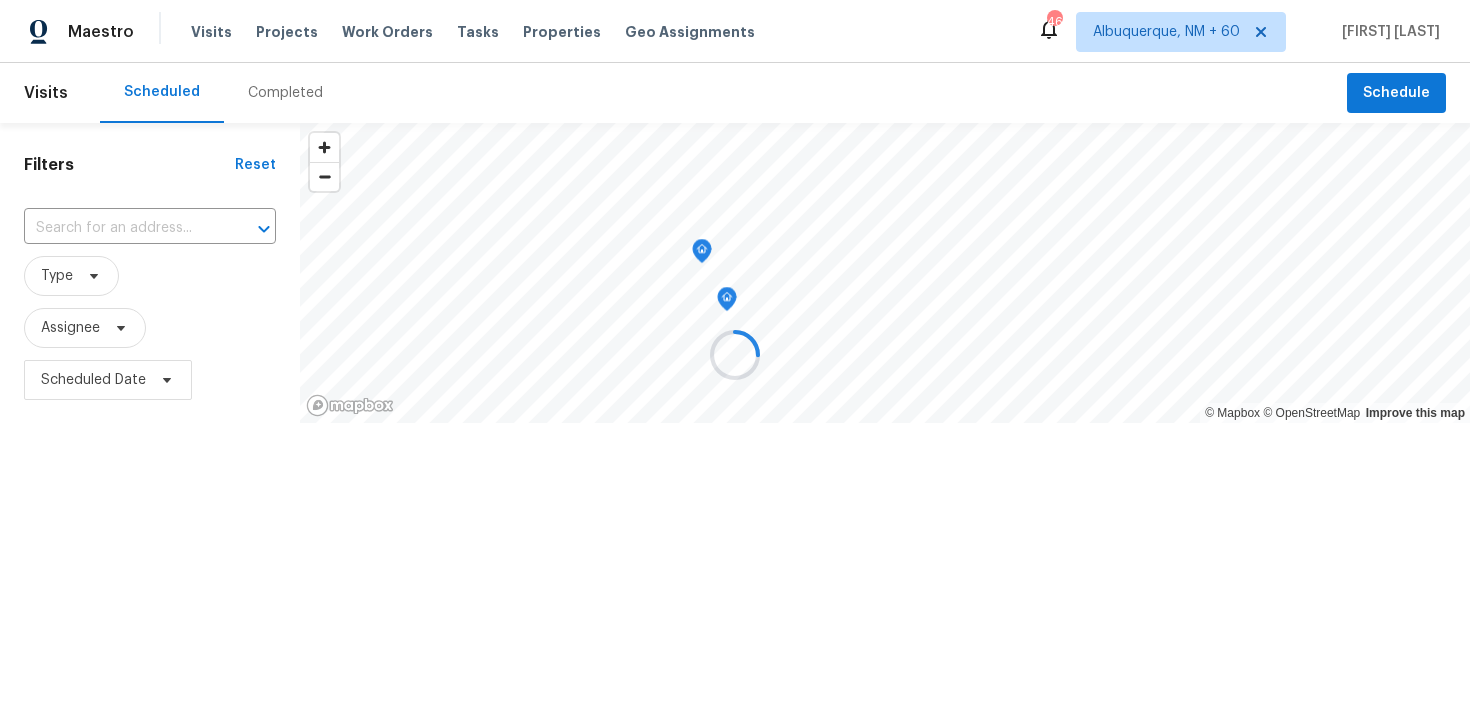 click at bounding box center (735, 354) 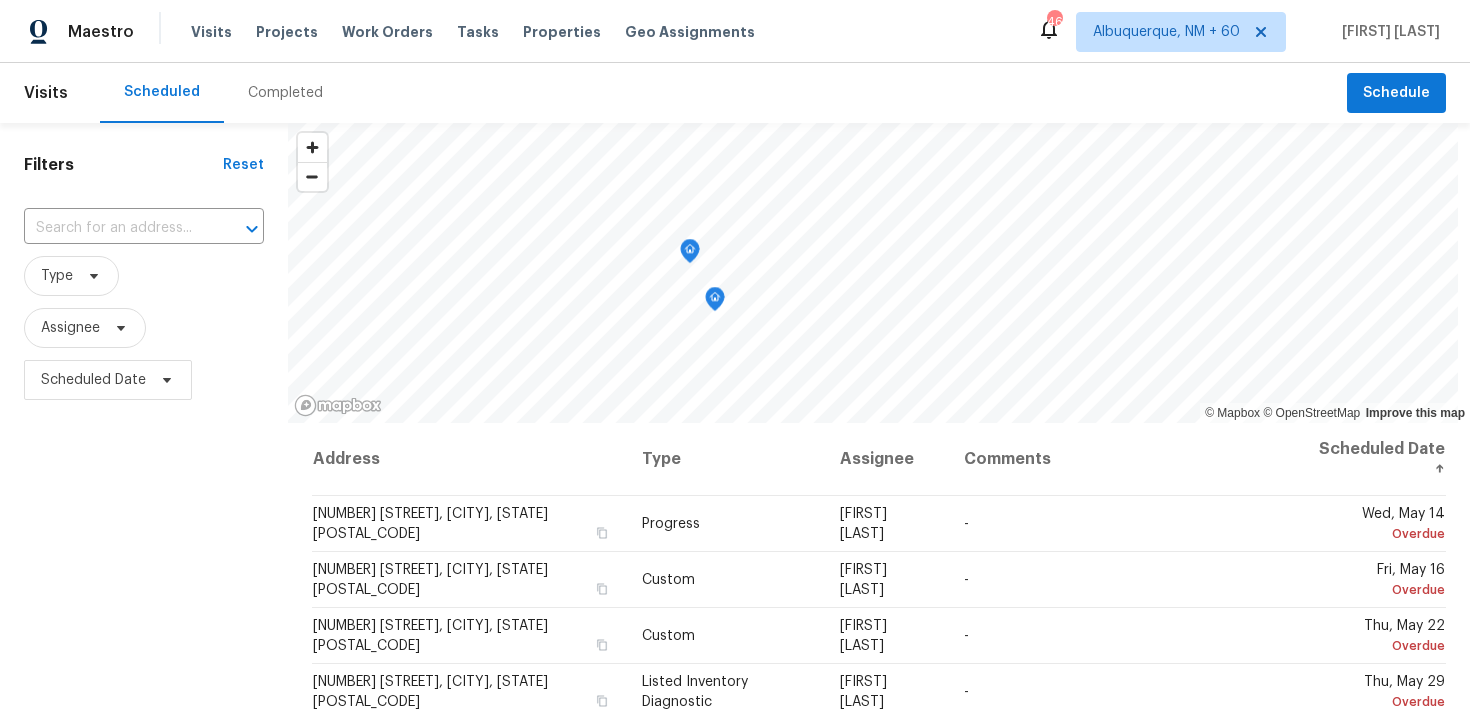 click on "Completed" at bounding box center (285, 93) 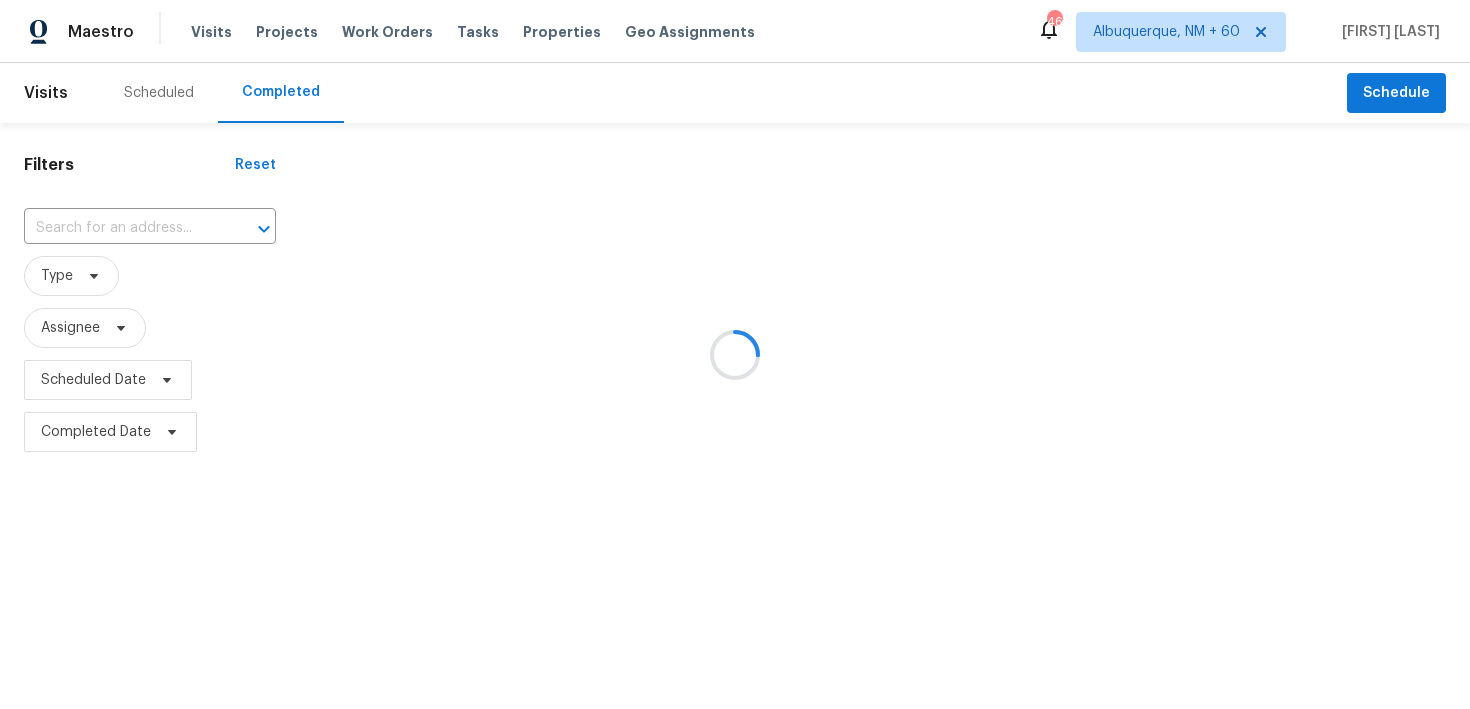 click at bounding box center [735, 354] 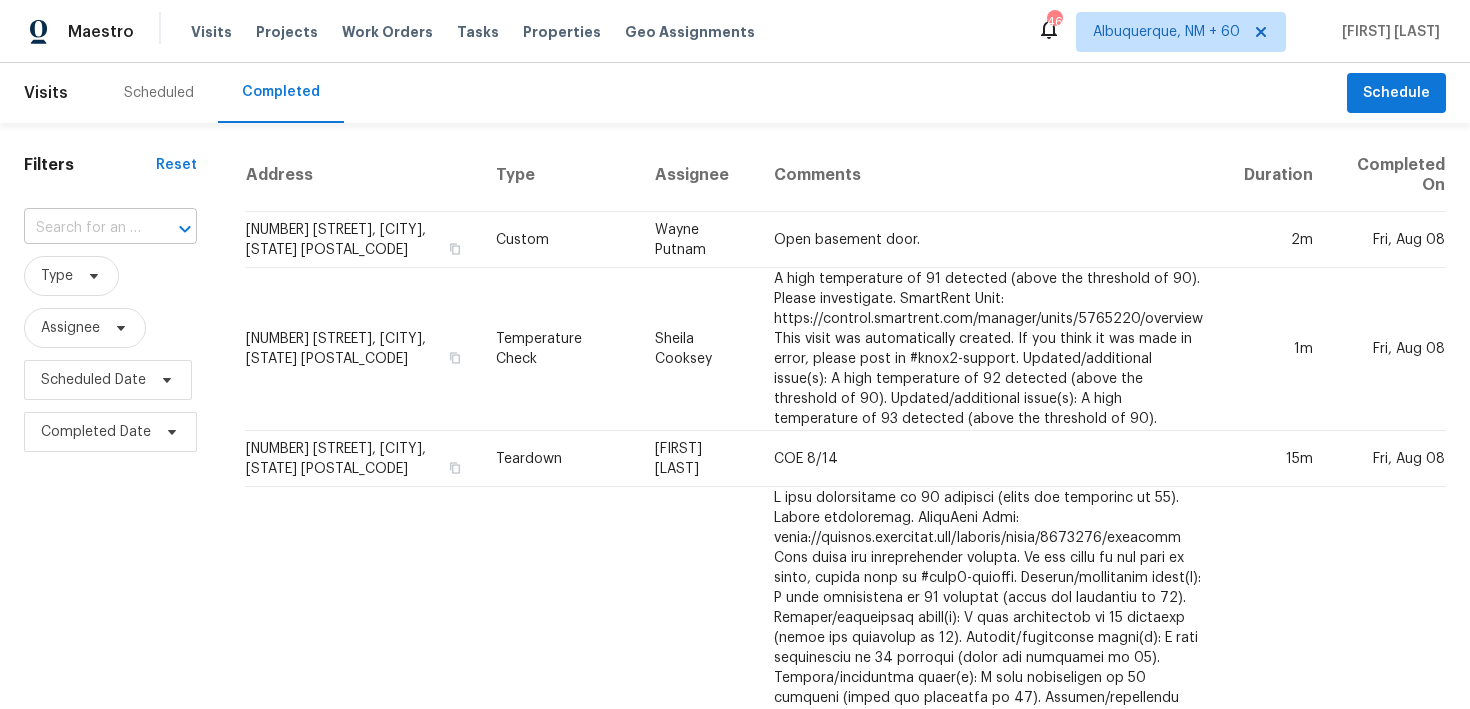 click at bounding box center (82, 228) 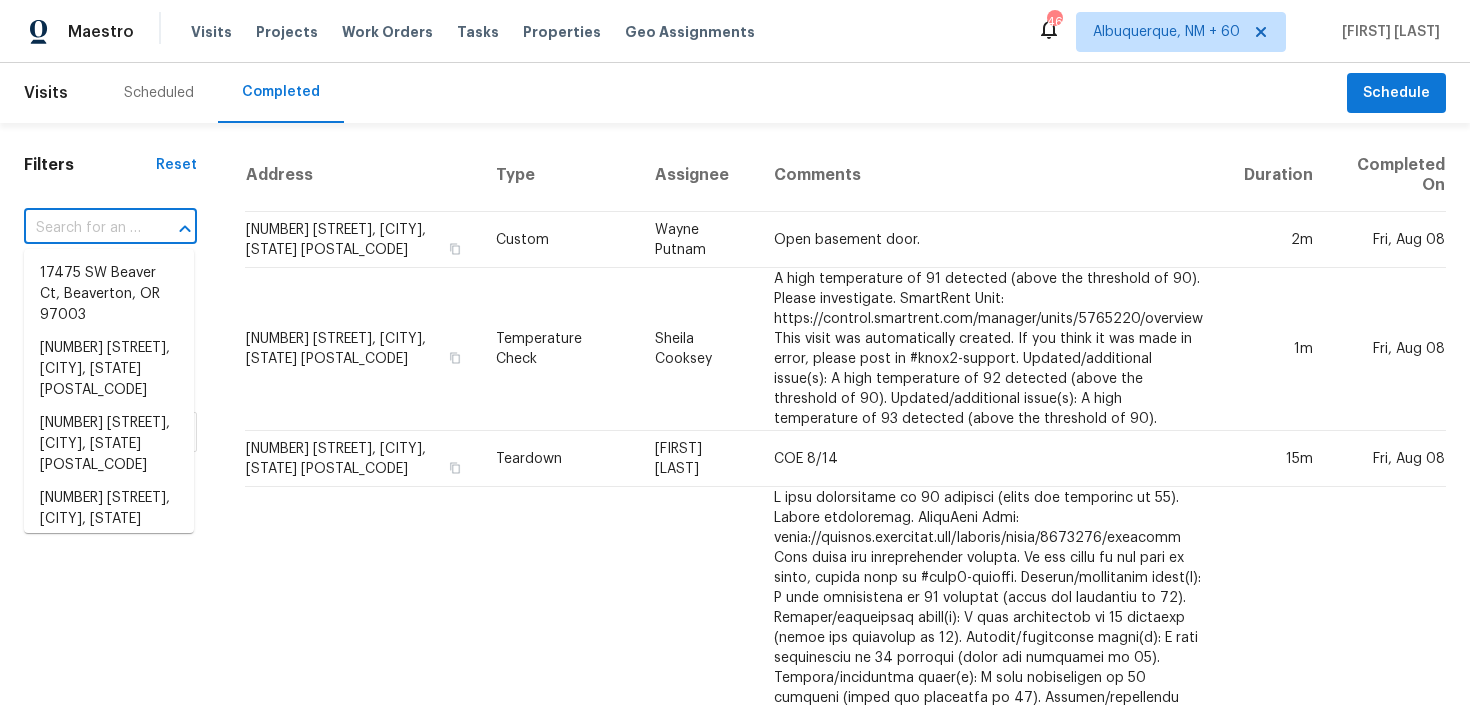 paste on "[NUMBER] [STREET] [CITY], [STATE] [POSTAL_CODE]" 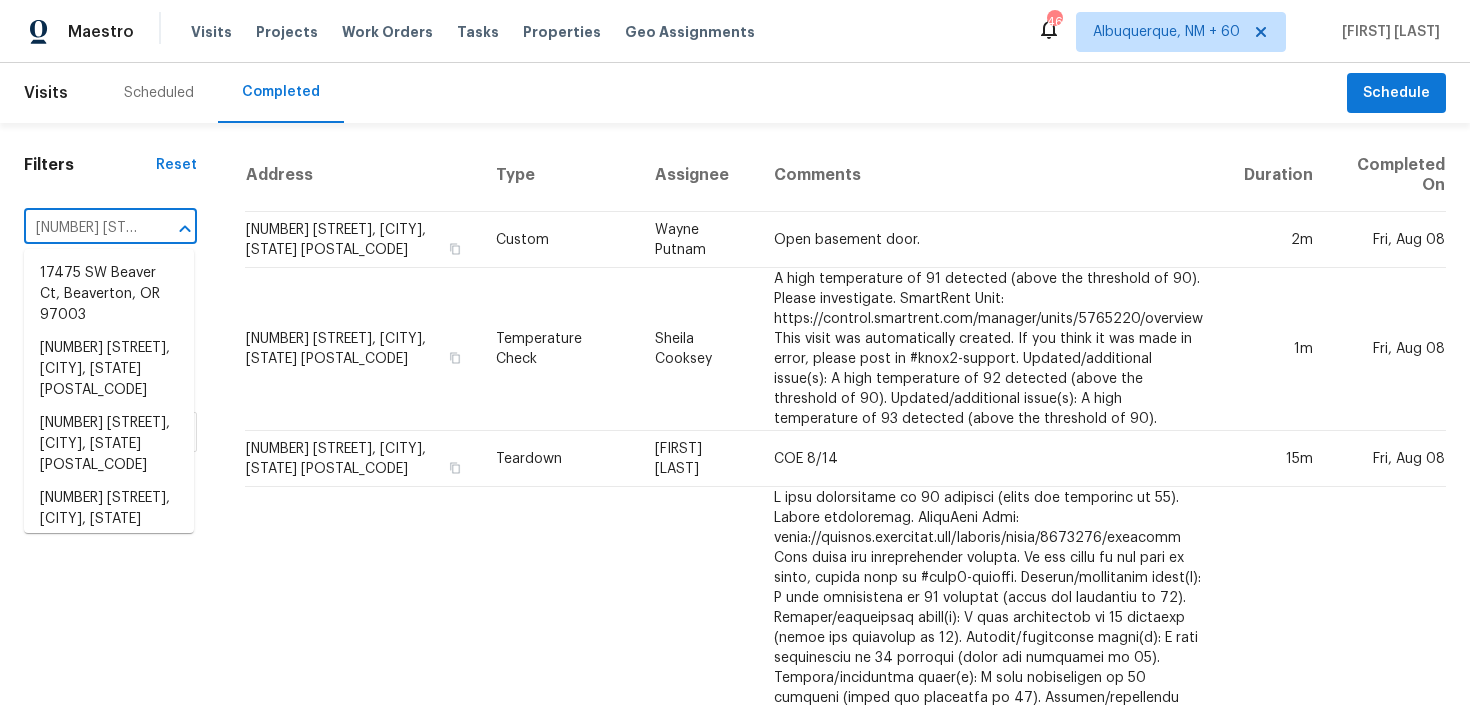 scroll, scrollTop: 0, scrollLeft: 164, axis: horizontal 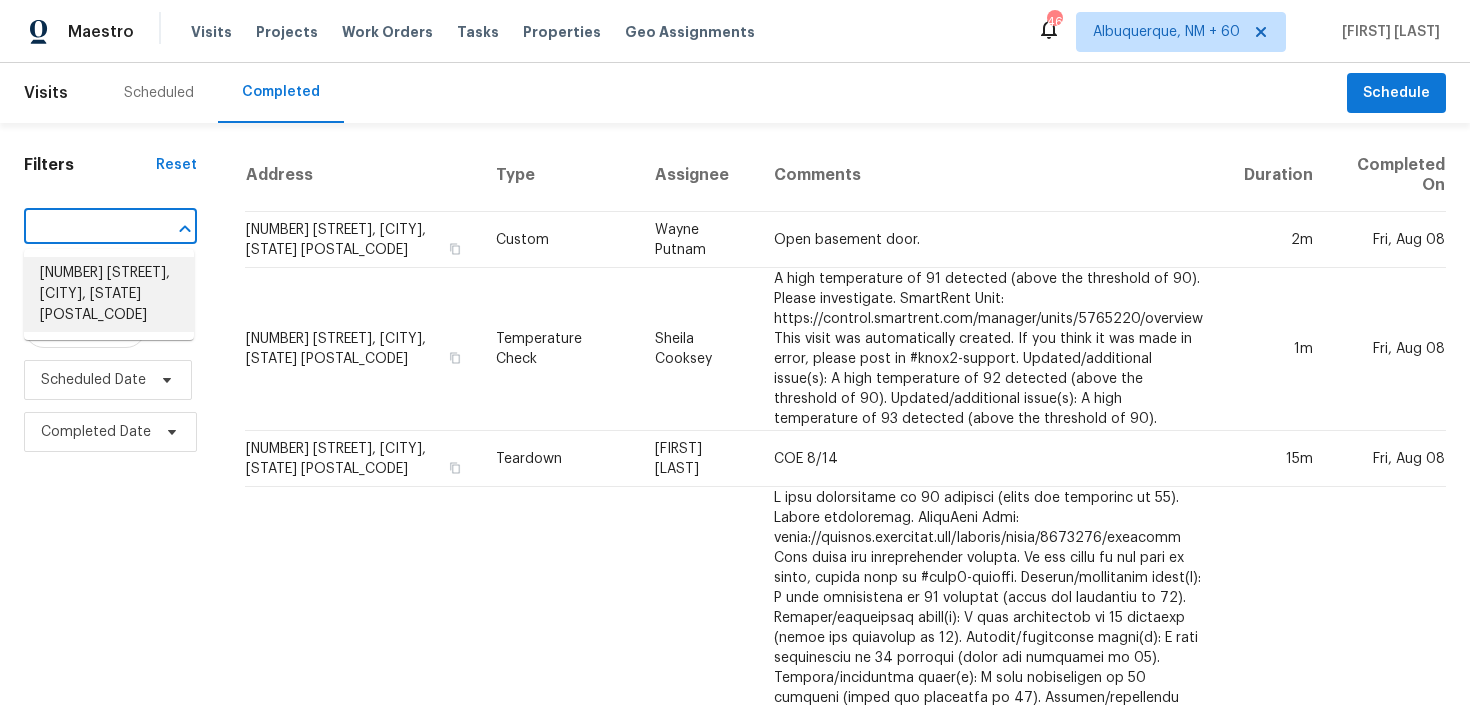 click on "[NUMBER] [STREET], [CITY], [STATE] [POSTAL_CODE]" at bounding box center (109, 294) 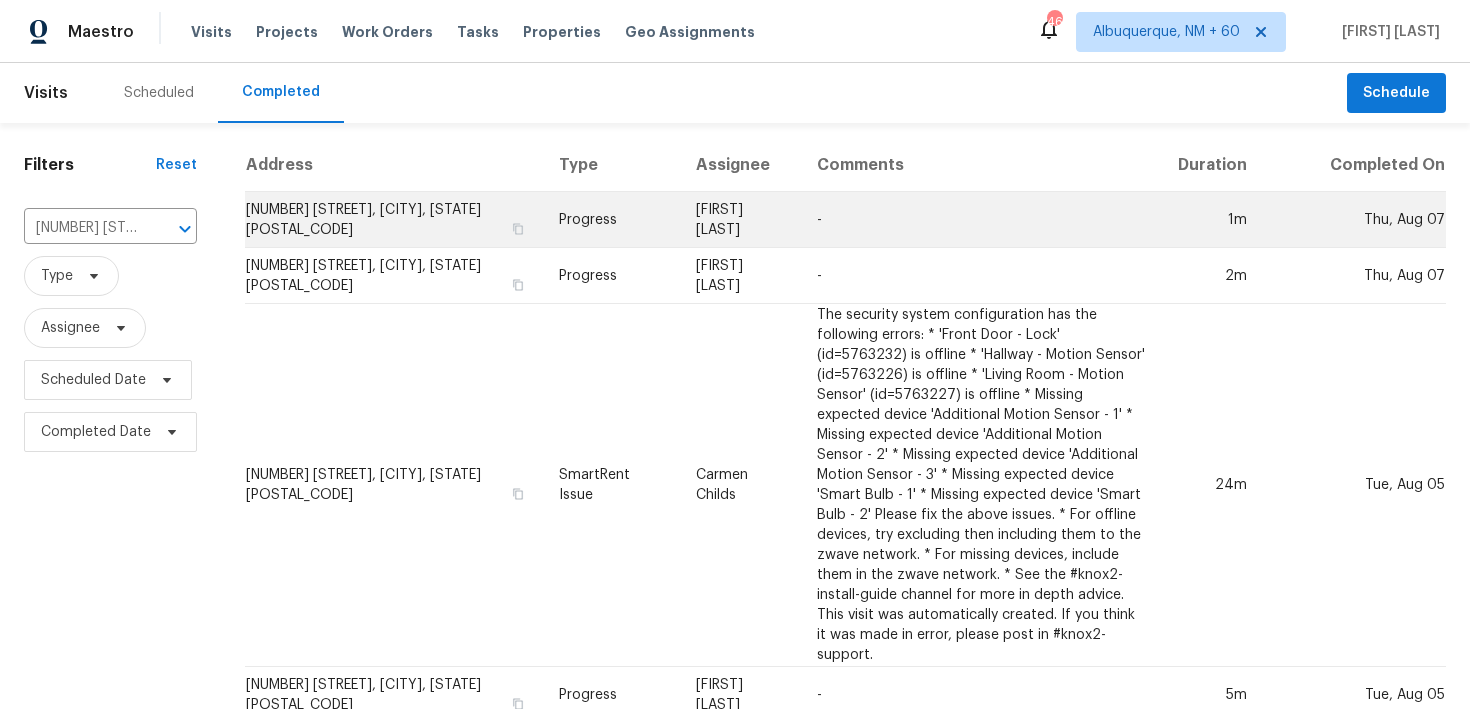 click on "Progress" at bounding box center [612, 220] 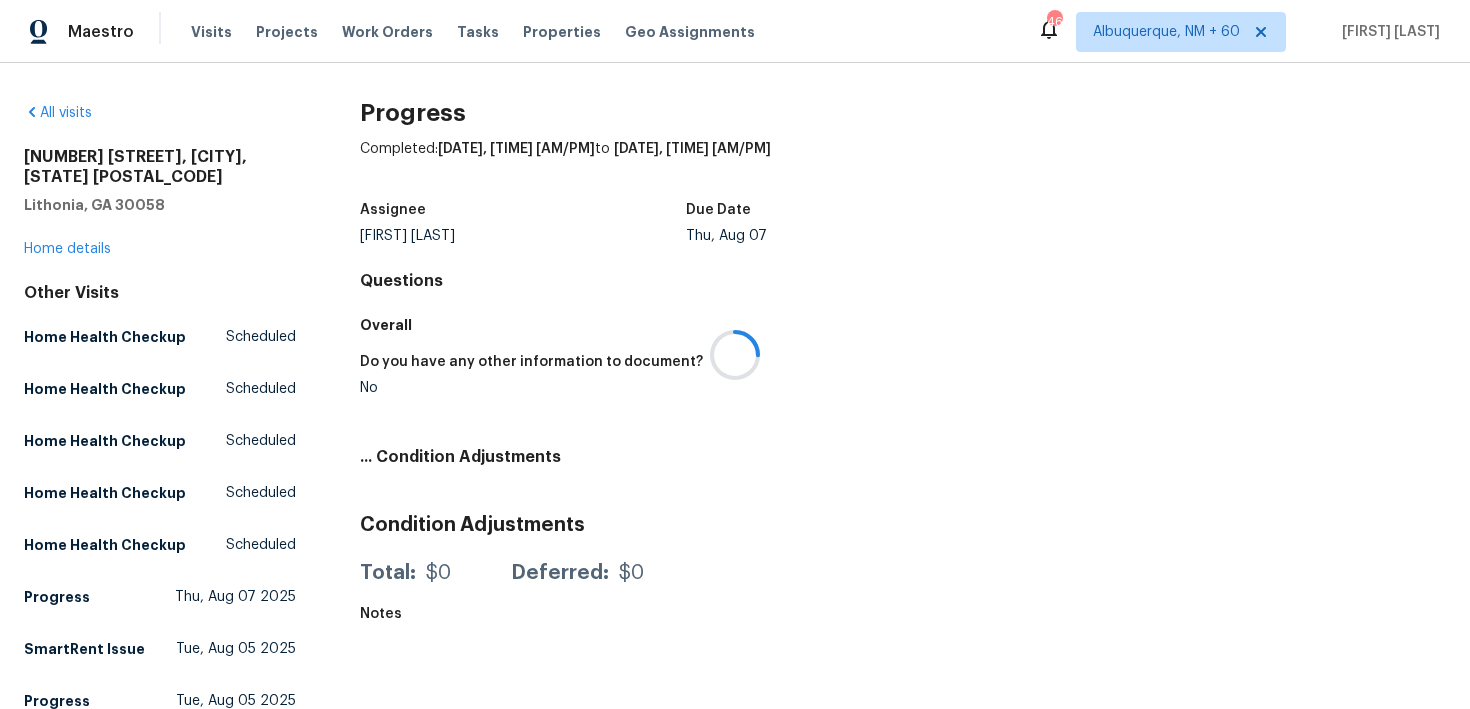 click at bounding box center [735, 354] 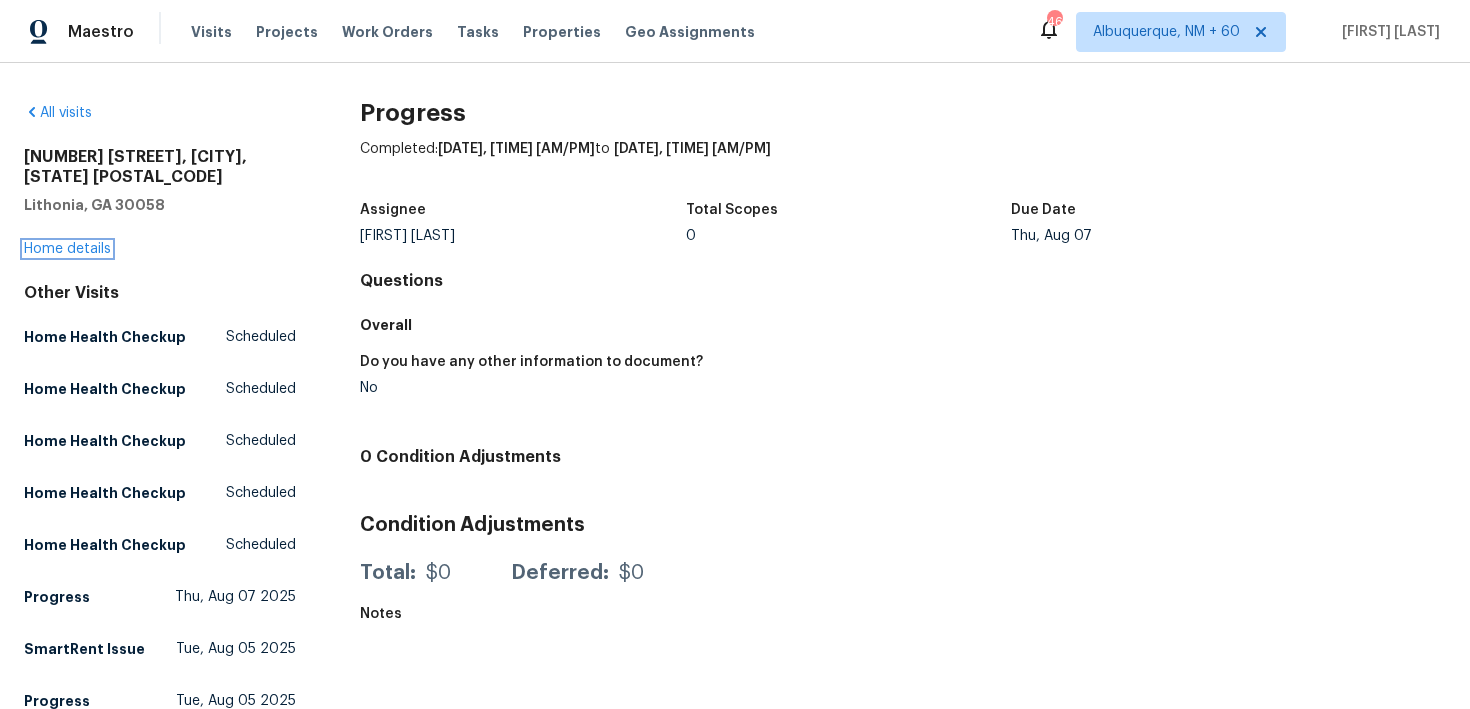 click on "Home details" at bounding box center (67, 249) 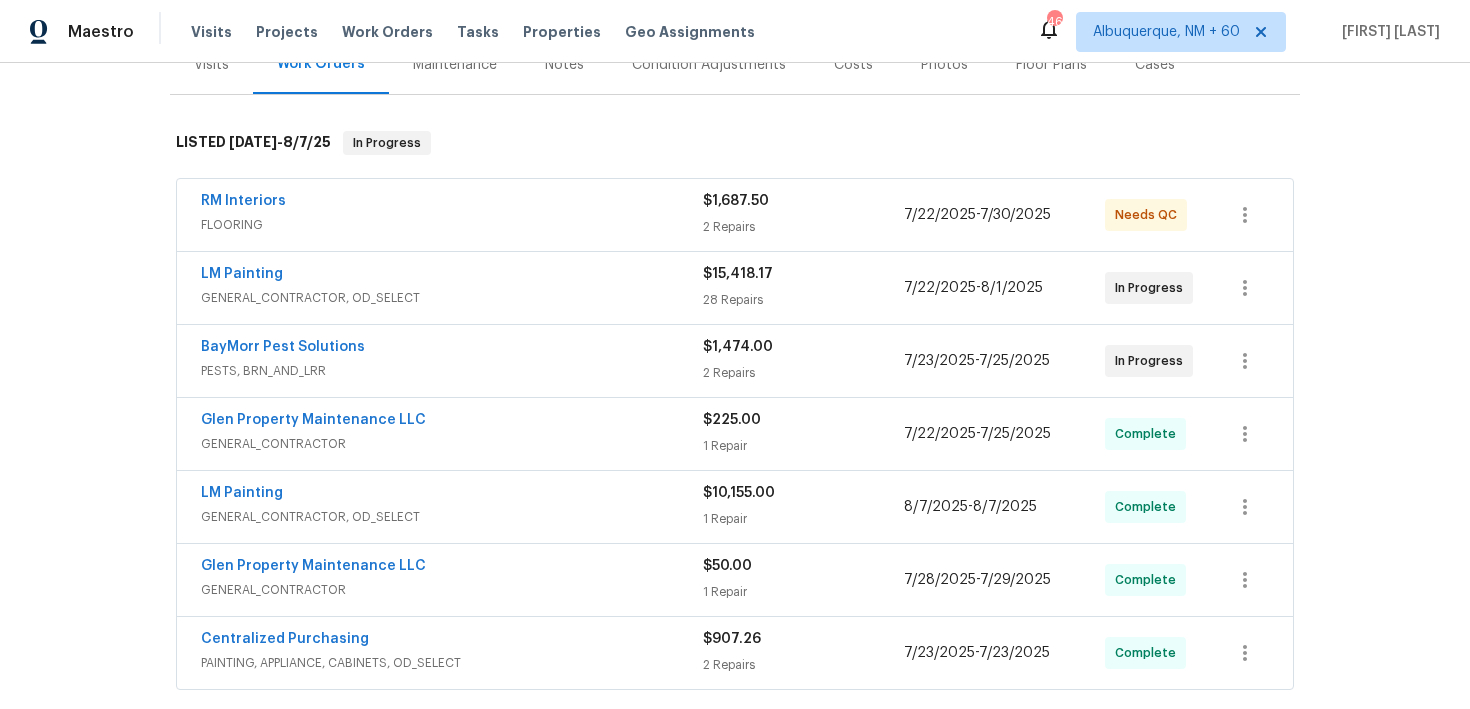 scroll, scrollTop: 269, scrollLeft: 0, axis: vertical 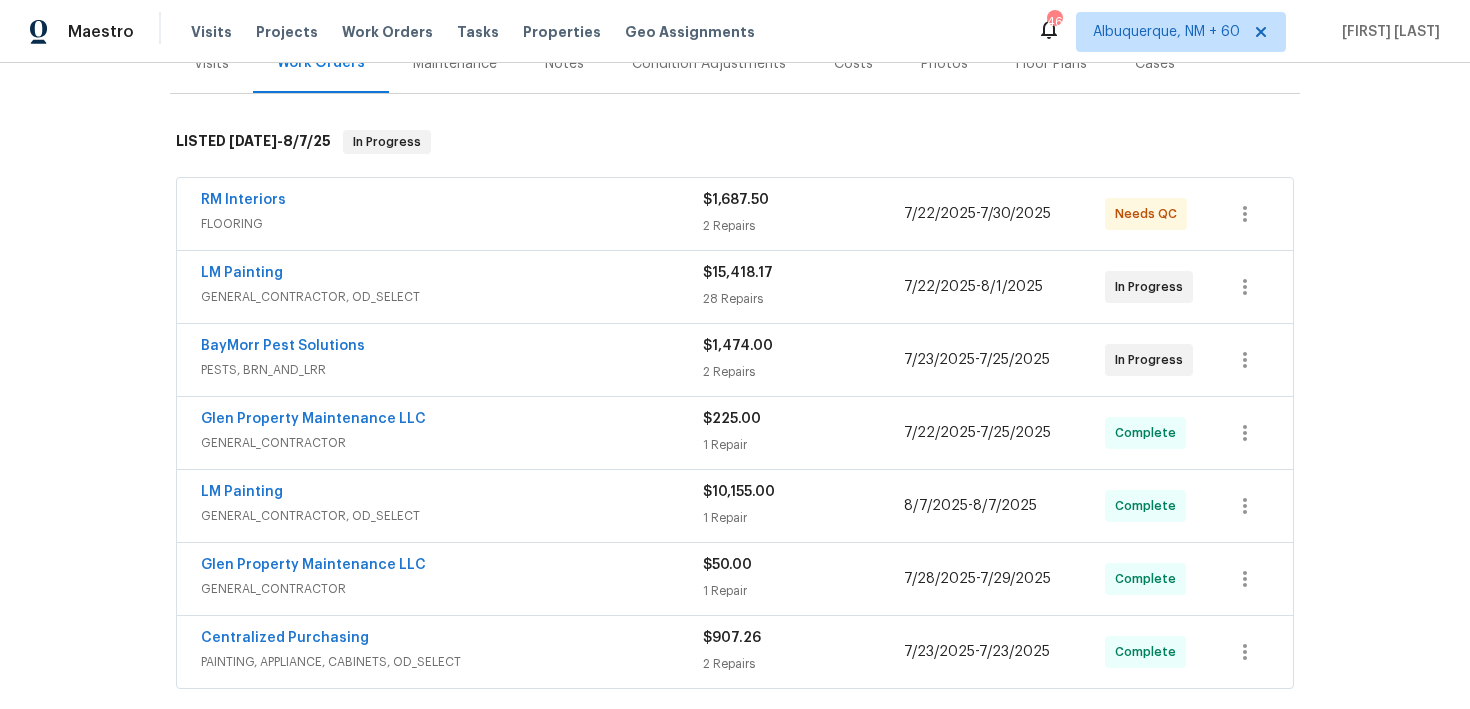 click on "$[PRICE] [NUMBER] Repairs" at bounding box center (803, 214) 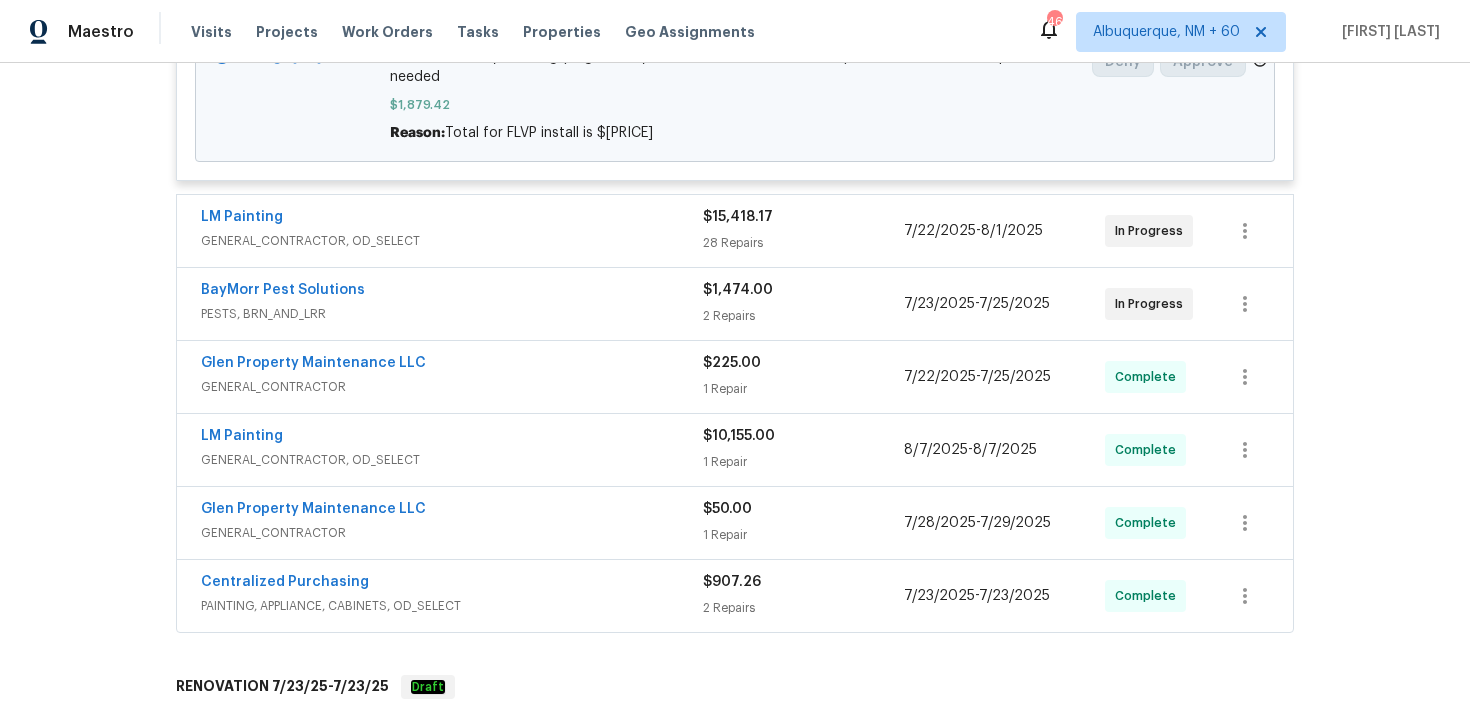 scroll, scrollTop: 948, scrollLeft: 0, axis: vertical 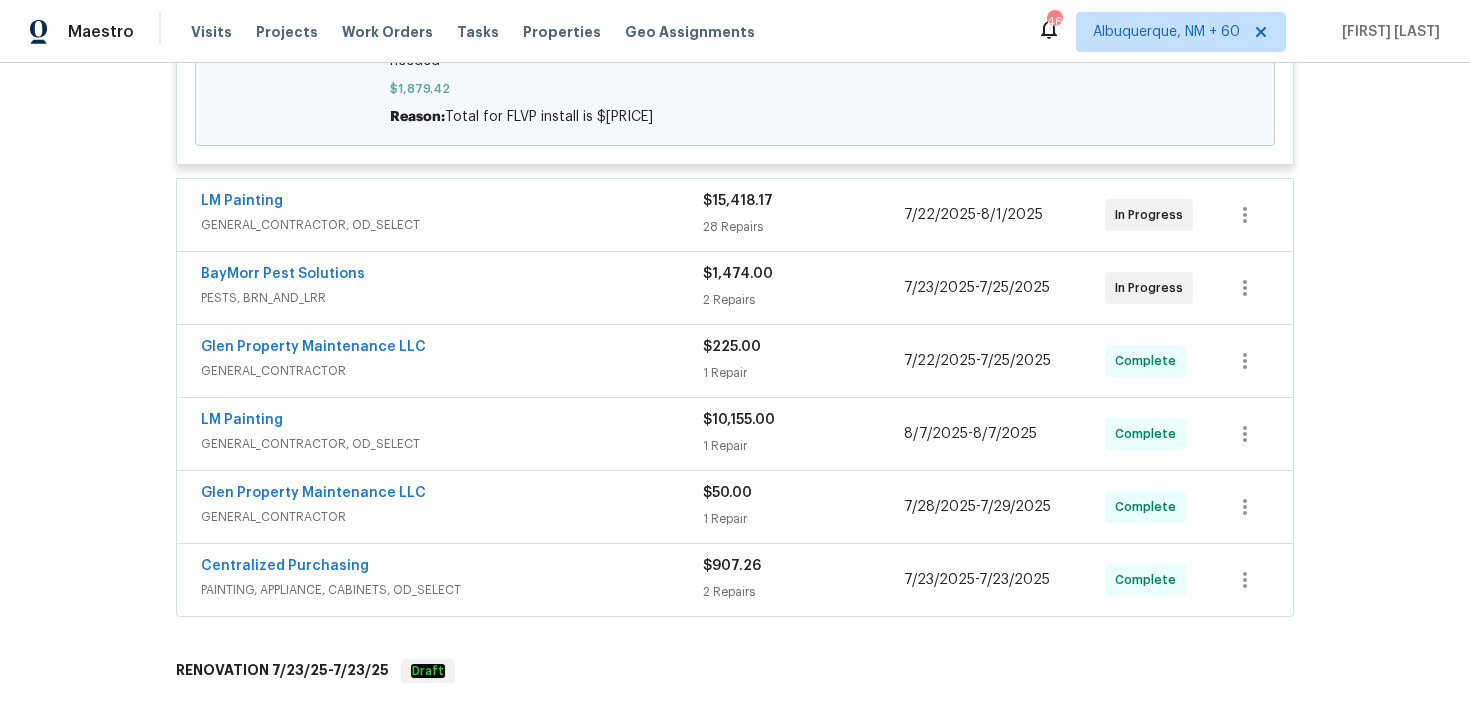 click on "28 Repairs" at bounding box center (803, 227) 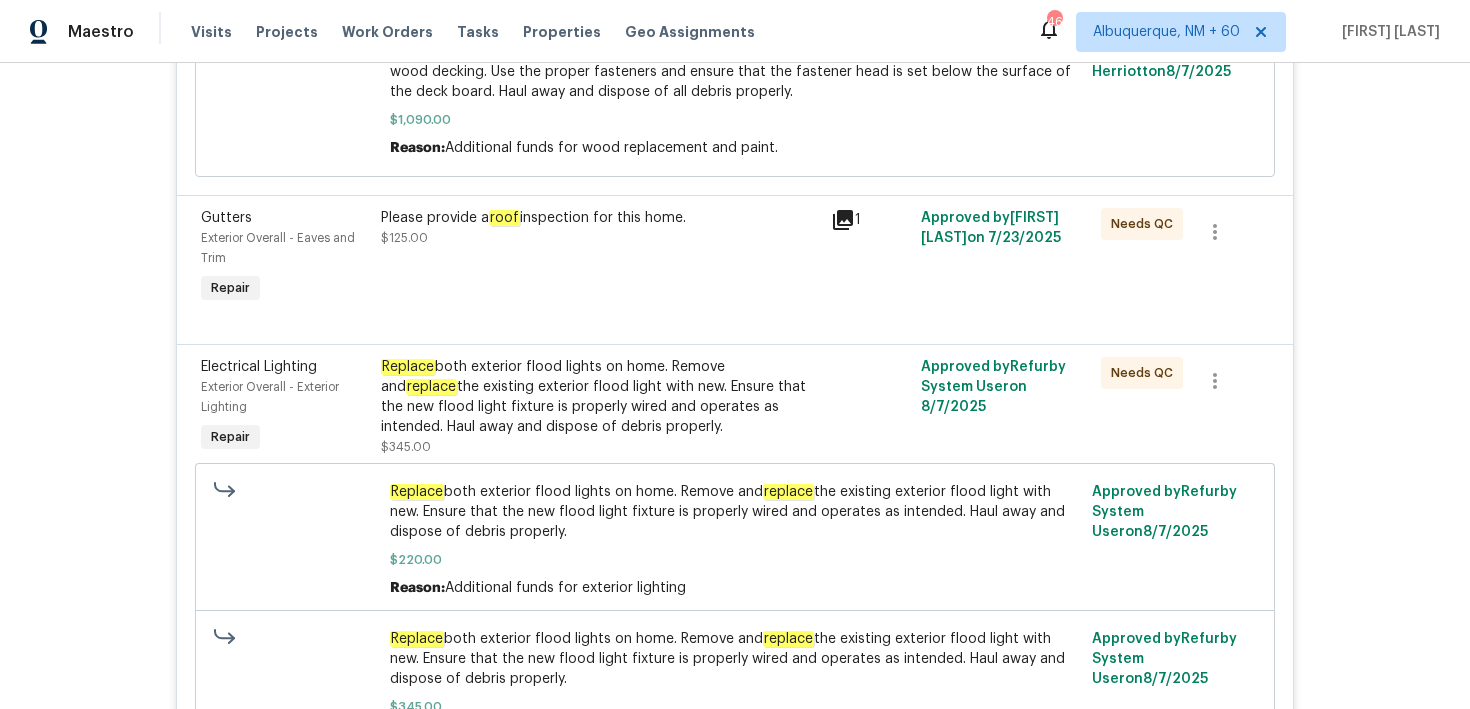 scroll, scrollTop: 1353, scrollLeft: 0, axis: vertical 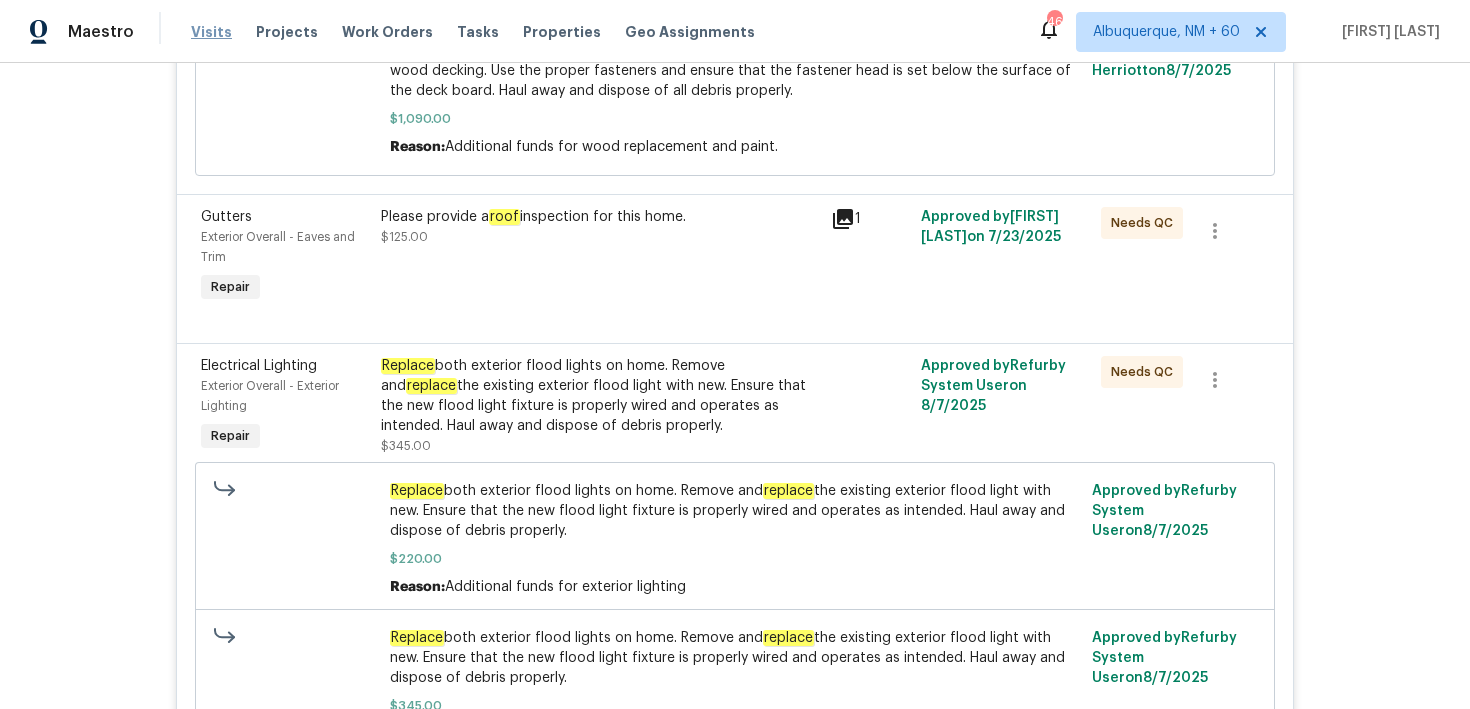 click on "Visits" at bounding box center [211, 32] 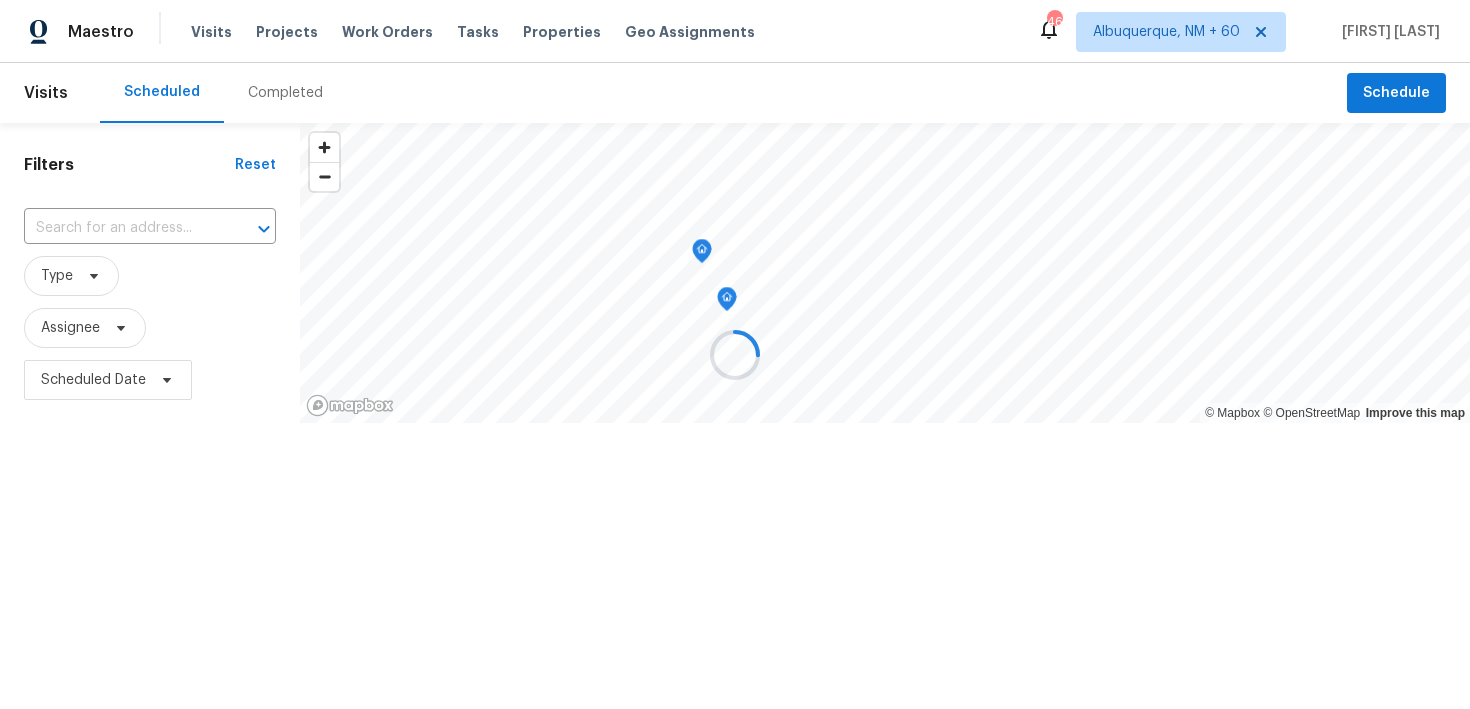 click at bounding box center (735, 354) 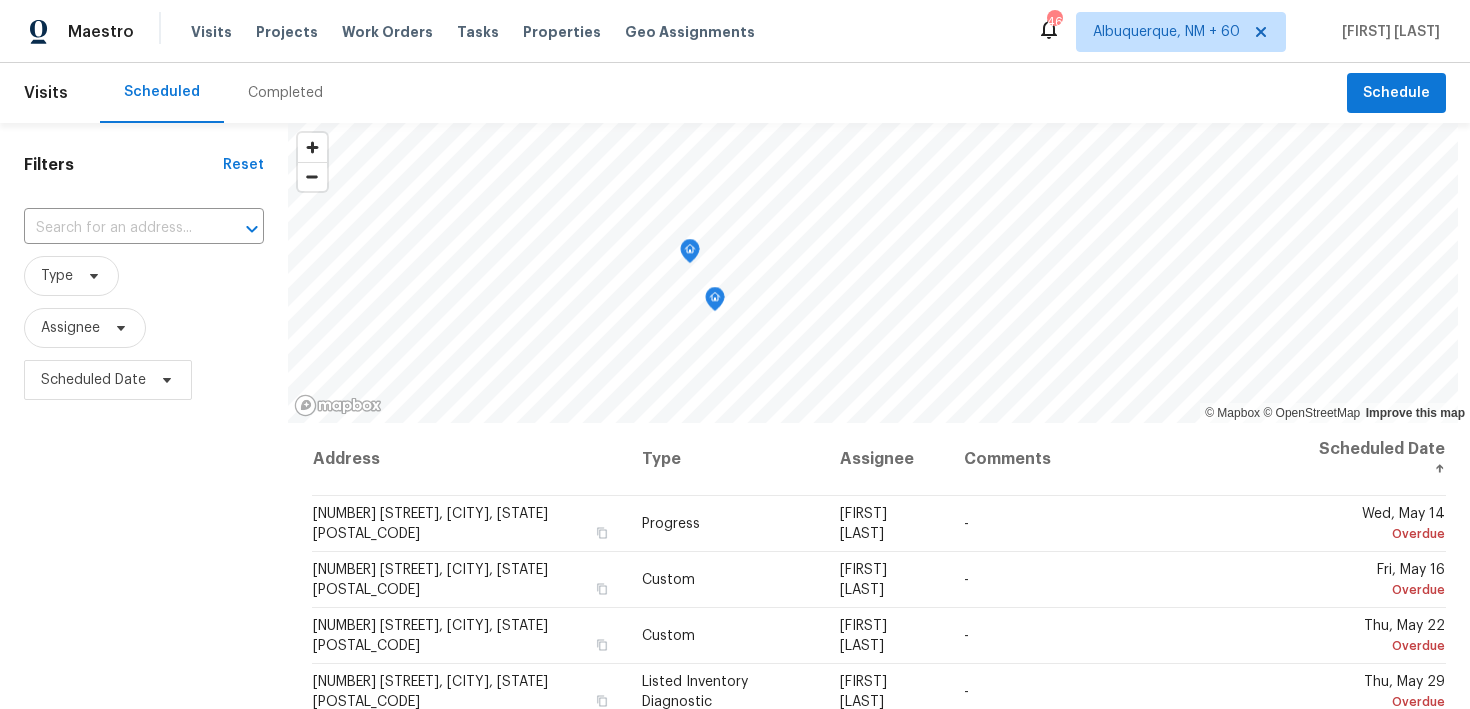 click on "Completed" at bounding box center (285, 93) 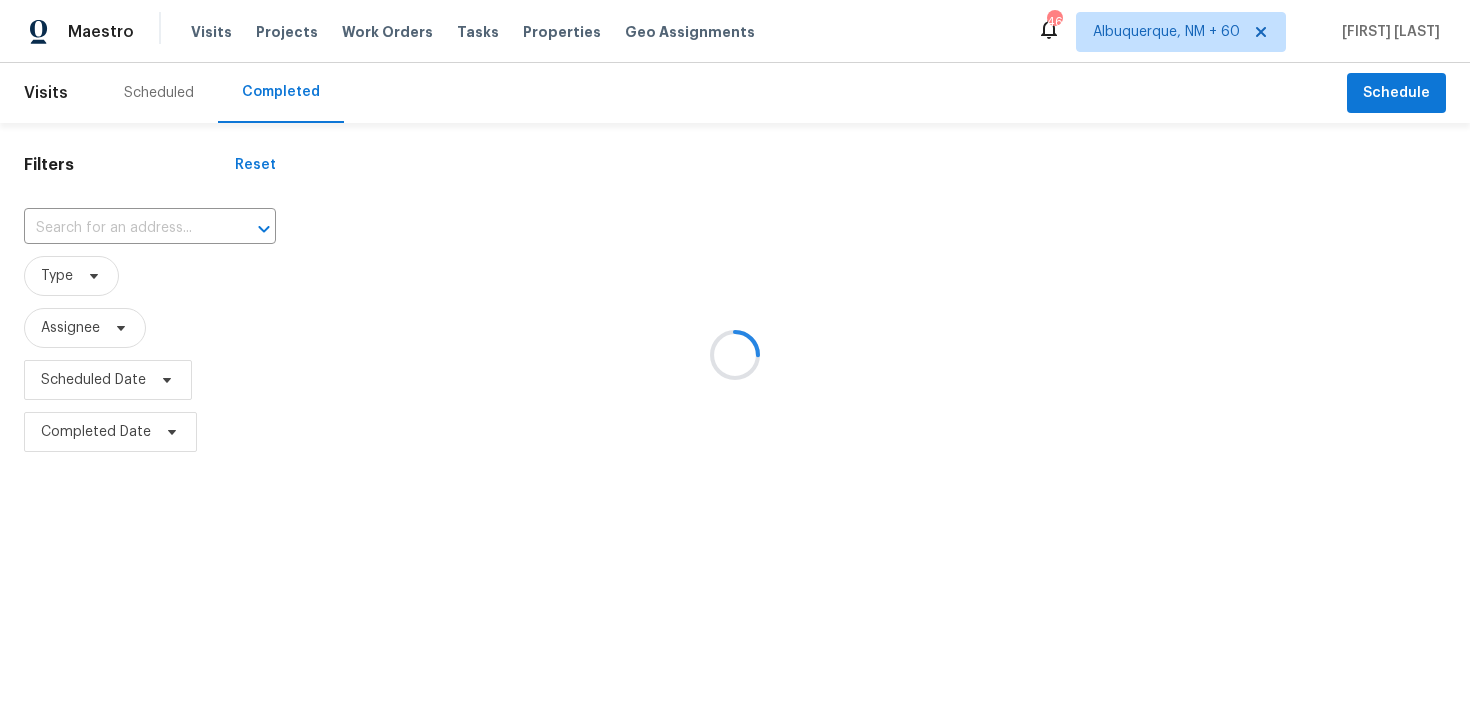 click at bounding box center [735, 354] 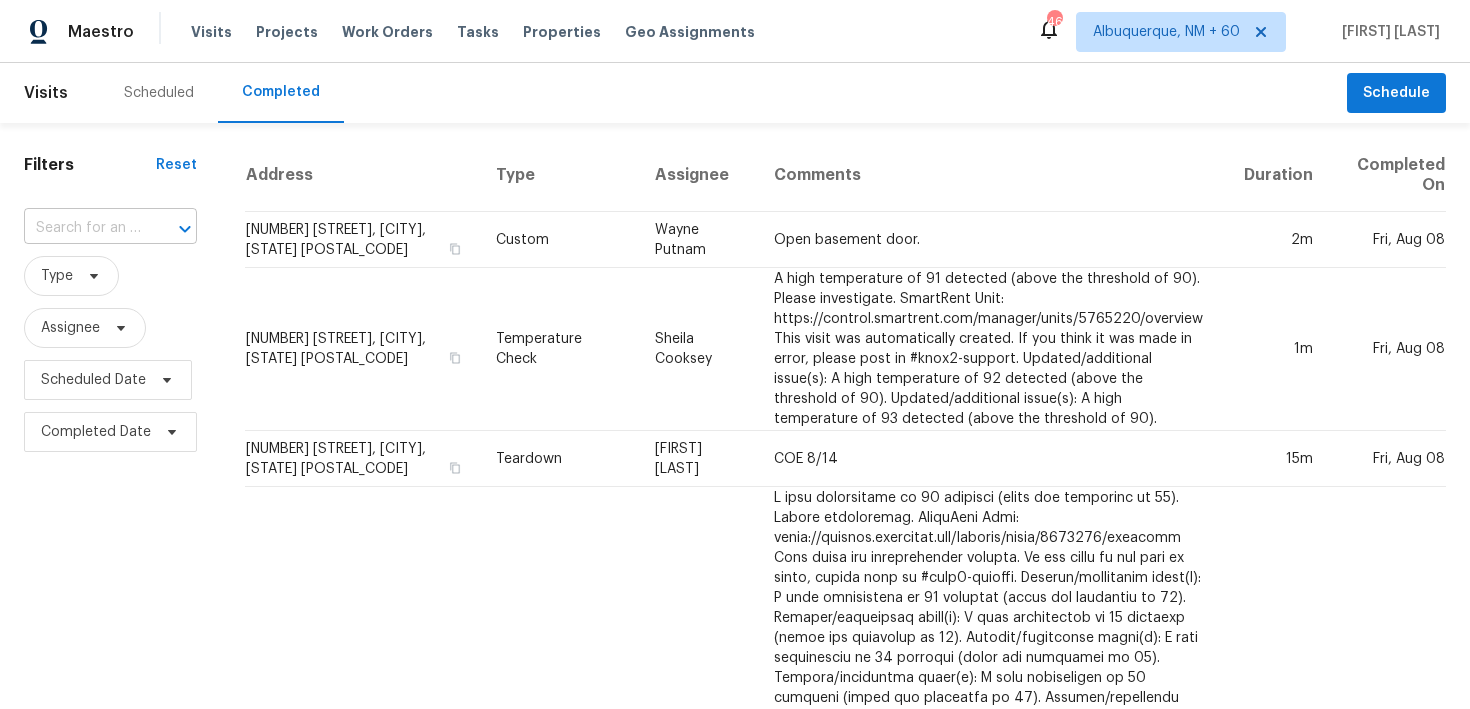 click at bounding box center (82, 228) 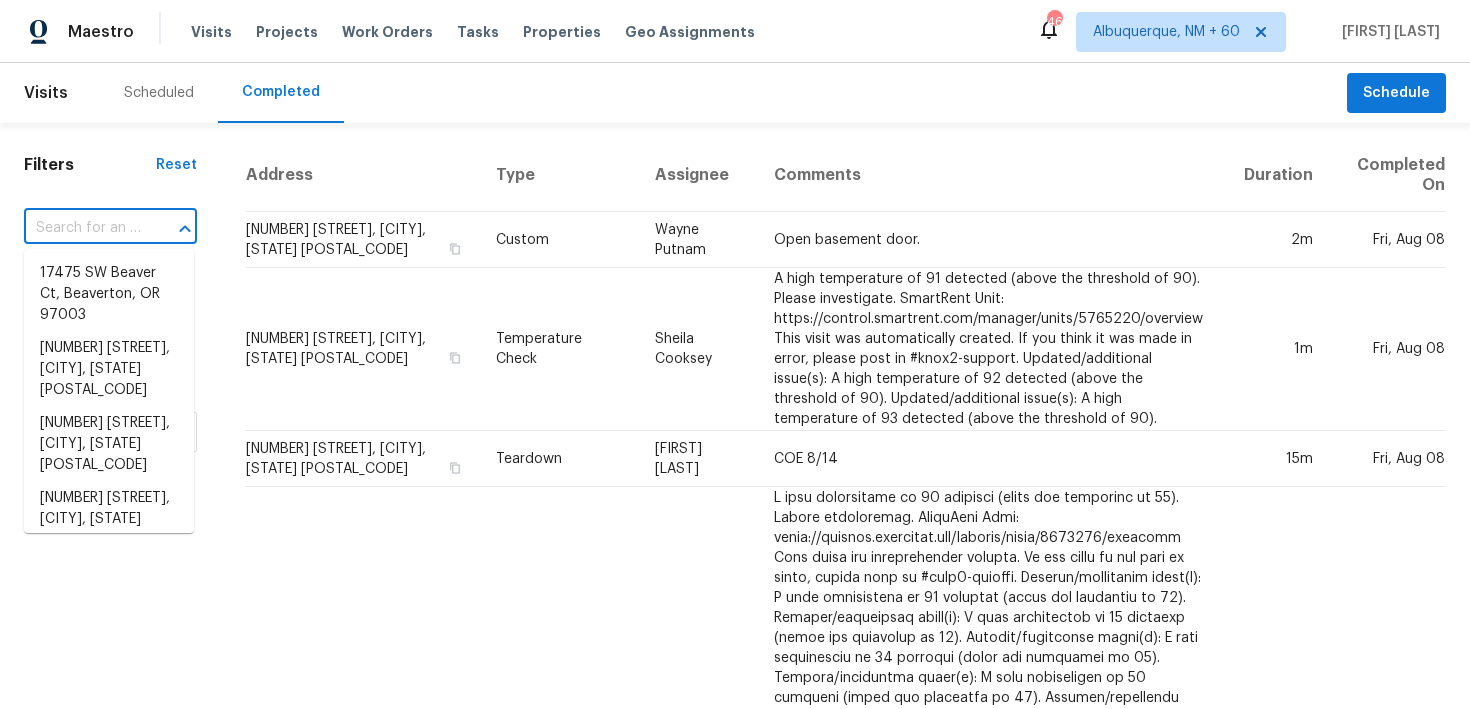 paste on "[NUMBER] [STREET] [CITY], [STATE] [POSTAL_CODE]" 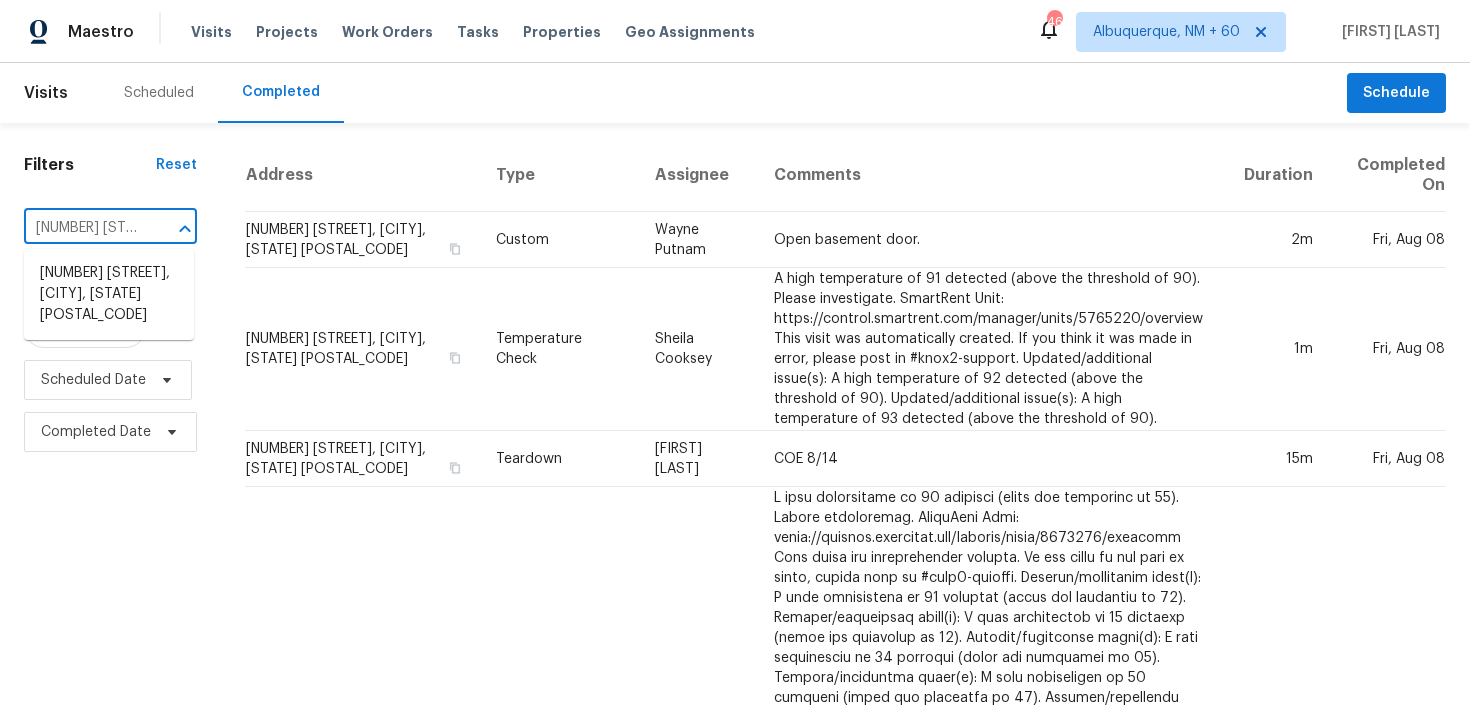scroll, scrollTop: 0, scrollLeft: 164, axis: horizontal 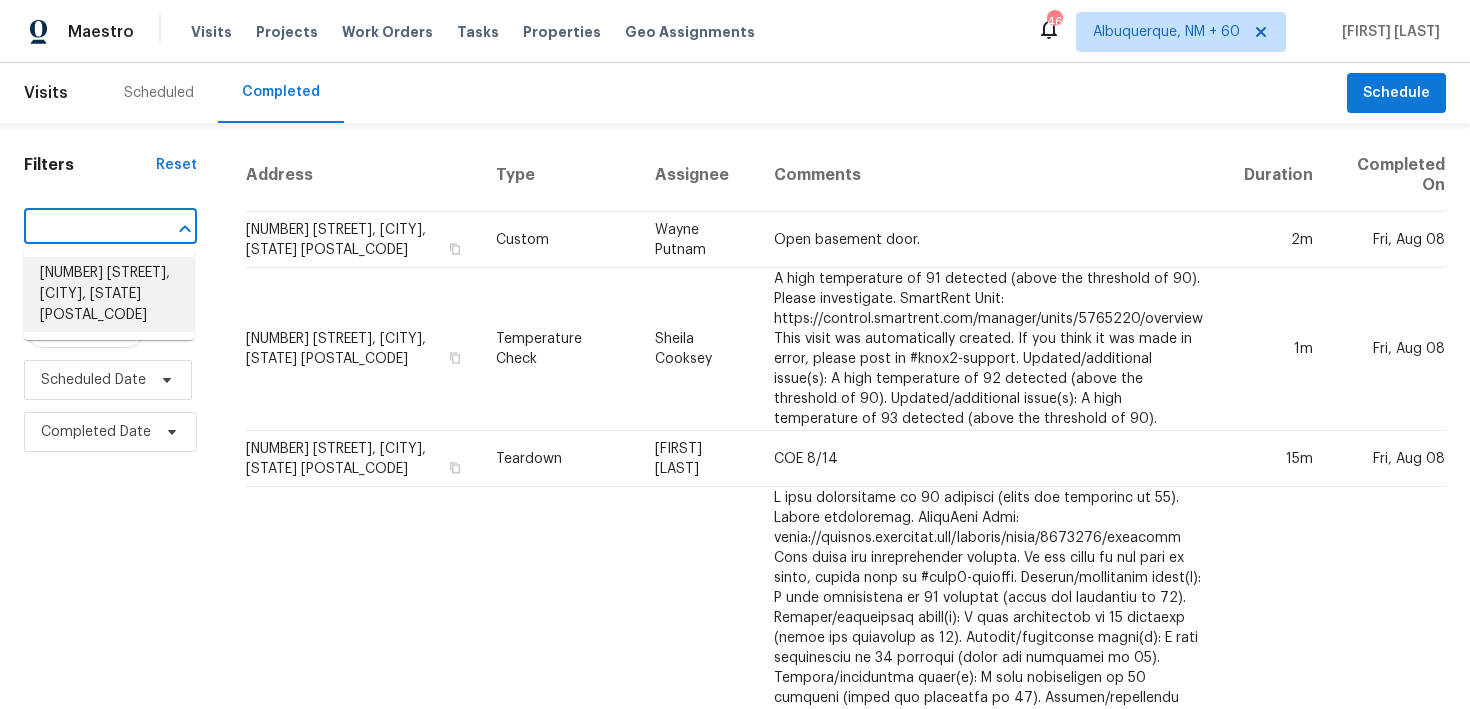 click on "[NUMBER] [STREET], [CITY], [STATE] [POSTAL_CODE]" at bounding box center [109, 294] 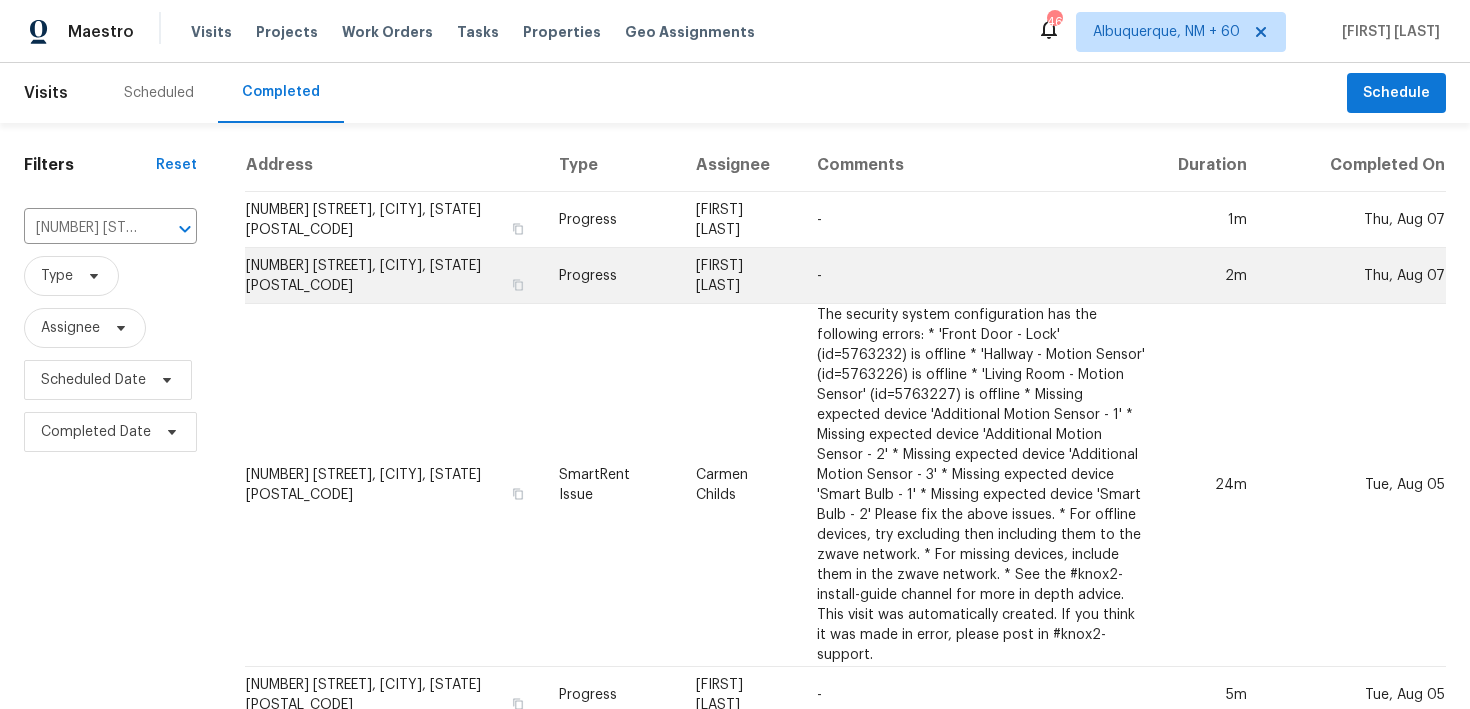 click on "Progress" at bounding box center (612, 276) 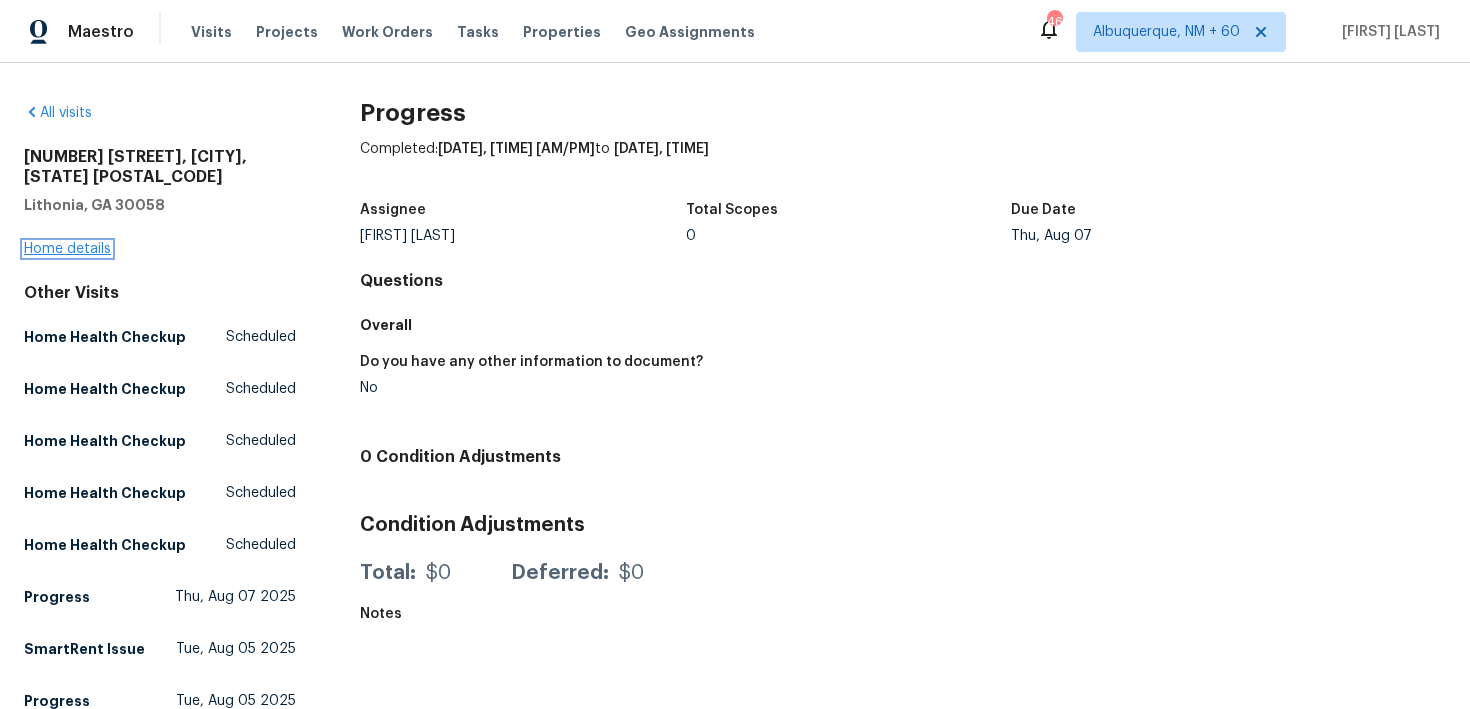 click on "Home details" at bounding box center [67, 249] 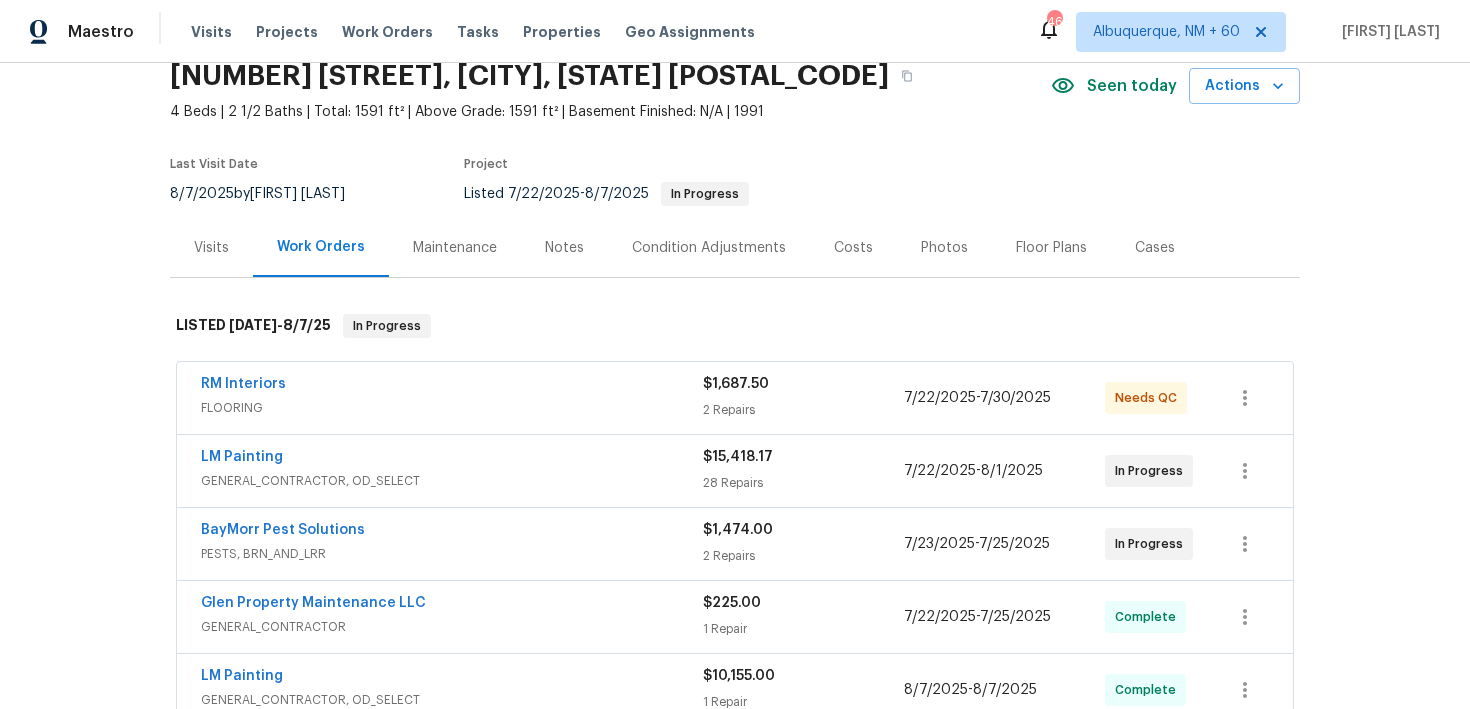 scroll, scrollTop: 0, scrollLeft: 0, axis: both 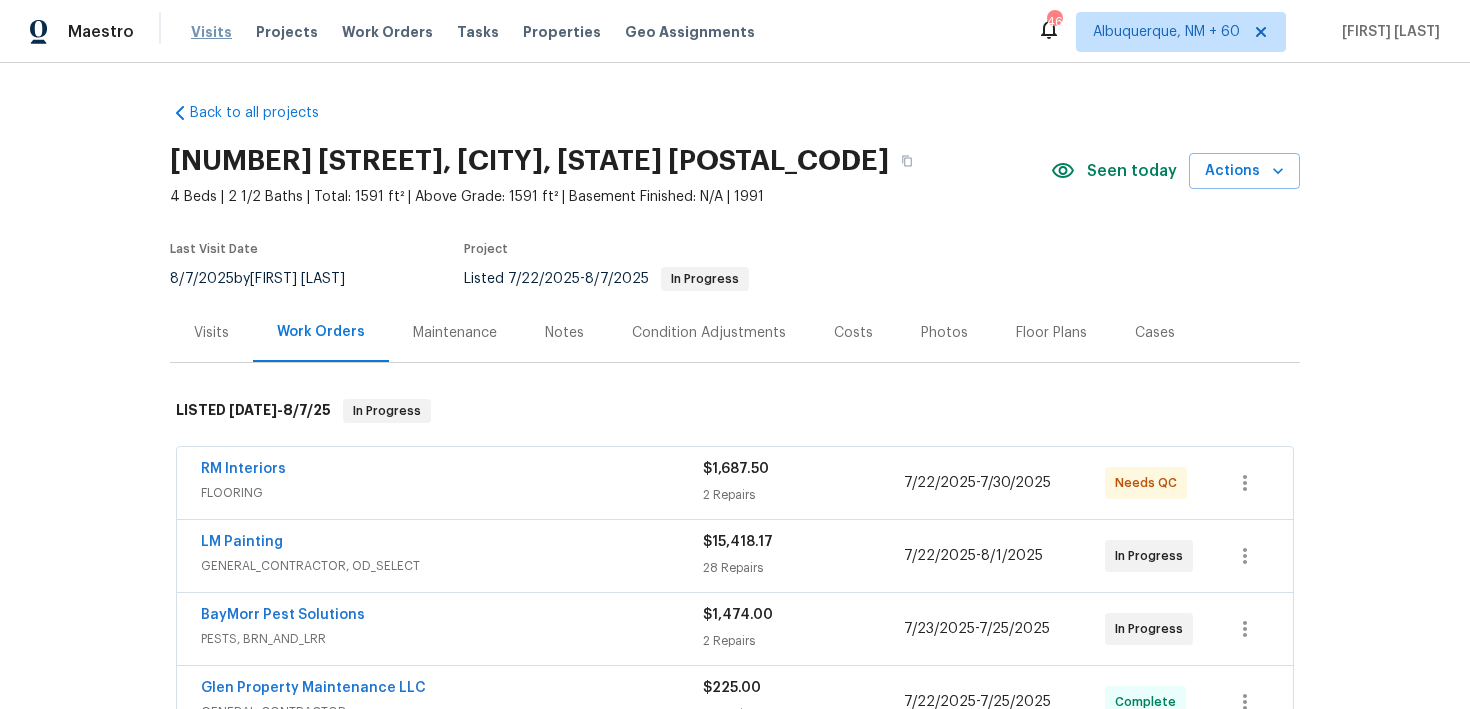click on "Visits" at bounding box center [211, 32] 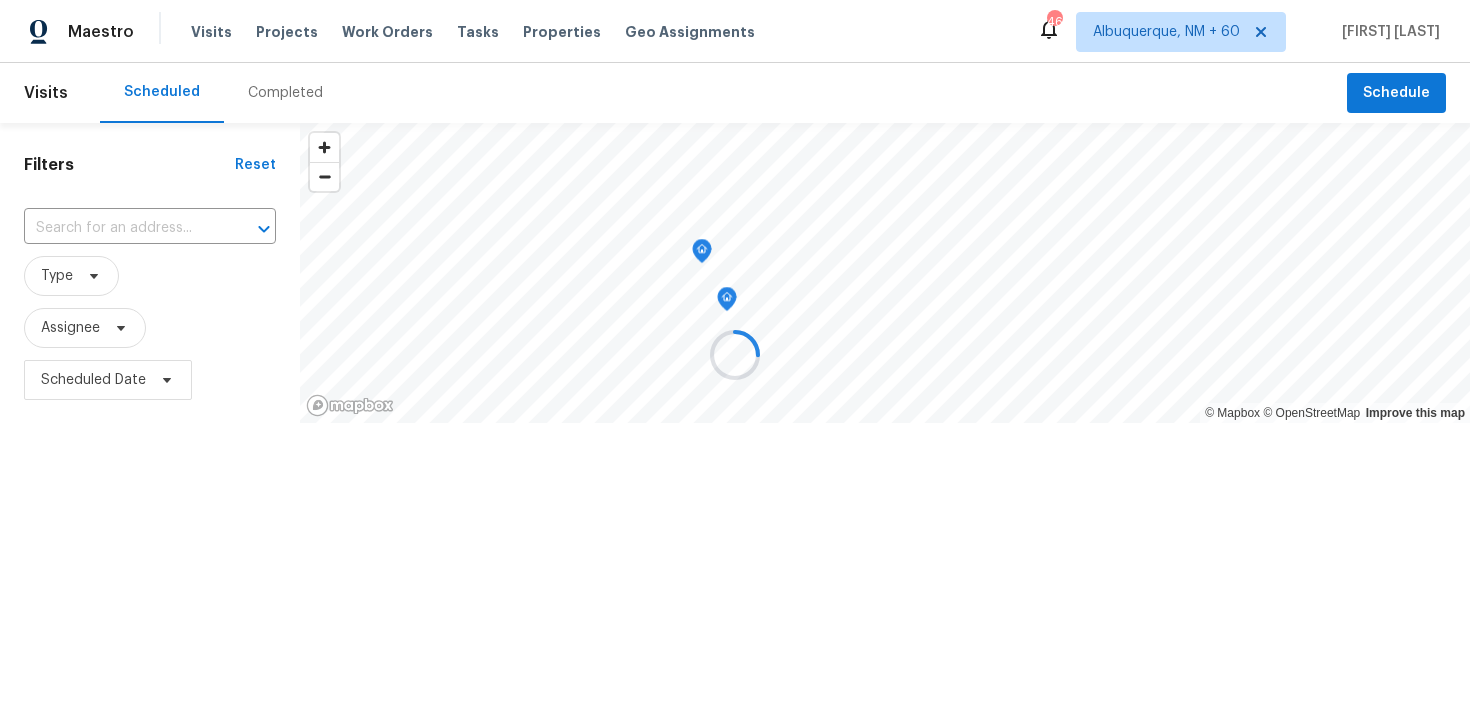 click at bounding box center [735, 354] 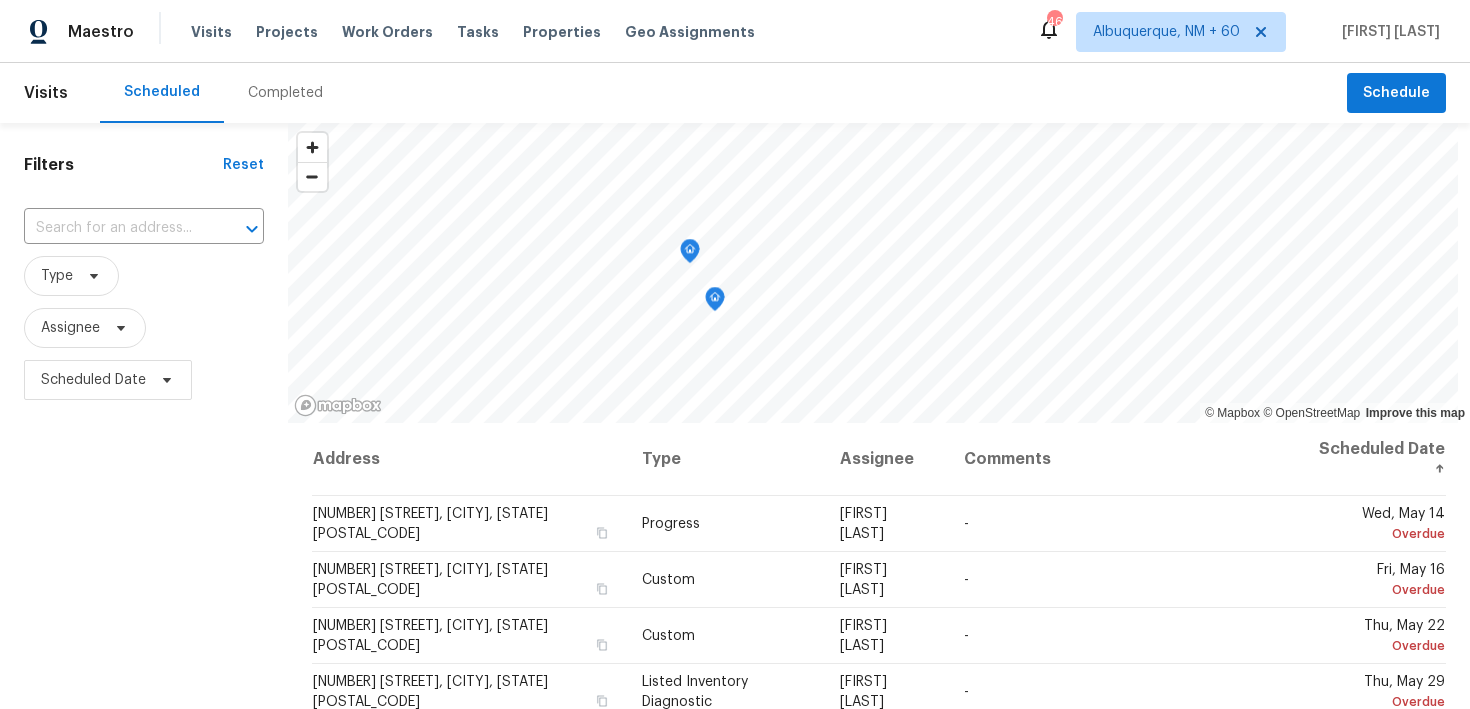 click on "Completed" at bounding box center (285, 93) 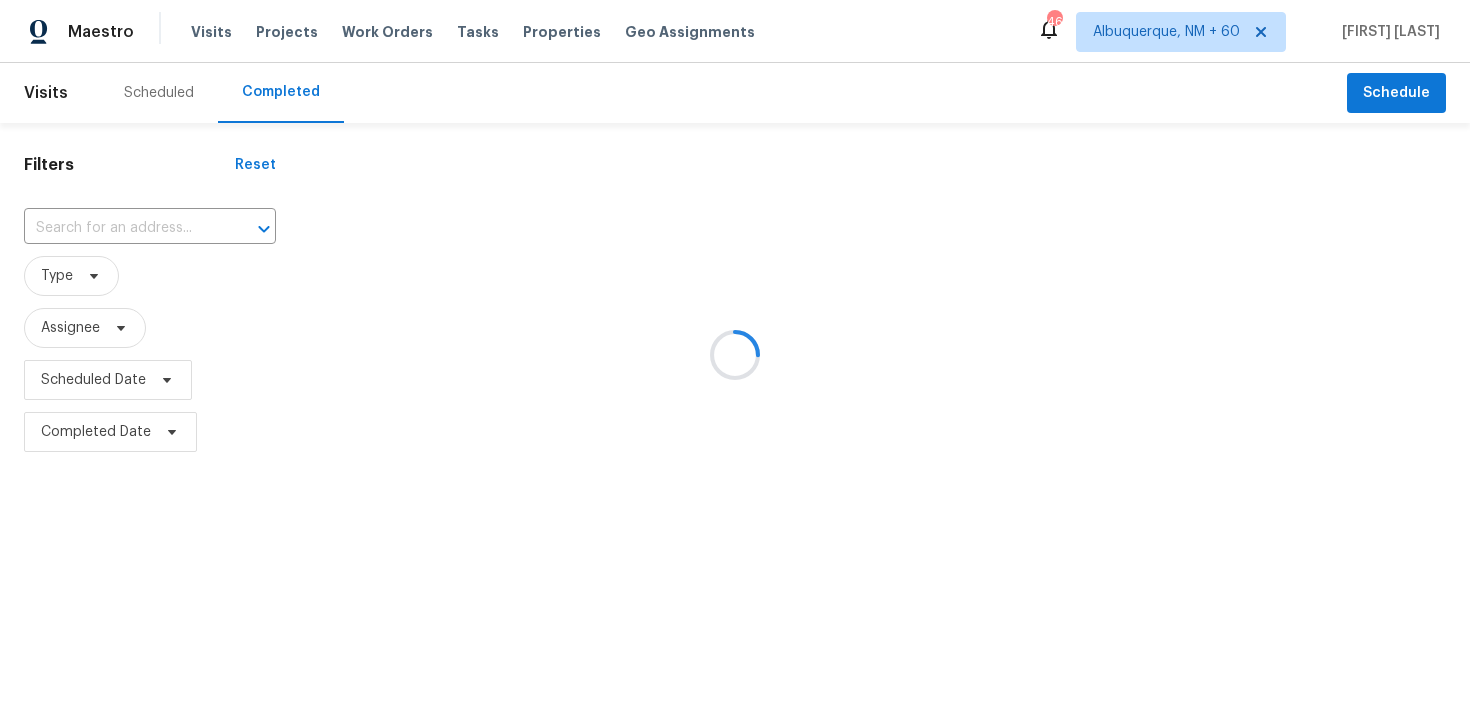 click at bounding box center (735, 354) 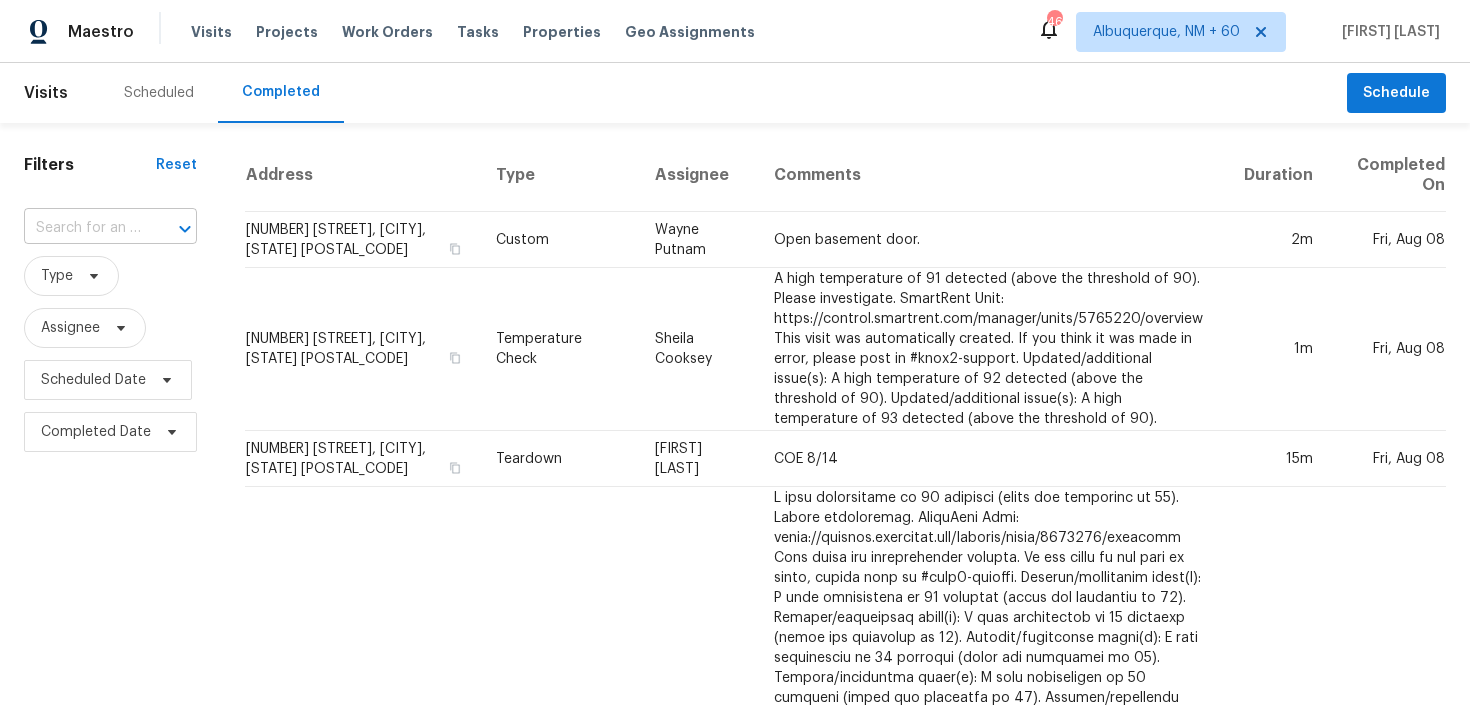 click at bounding box center [82, 228] 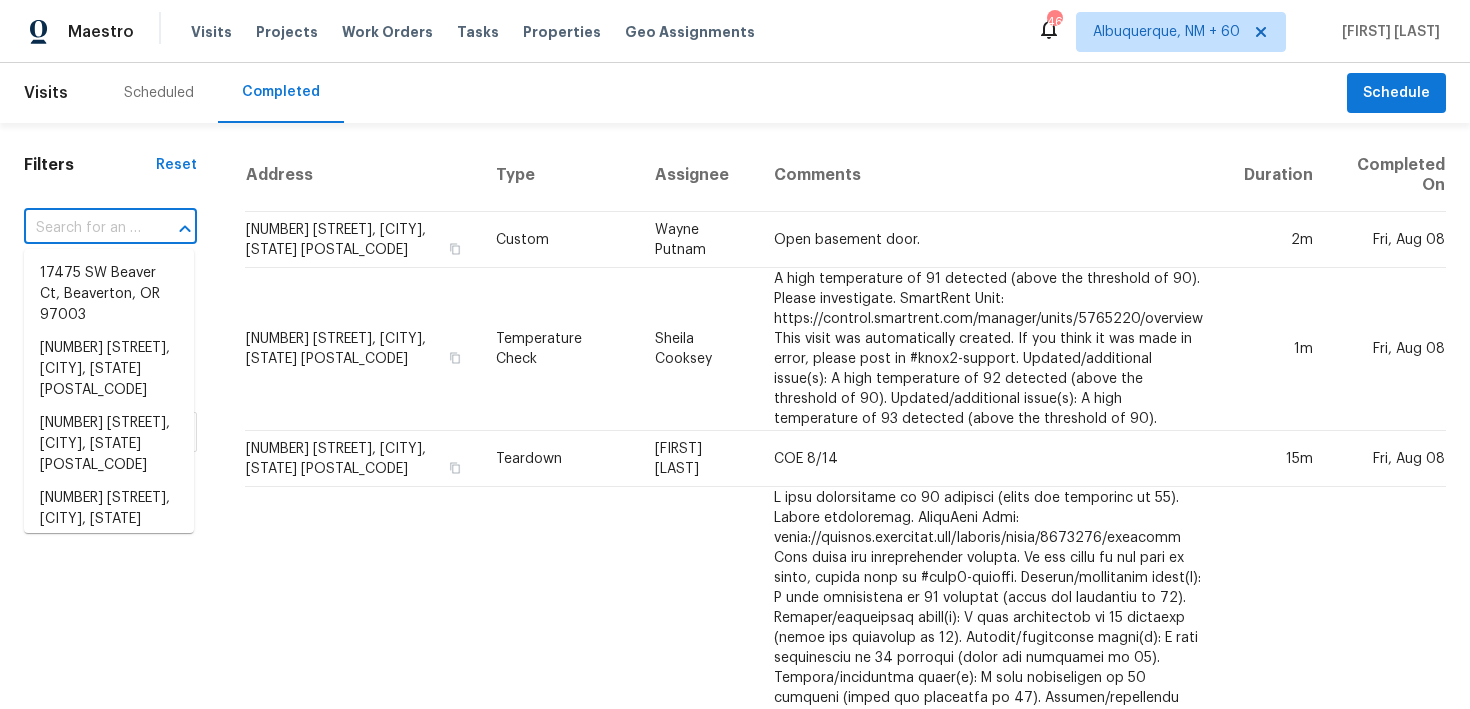 paste on "[NUMBER] [STREET] [CITY], [STATE] [POSTAL_CODE]" 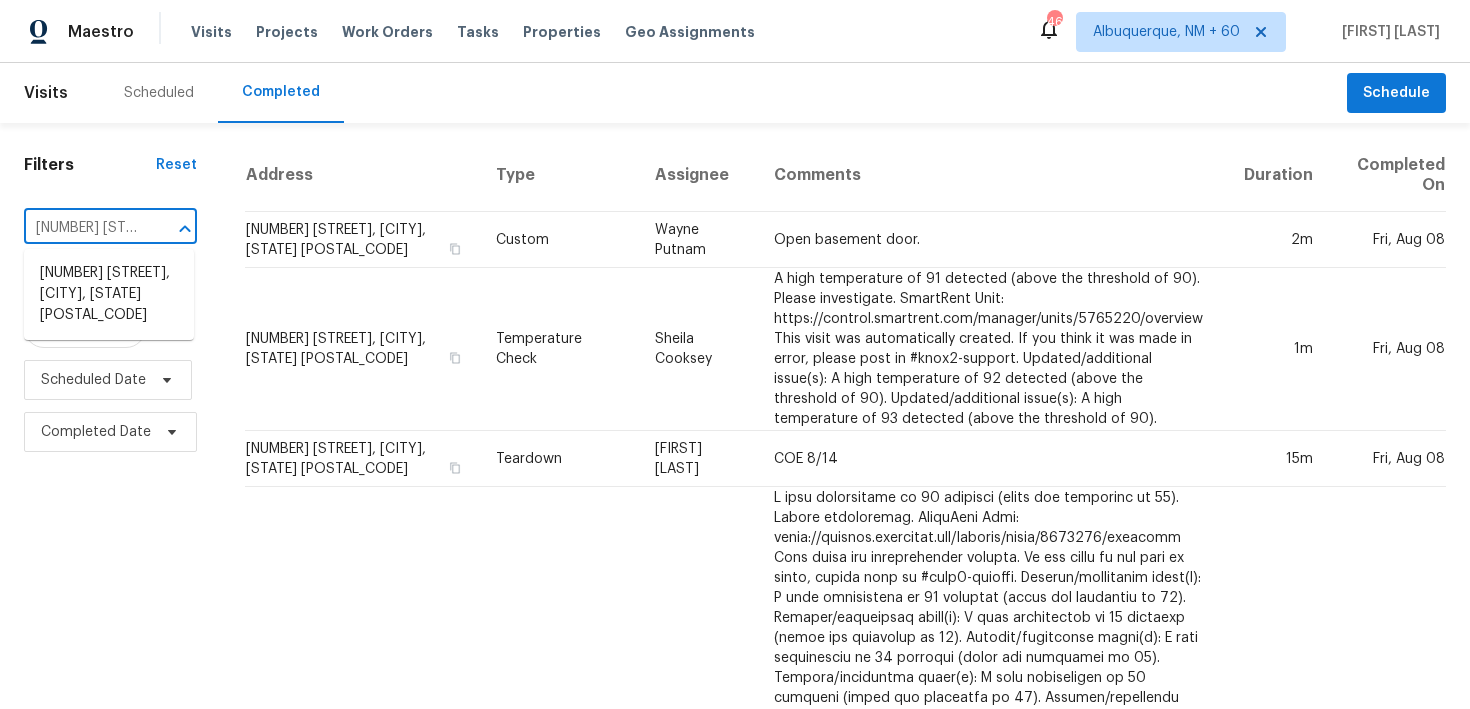 scroll, scrollTop: 0, scrollLeft: 170, axis: horizontal 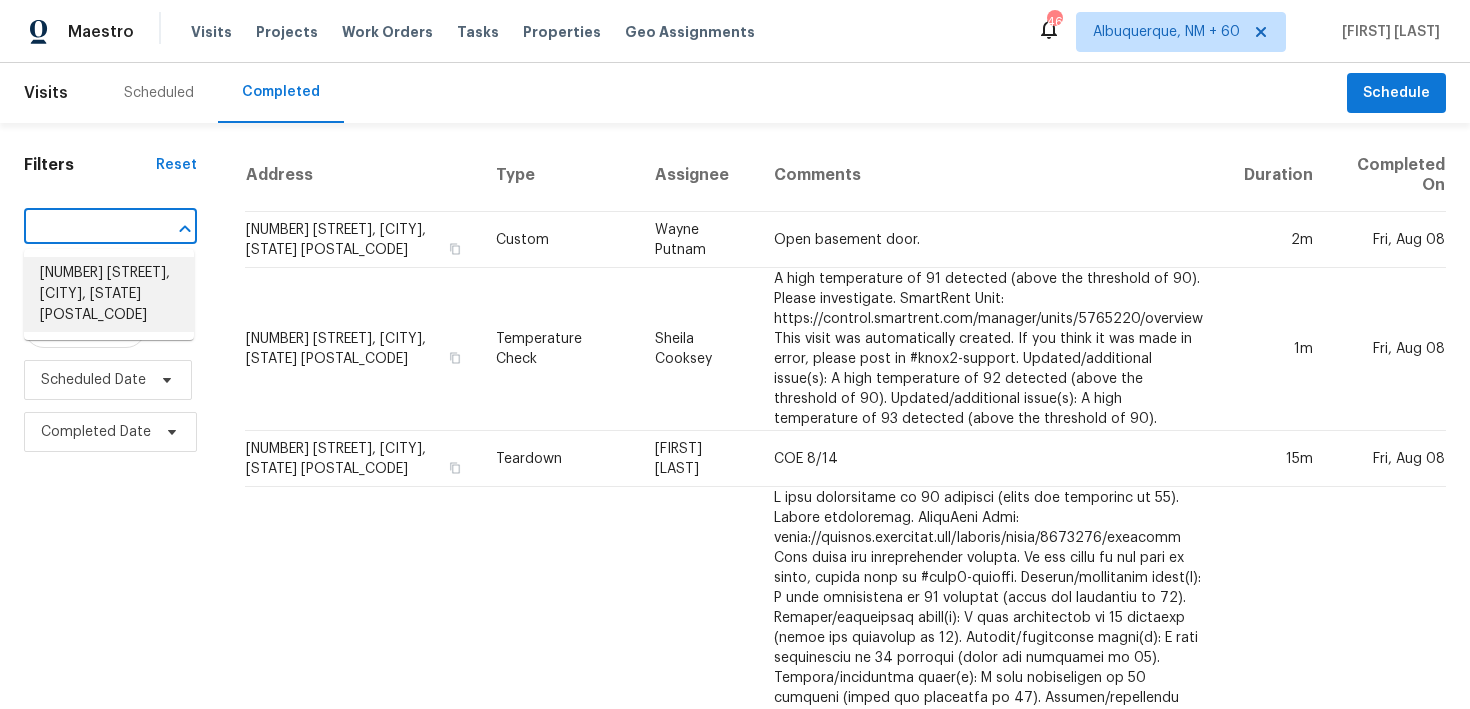 click on "[NUMBER] [STREET], [CITY], [STATE] [POSTAL_CODE]" at bounding box center [109, 294] 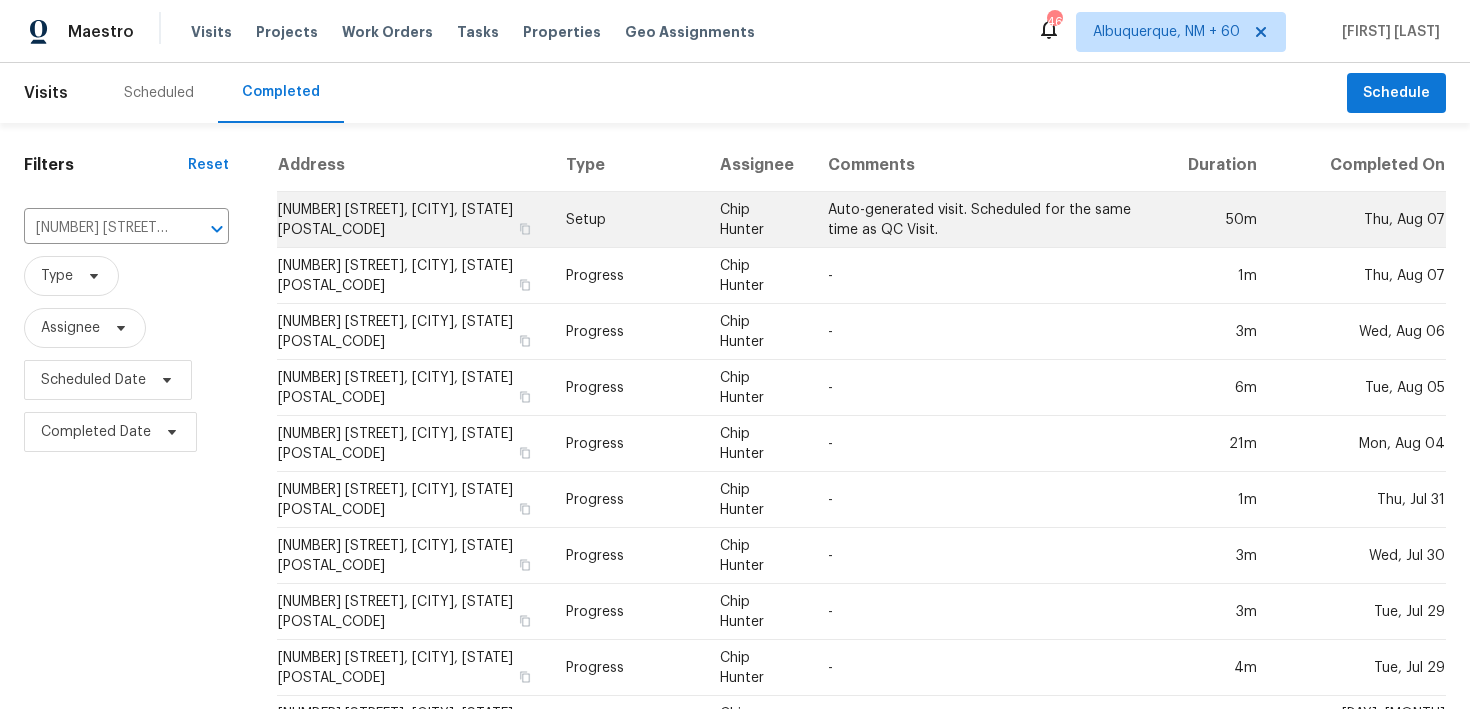 click on "Setup" at bounding box center (627, 220) 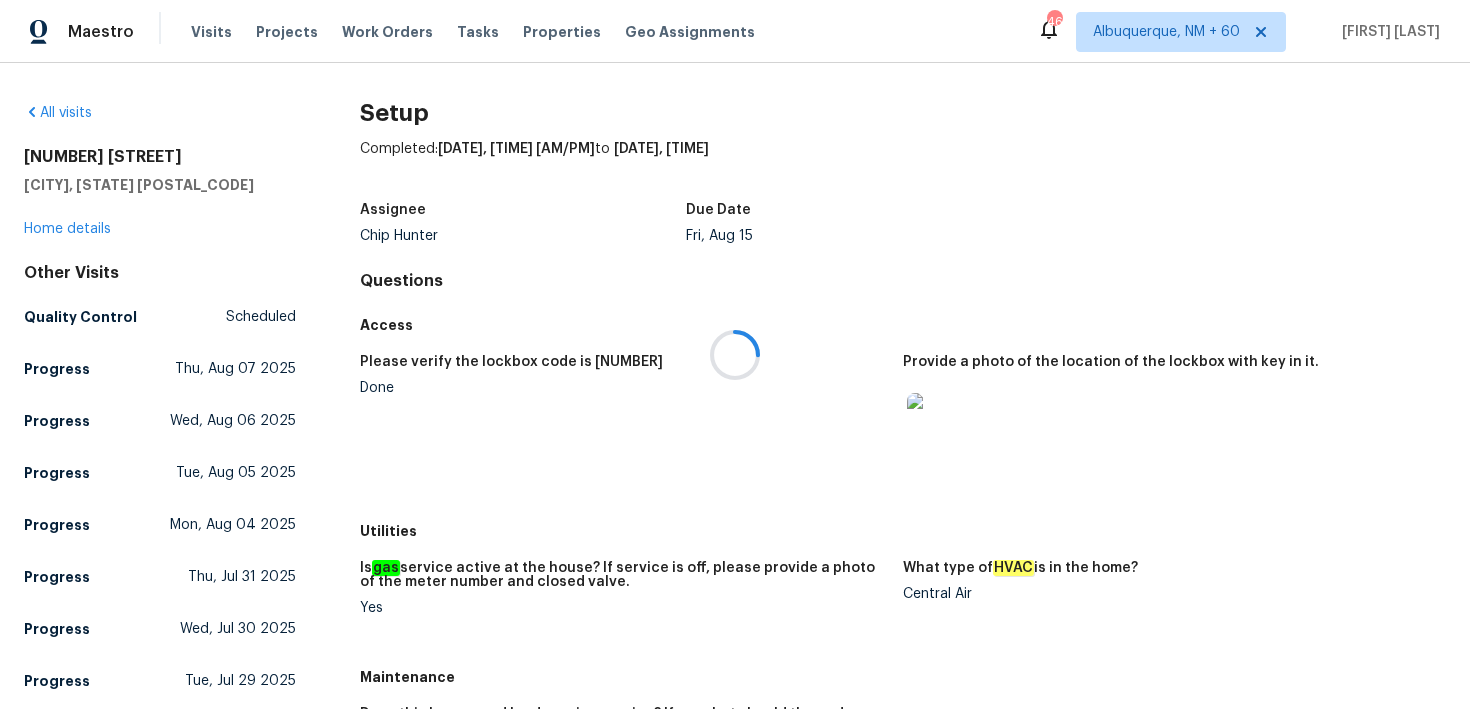 click at bounding box center [735, 354] 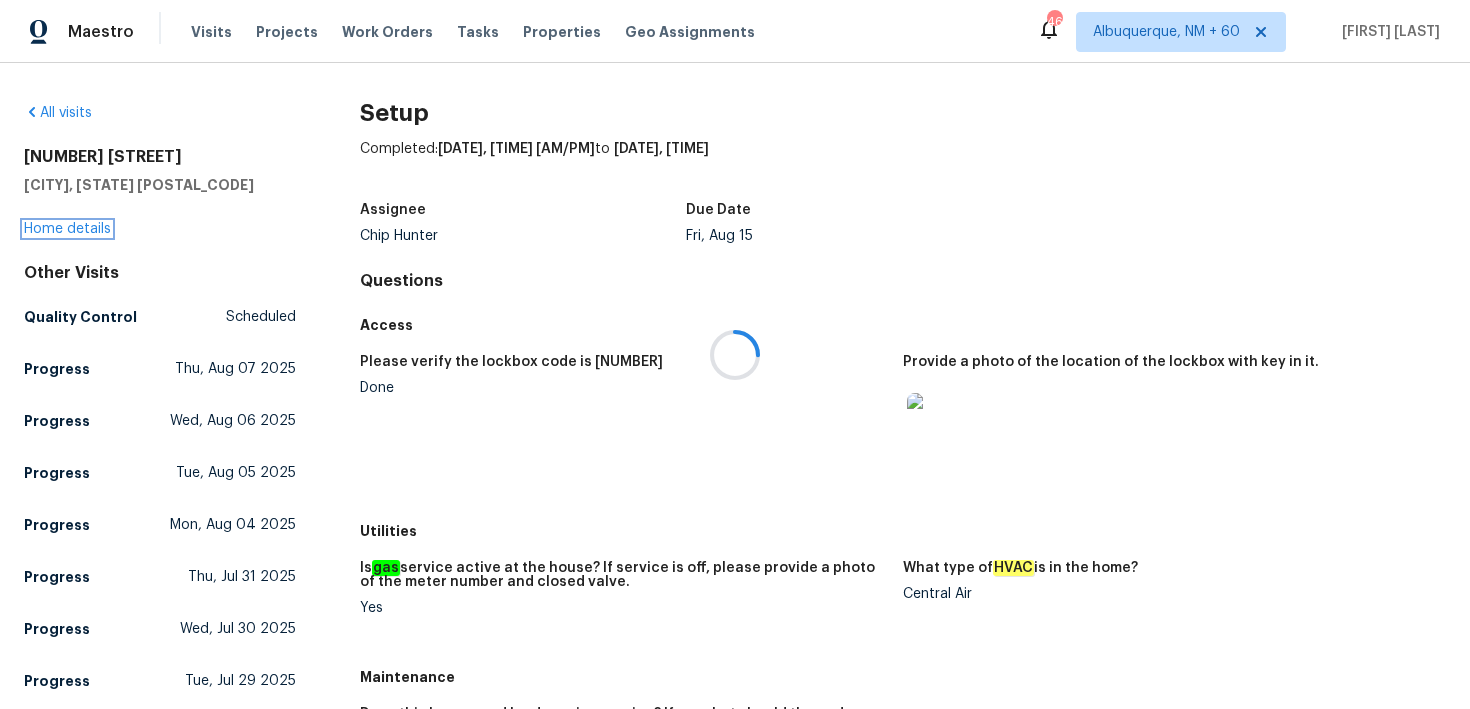 click on "Home details" at bounding box center (67, 229) 